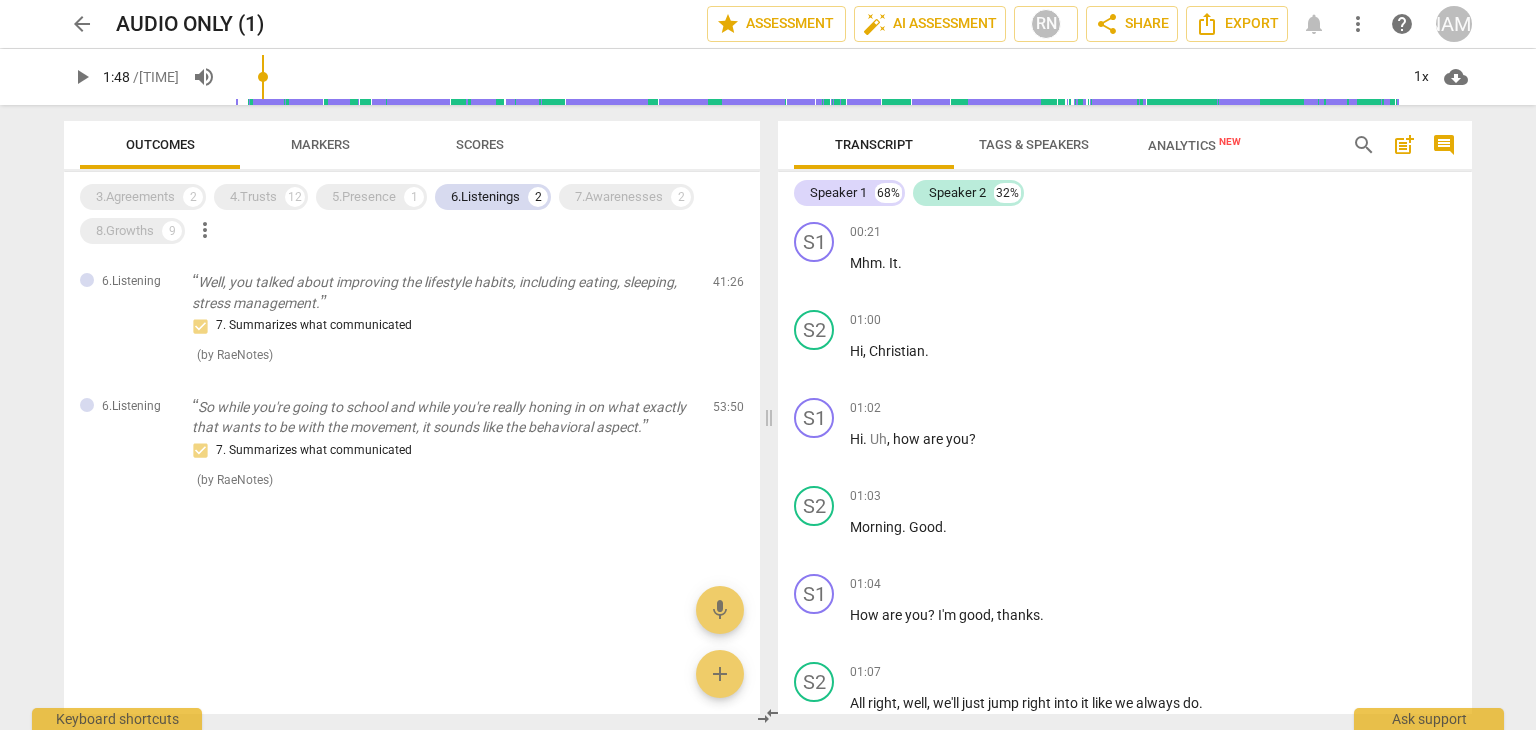 scroll, scrollTop: 0, scrollLeft: 0, axis: both 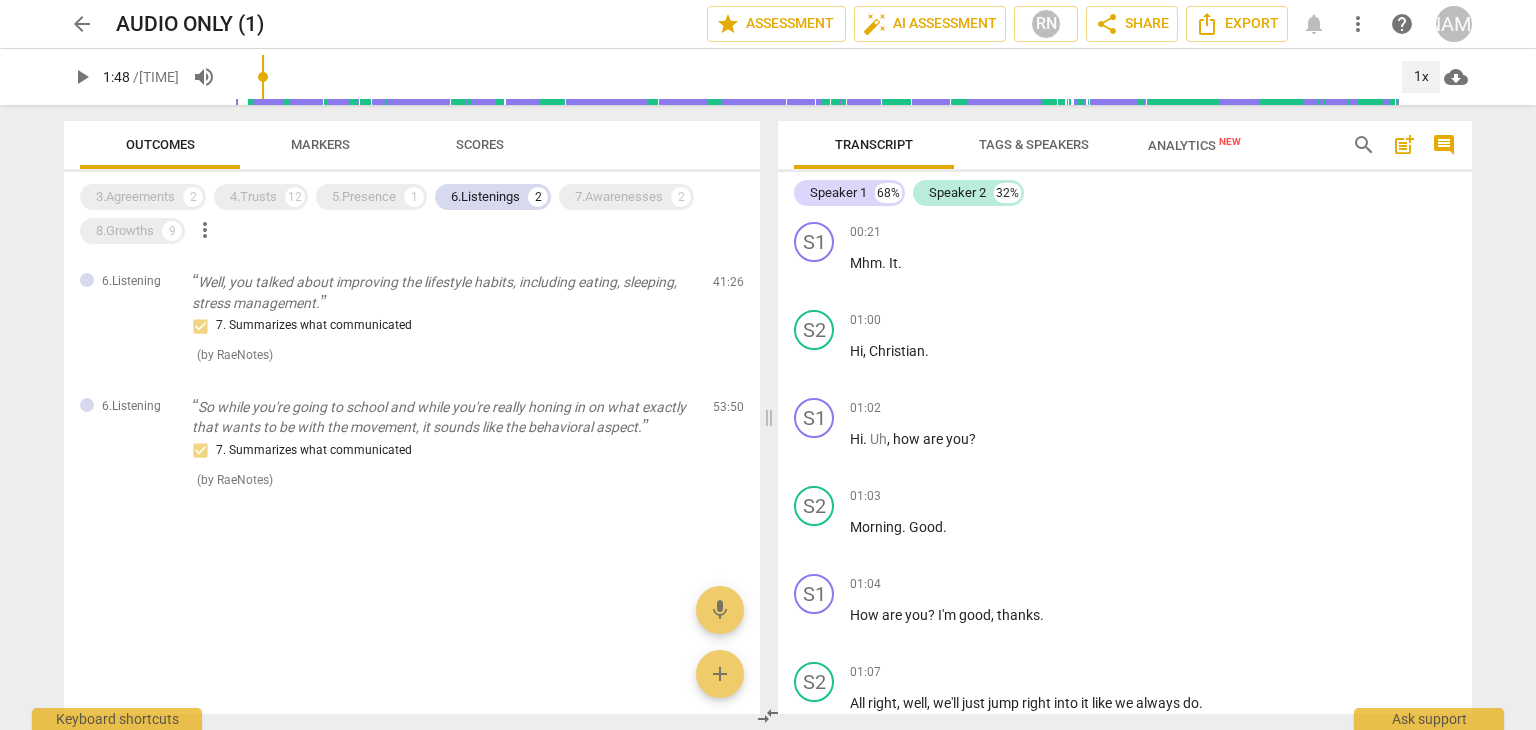 click on "1x" at bounding box center [1421, 77] 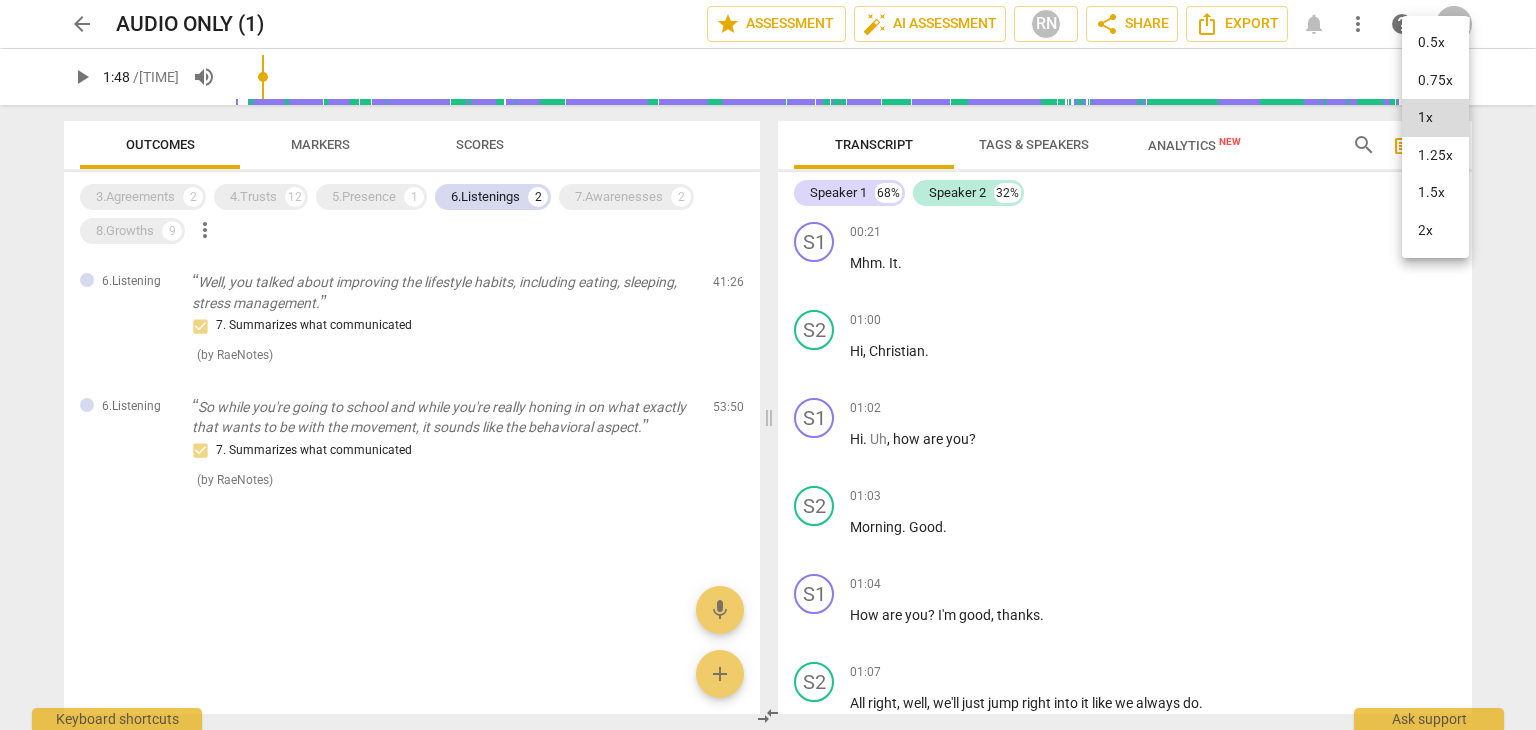 click on "2x" at bounding box center [1435, 231] 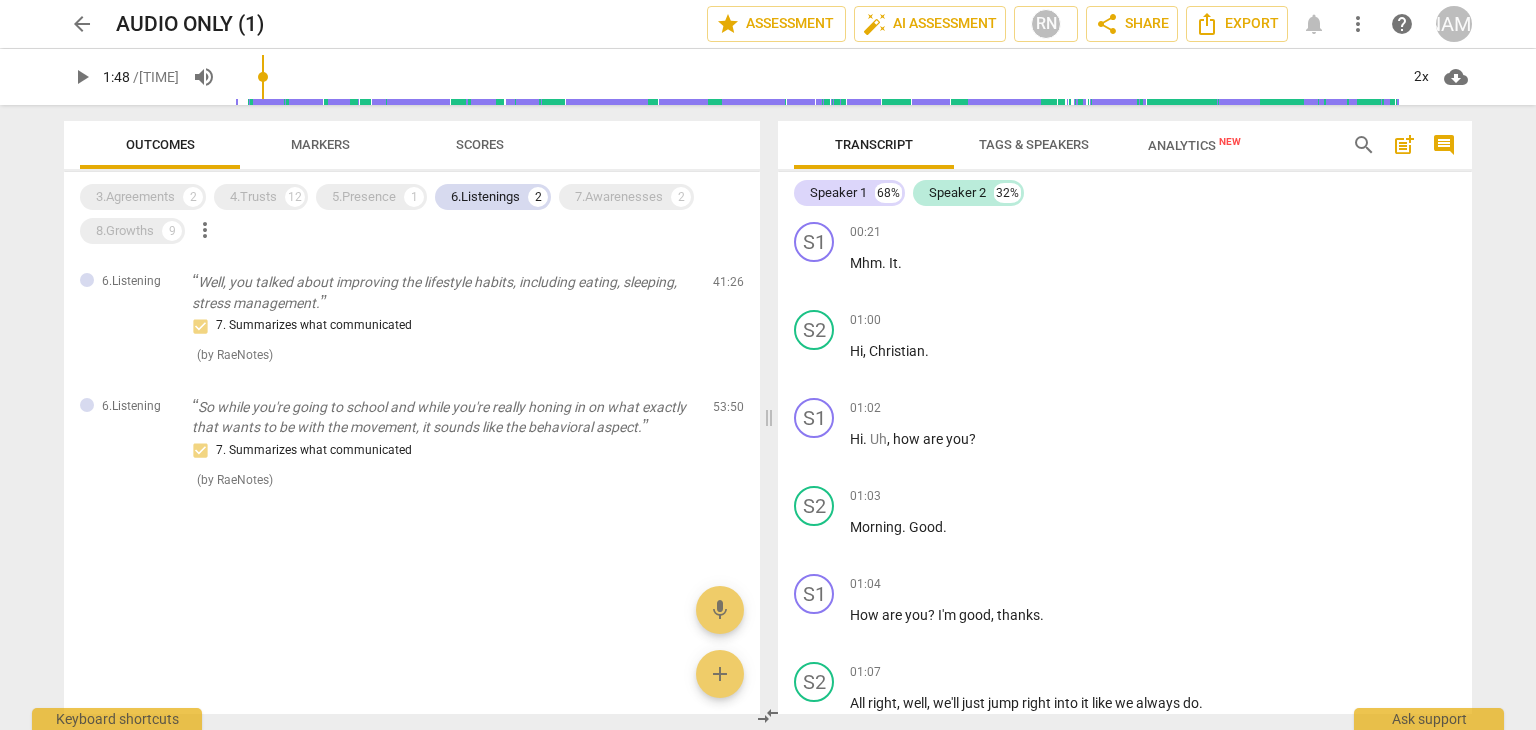 click on "S1" at bounding box center (814, 242) 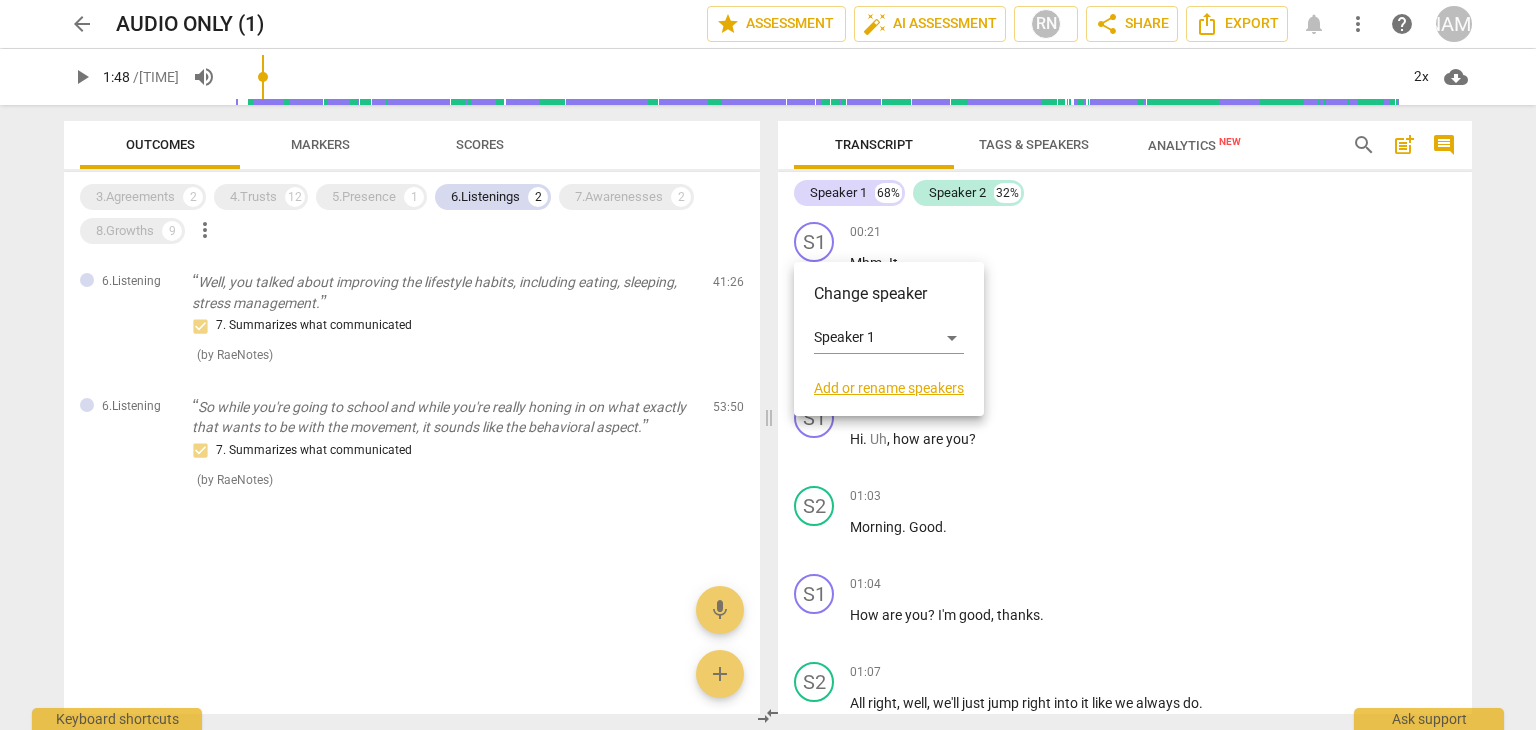 click at bounding box center (768, 365) 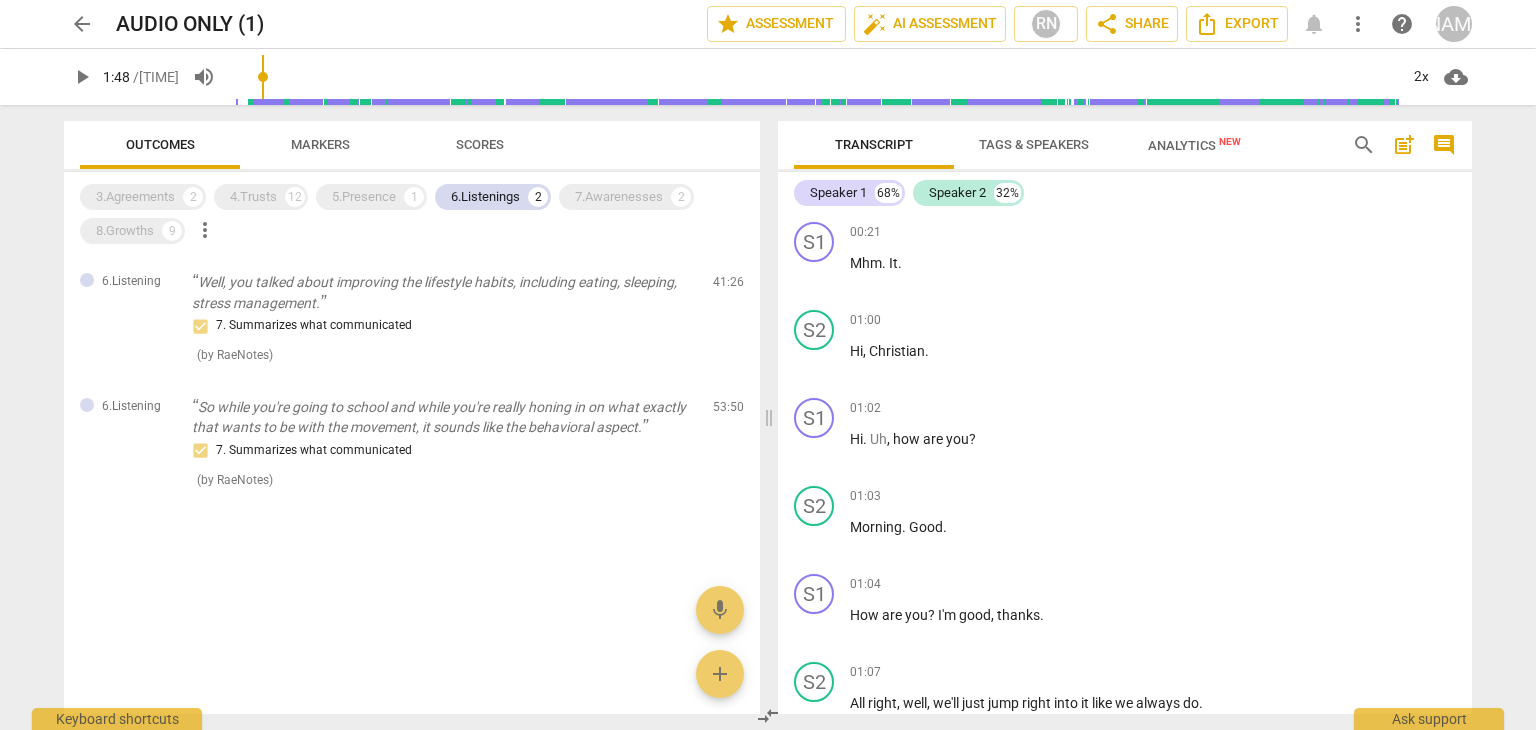 click on "play_arrow" at bounding box center (815, 275) 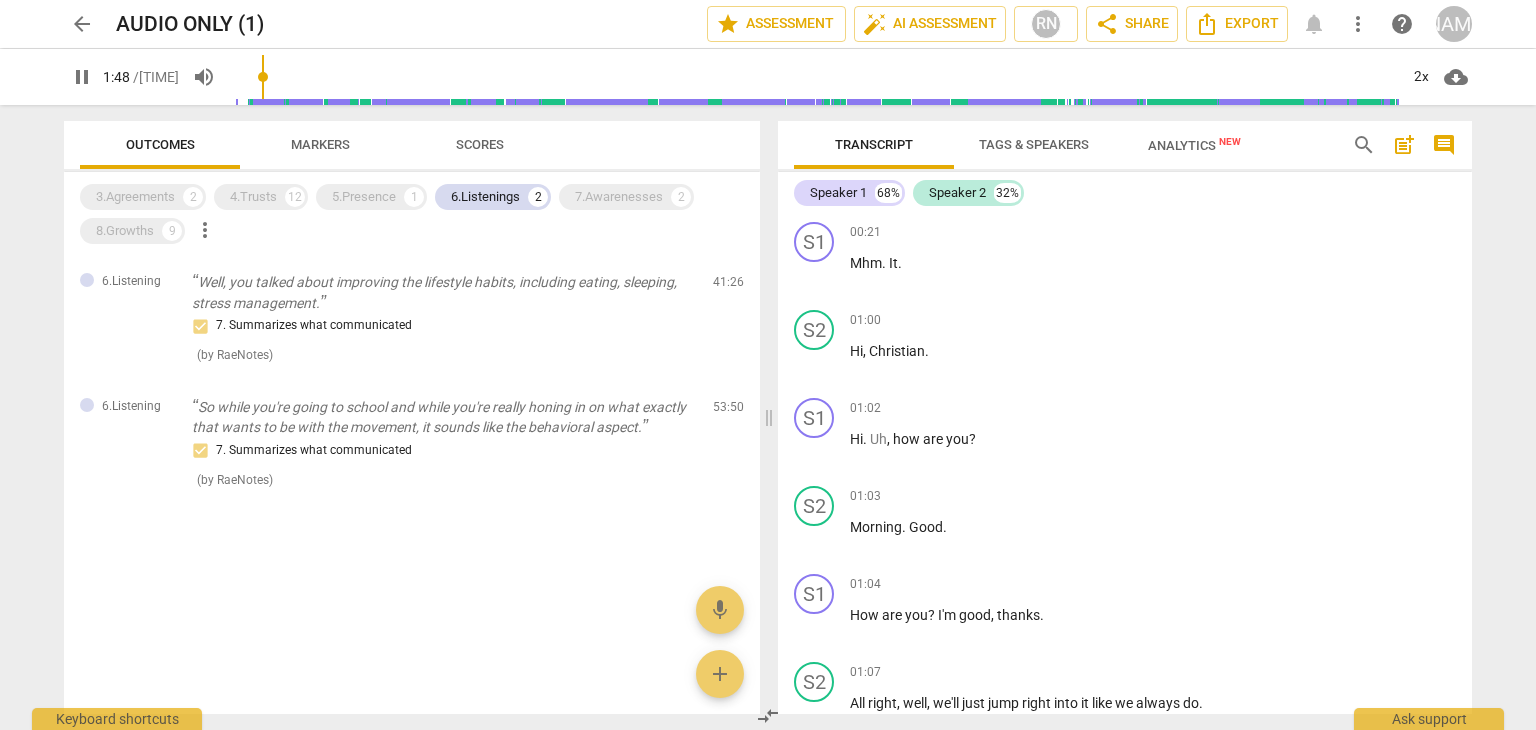 click on "pause" at bounding box center (815, 275) 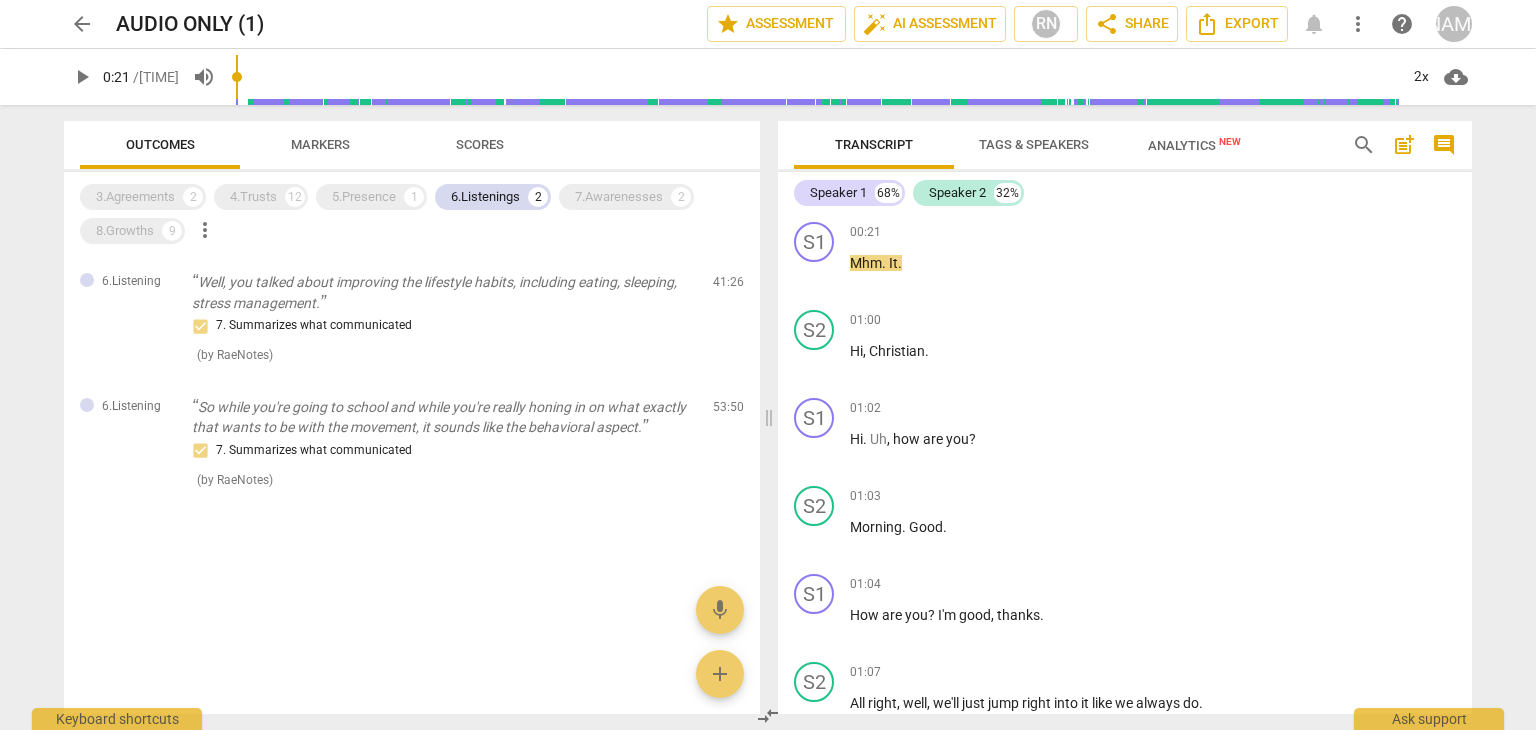 click on "play_arrow" at bounding box center [815, 275] 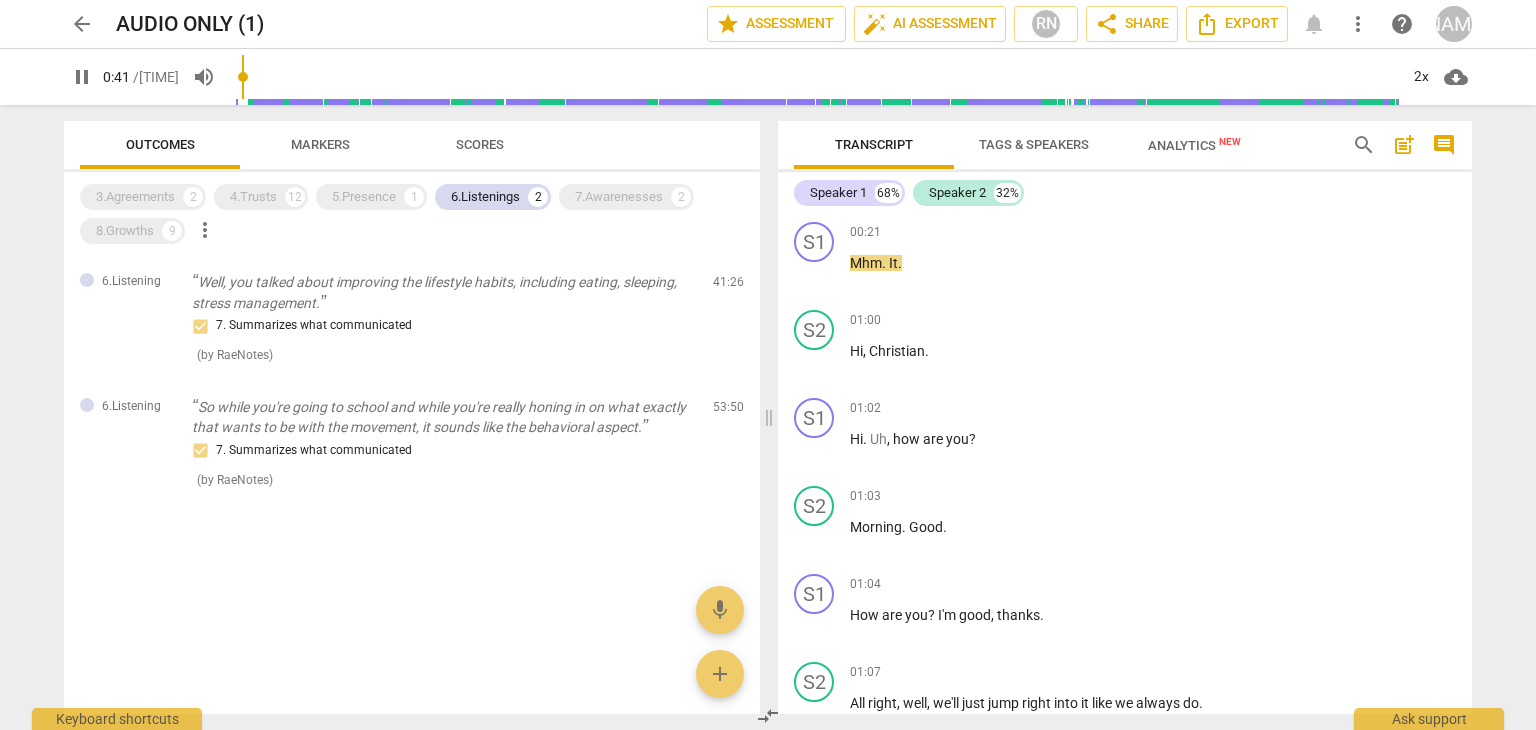 click on "pause" at bounding box center (815, 363) 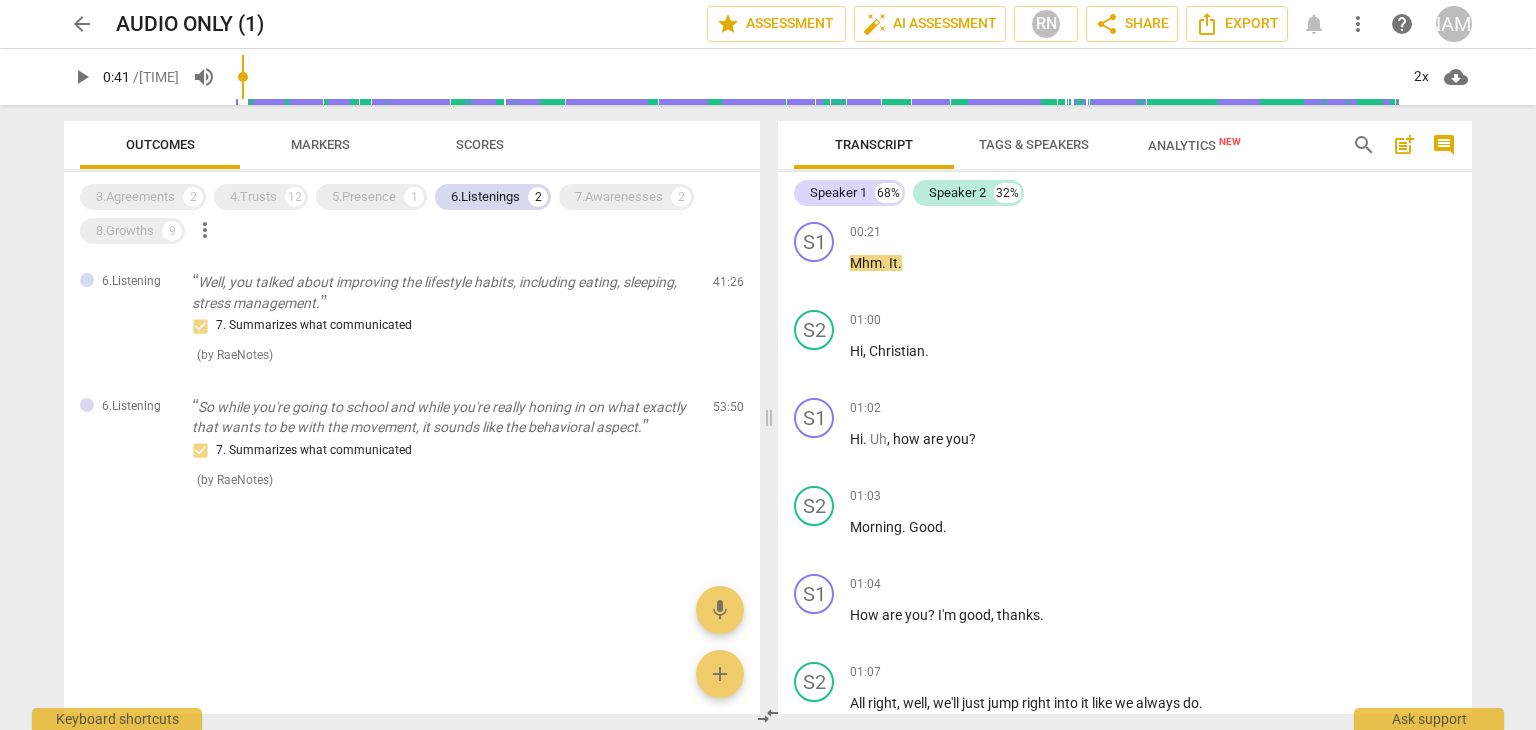 click on "play_arrow" at bounding box center (815, 363) 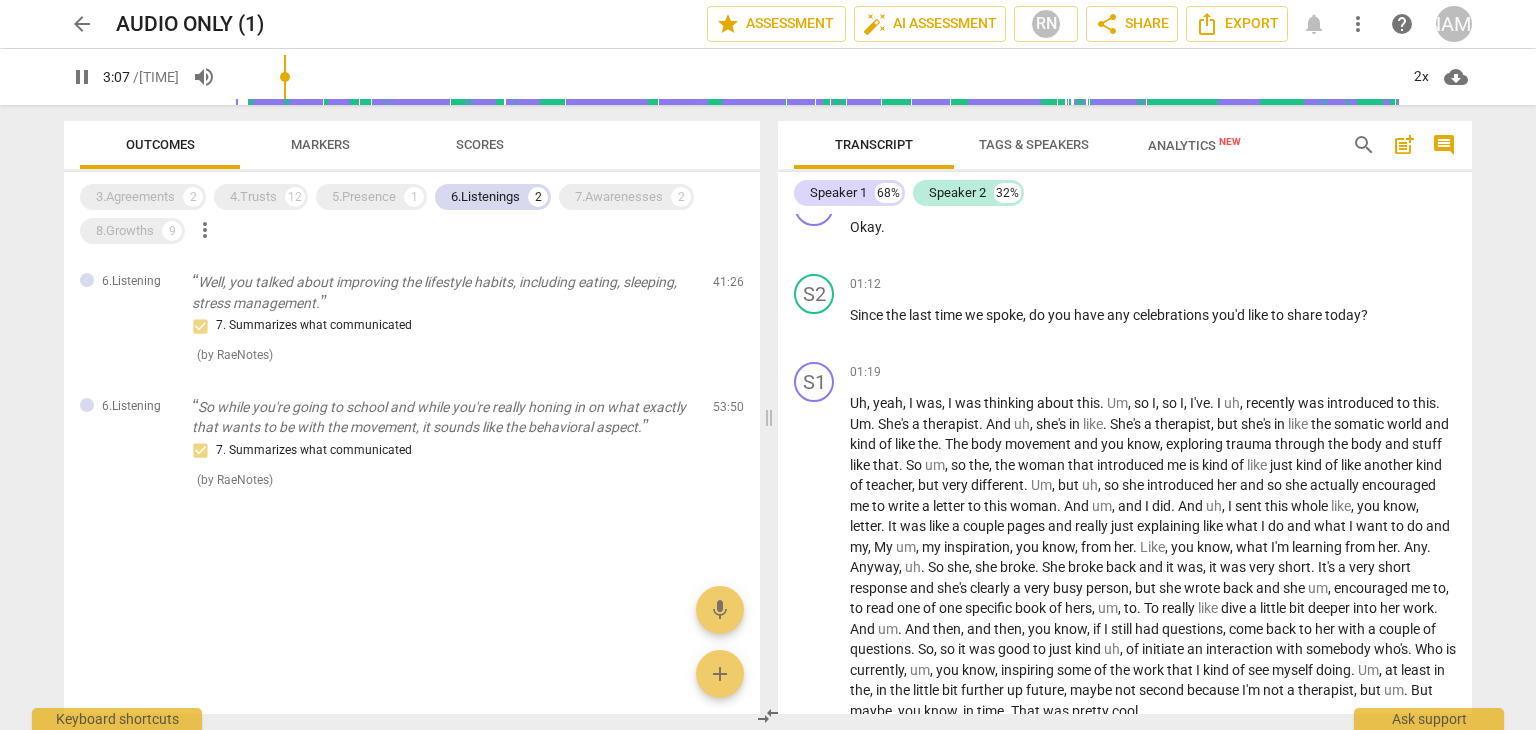 scroll, scrollTop: 1113, scrollLeft: 0, axis: vertical 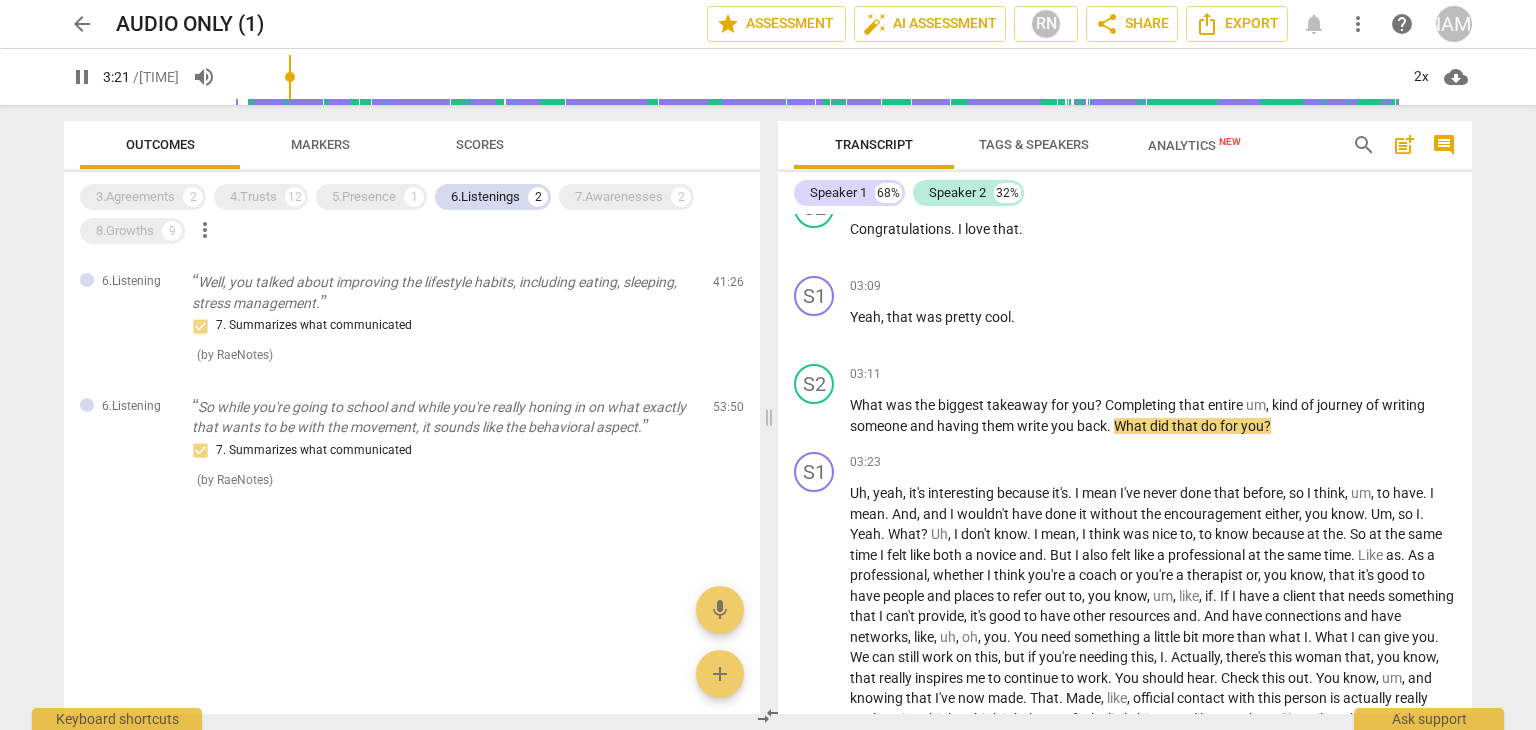 click on "pause" at bounding box center [815, 417] 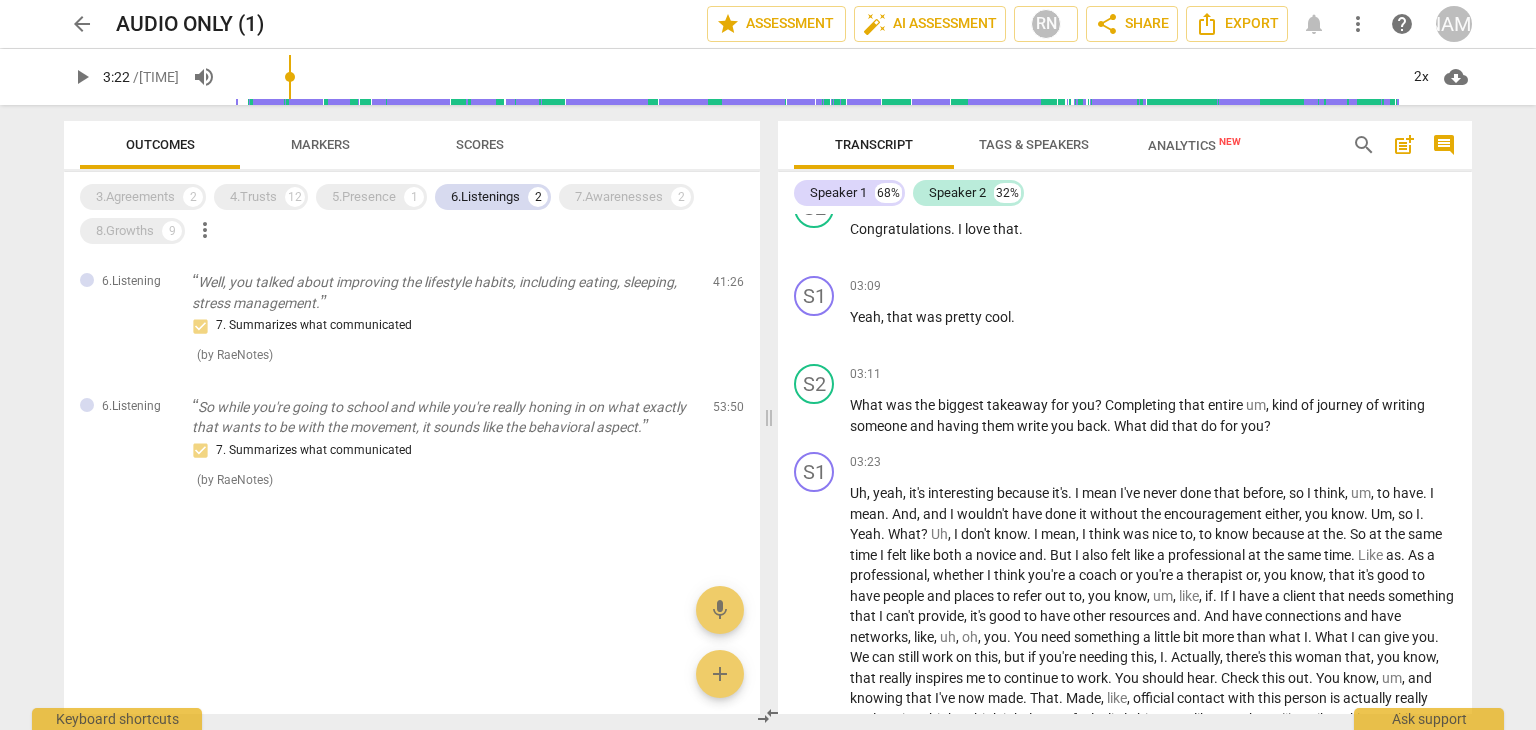 click on "+" at bounding box center (1347, 374) 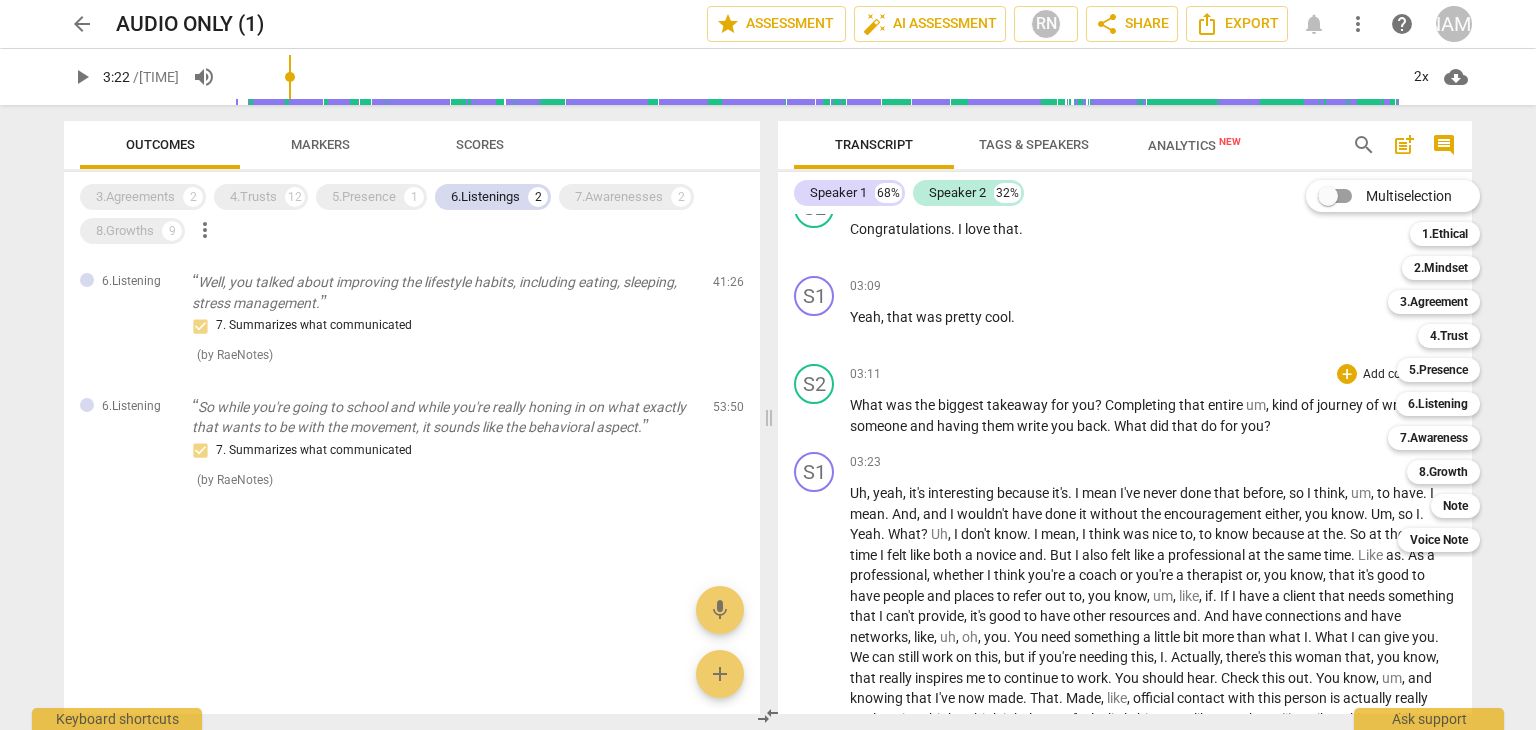 click at bounding box center (768, 365) 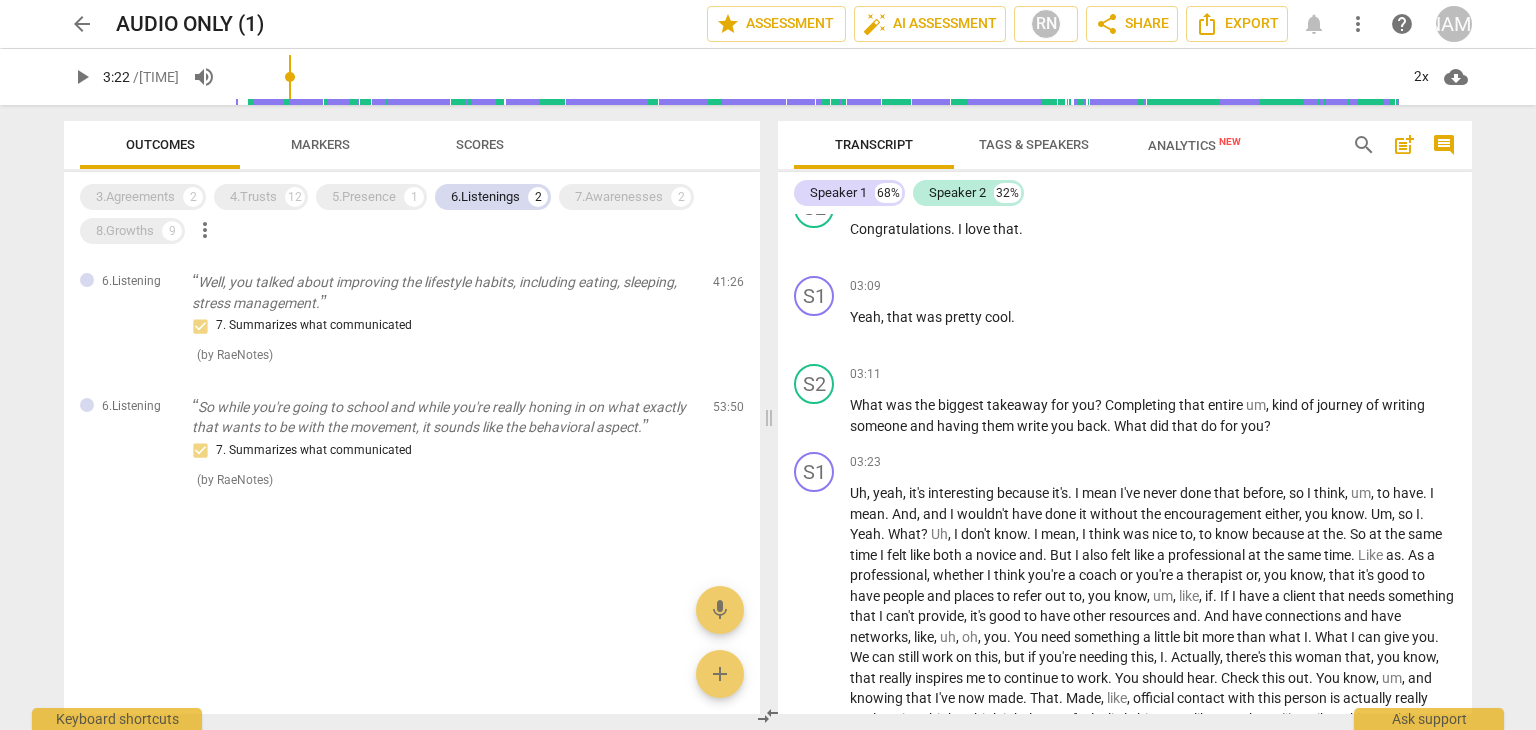 click on "Markers" at bounding box center [320, 144] 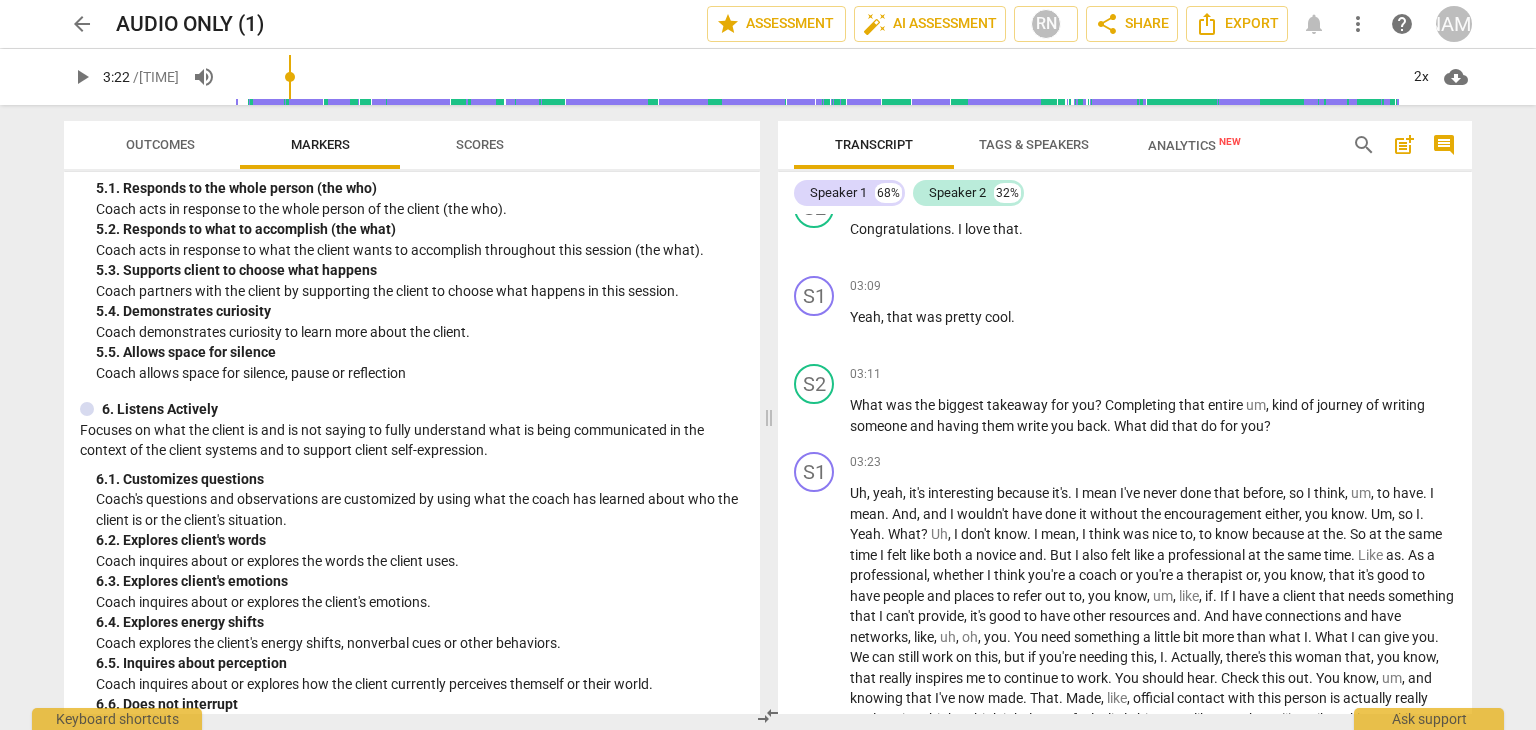 scroll, scrollTop: 988, scrollLeft: 0, axis: vertical 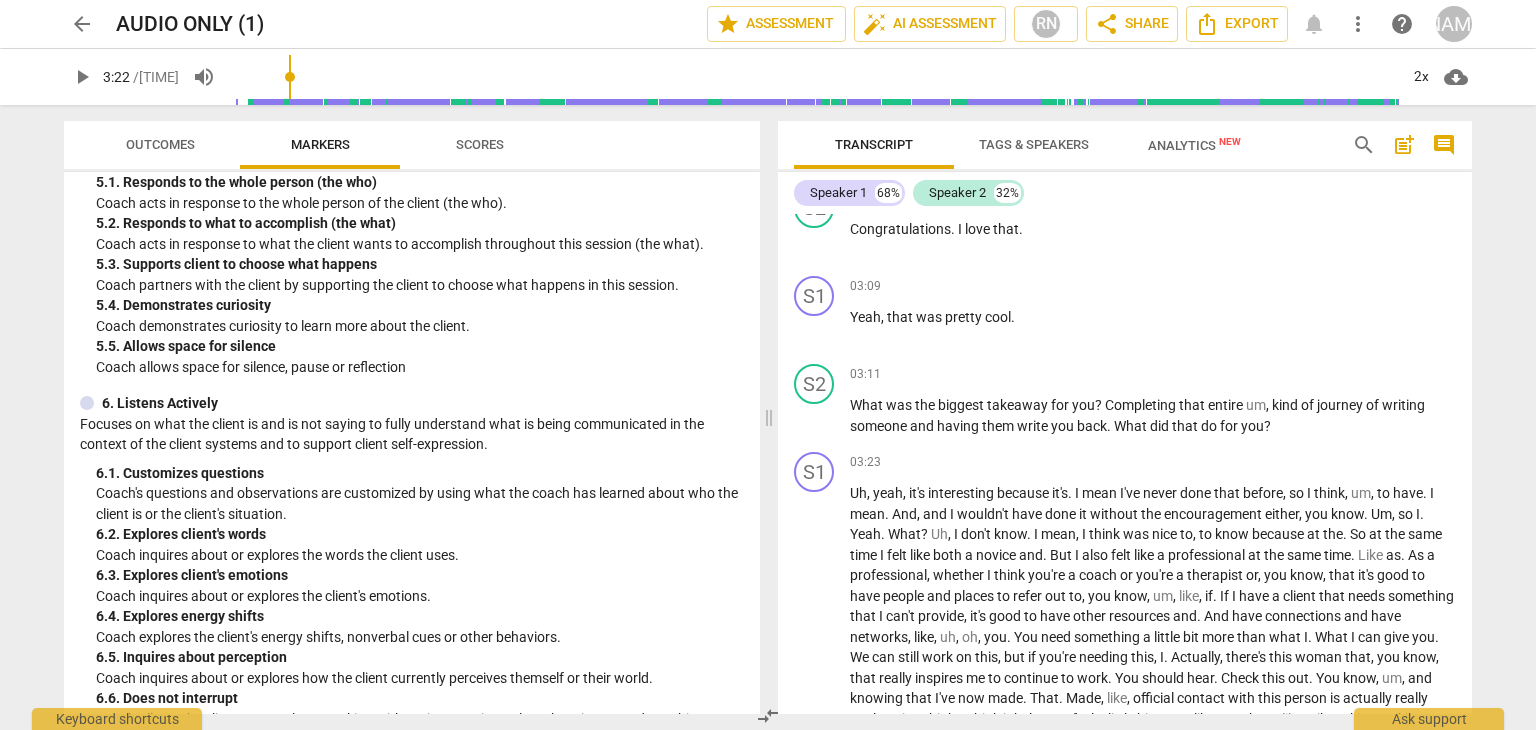 click on "+" at bounding box center (1347, 374) 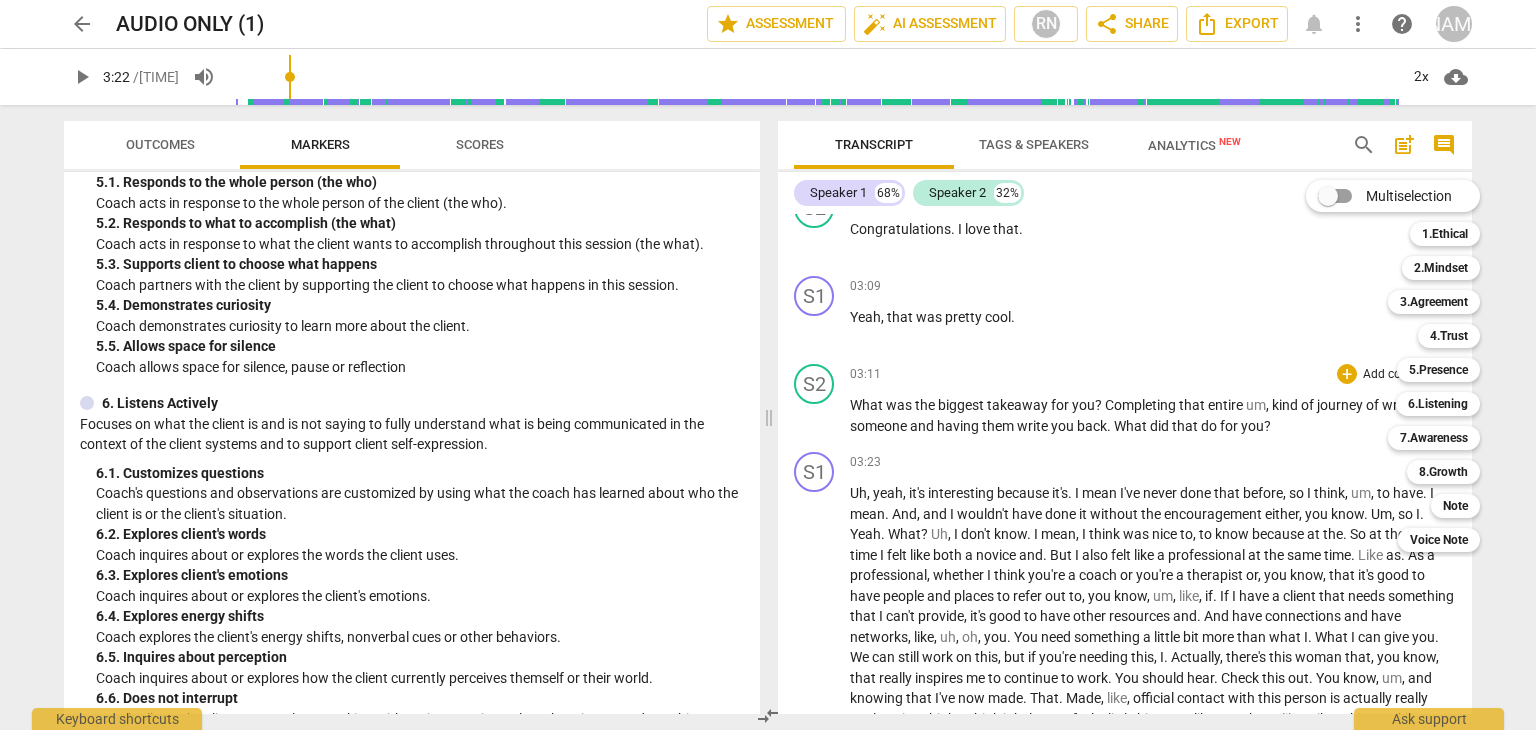 click on "5.Presence" at bounding box center [1438, 370] 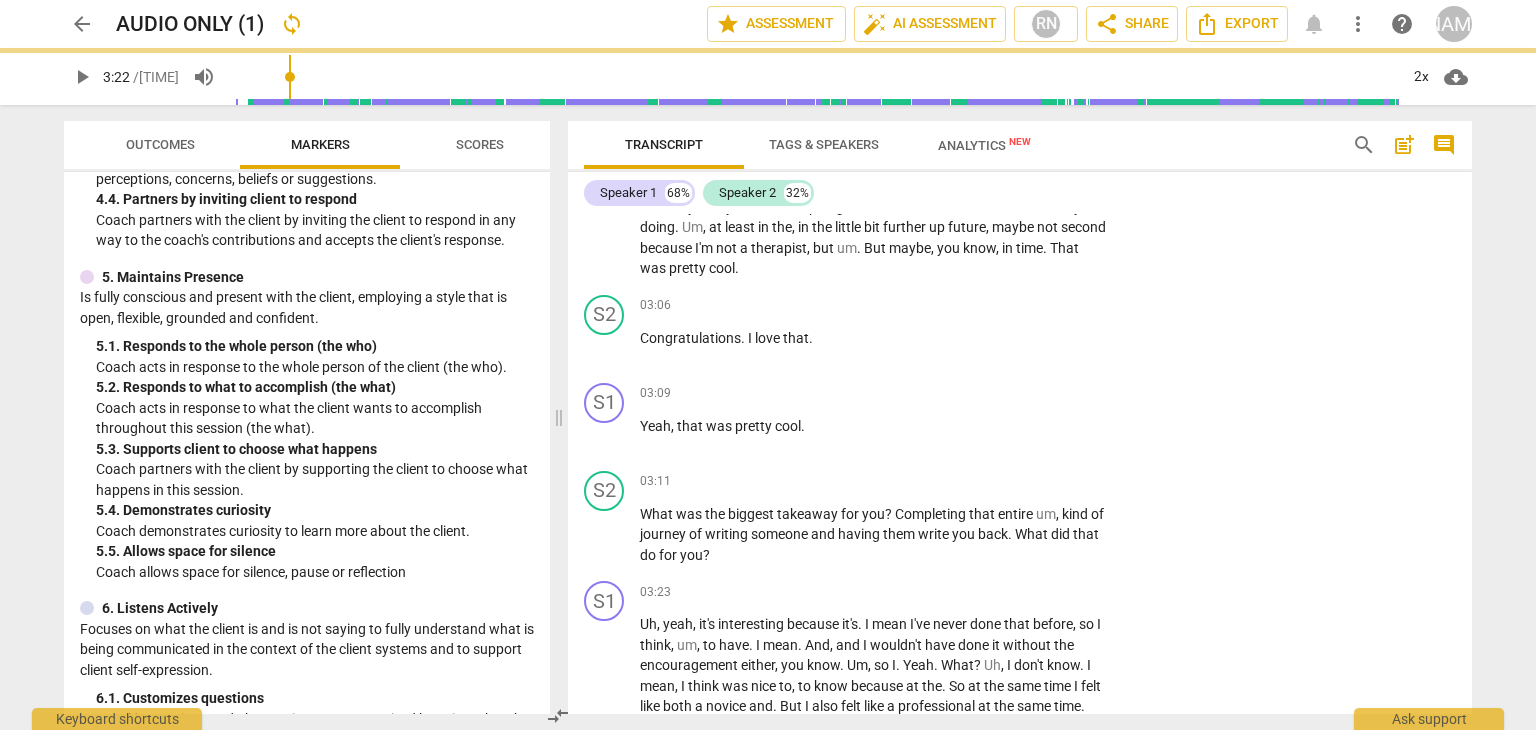 scroll, scrollTop: 1220, scrollLeft: 0, axis: vertical 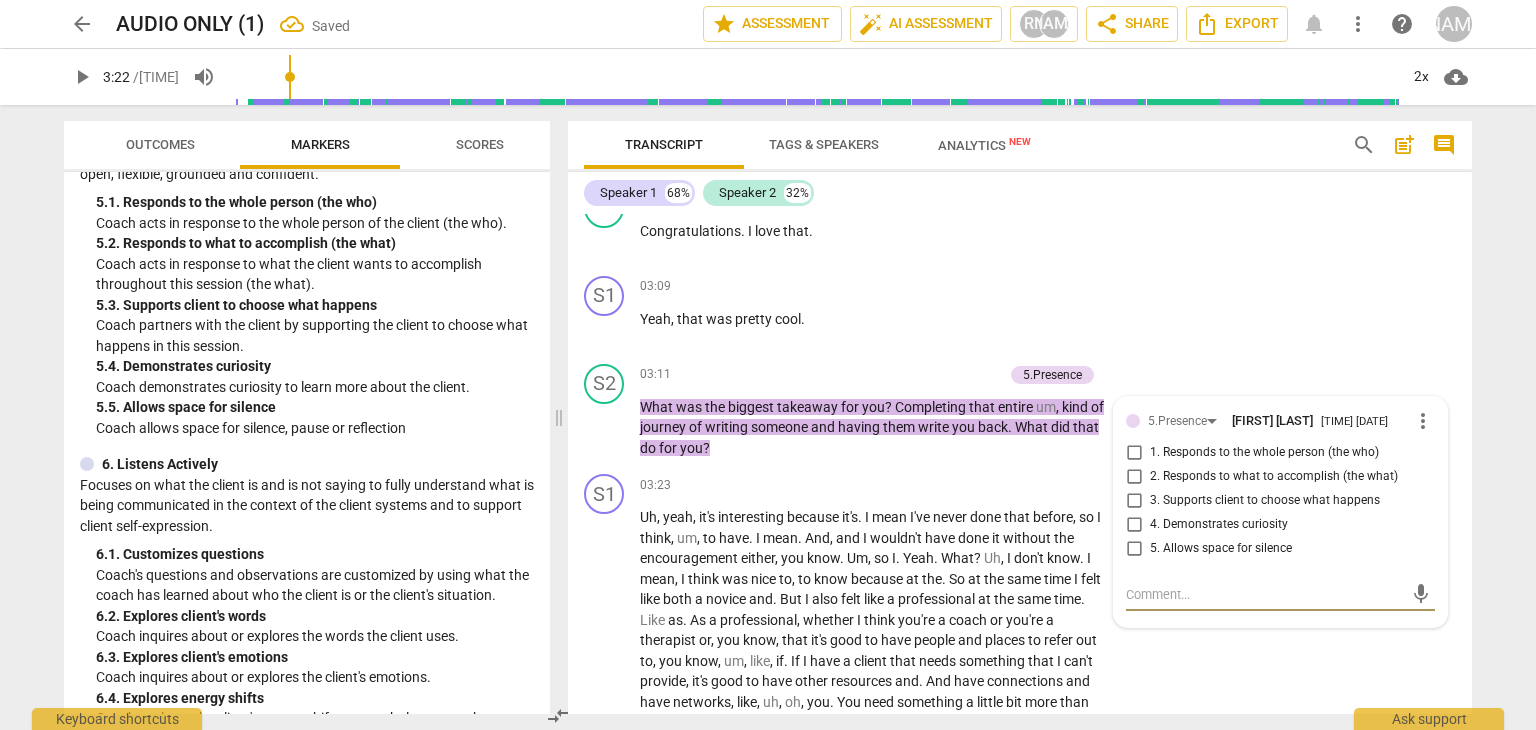 click on "4. Demonstrates curiosity" at bounding box center (1134, 525) 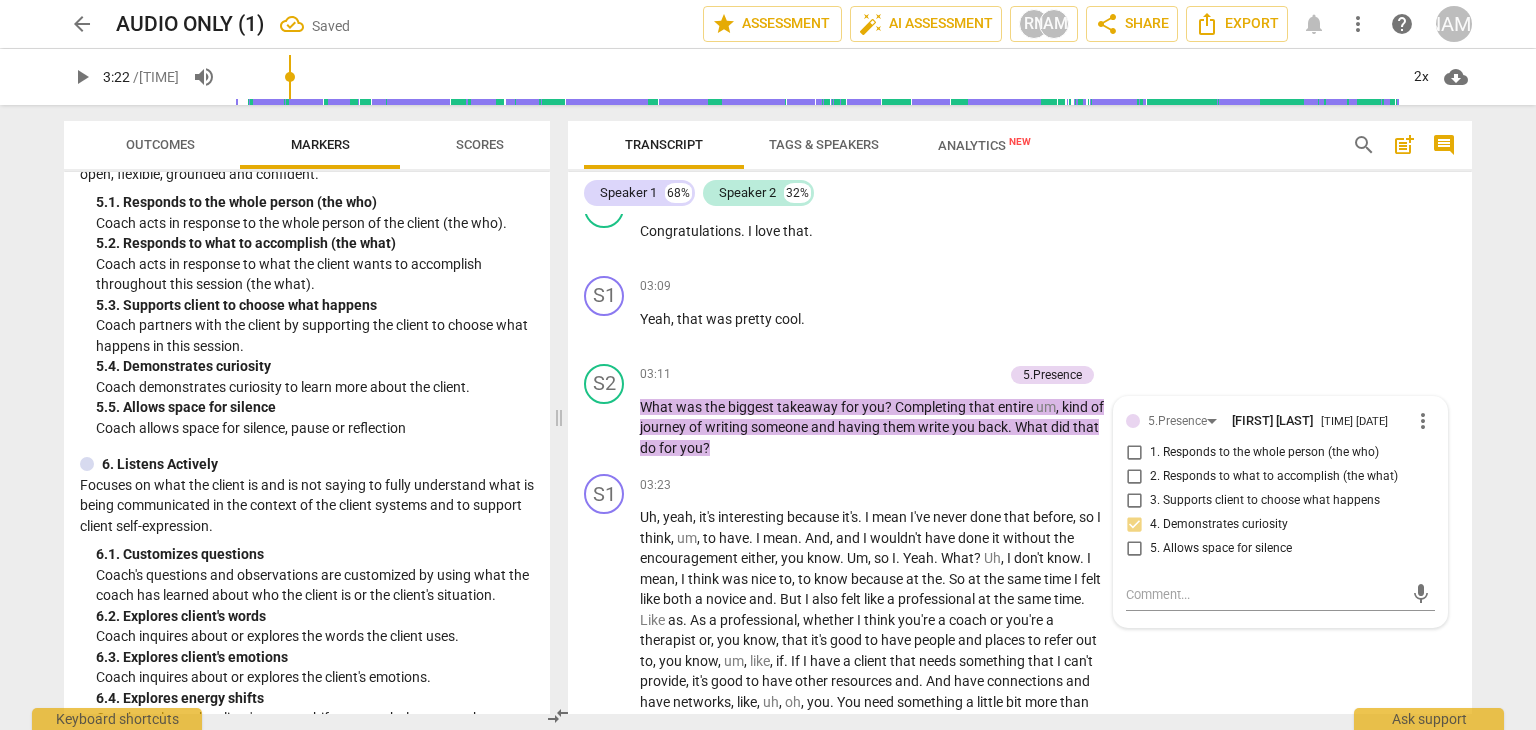 click on "S1 play_arrow pause [TIME] + Add competency keyboard_arrow_right Yeah ,   that   was   pretty   cool ." at bounding box center (1020, 312) 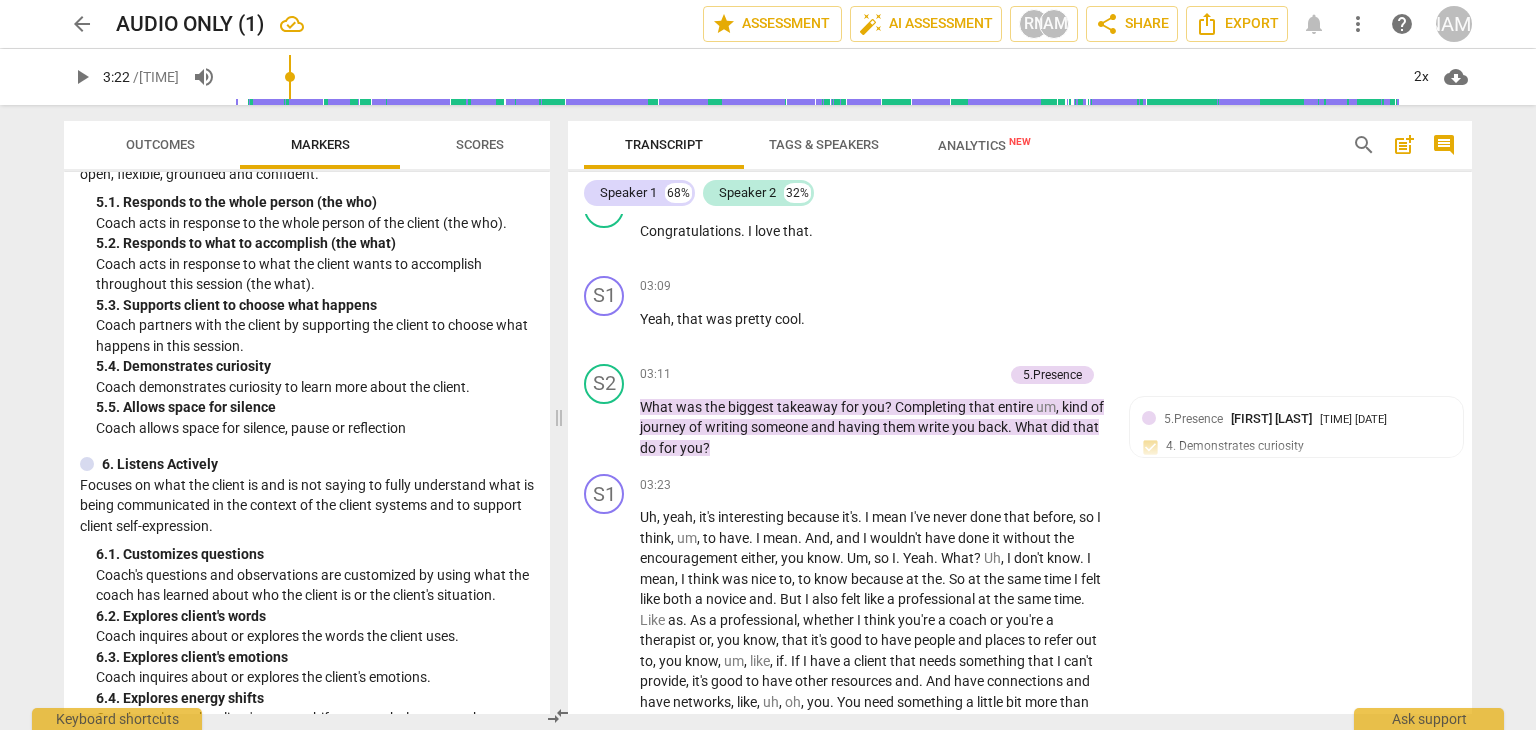 click on "." at bounding box center [1011, 427] 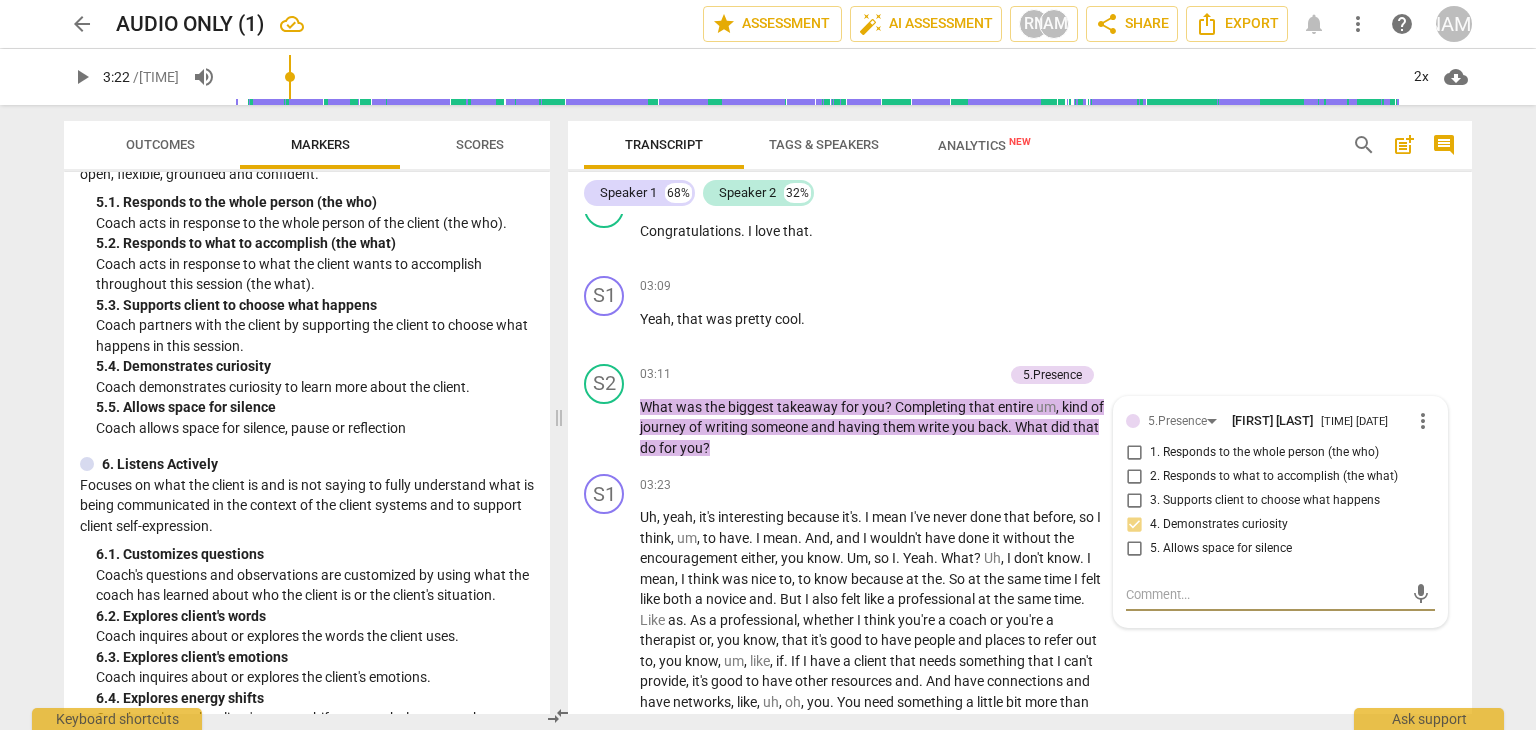 click on "." at bounding box center [1011, 427] 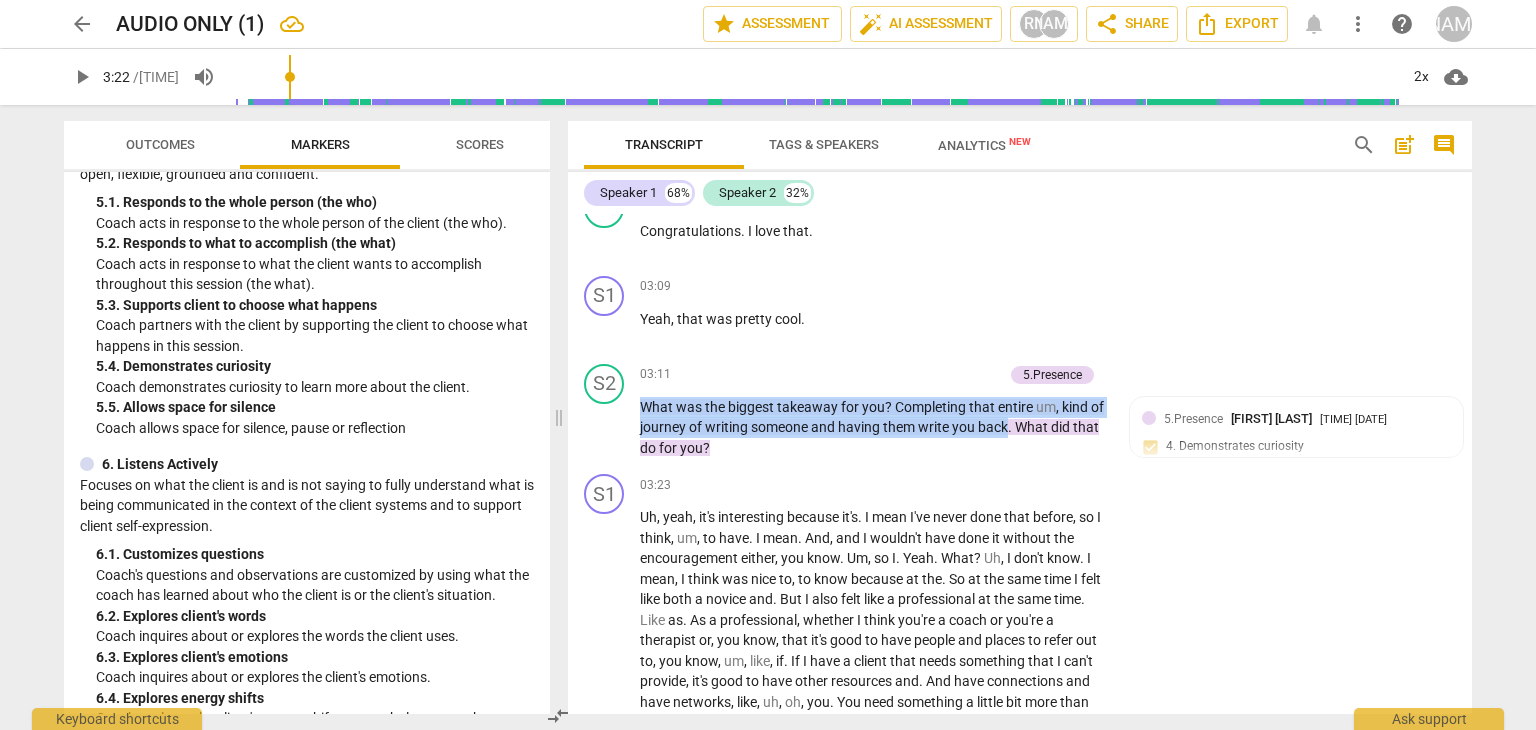 drag, startPoint x: 1008, startPoint y: 417, endPoint x: 637, endPoint y: 401, distance: 371.34485 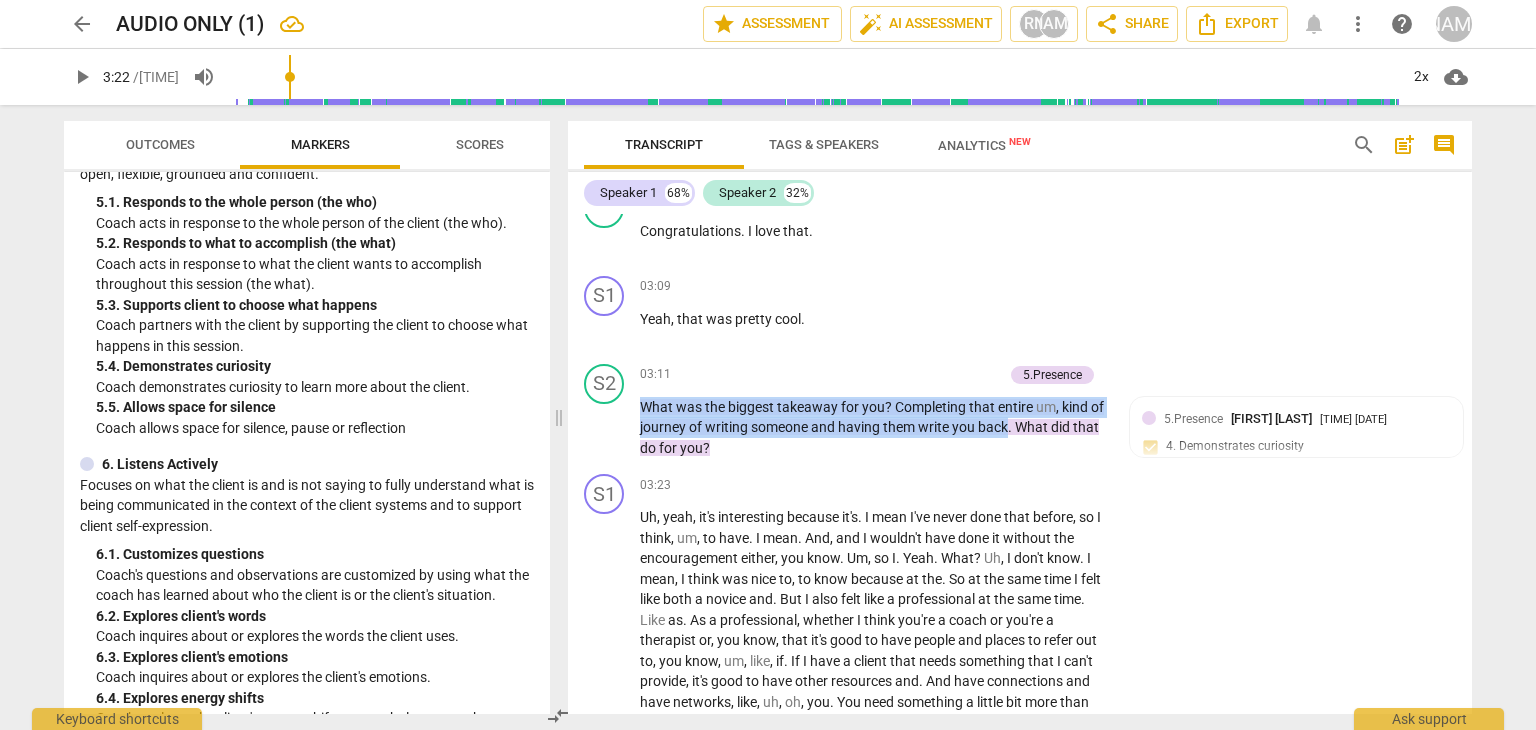 click on "S2 play_arrow pause [TIME] + Add competency 5.Presence keyboard_arrow_right What   was   the   biggest   takeaway   for   you ?   Completing   that   entire   um ,   kind   of   journey   of   writing   someone   and   having   them   write   you   back .   What   did   that   do   for   you ? 5.Presence [NAME] [TIME] [DATE] 4. Demonstrates curiosity" at bounding box center [1020, 411] 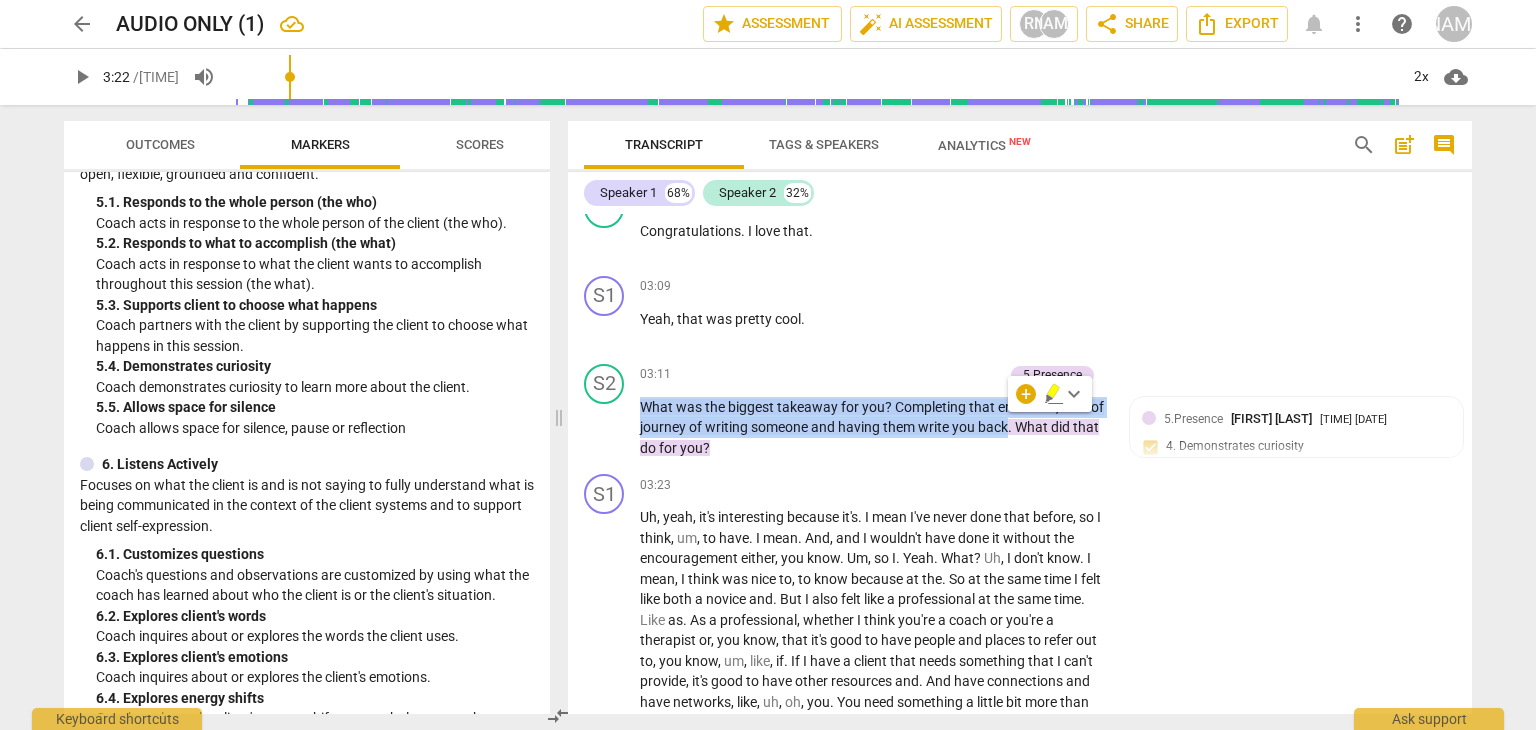 copy on "What   was   the   biggest   takeaway   for   you ?   Completing   that   entire   um ,   kind   of   journey   of   writing   someone   and   having   them   write   you   back" 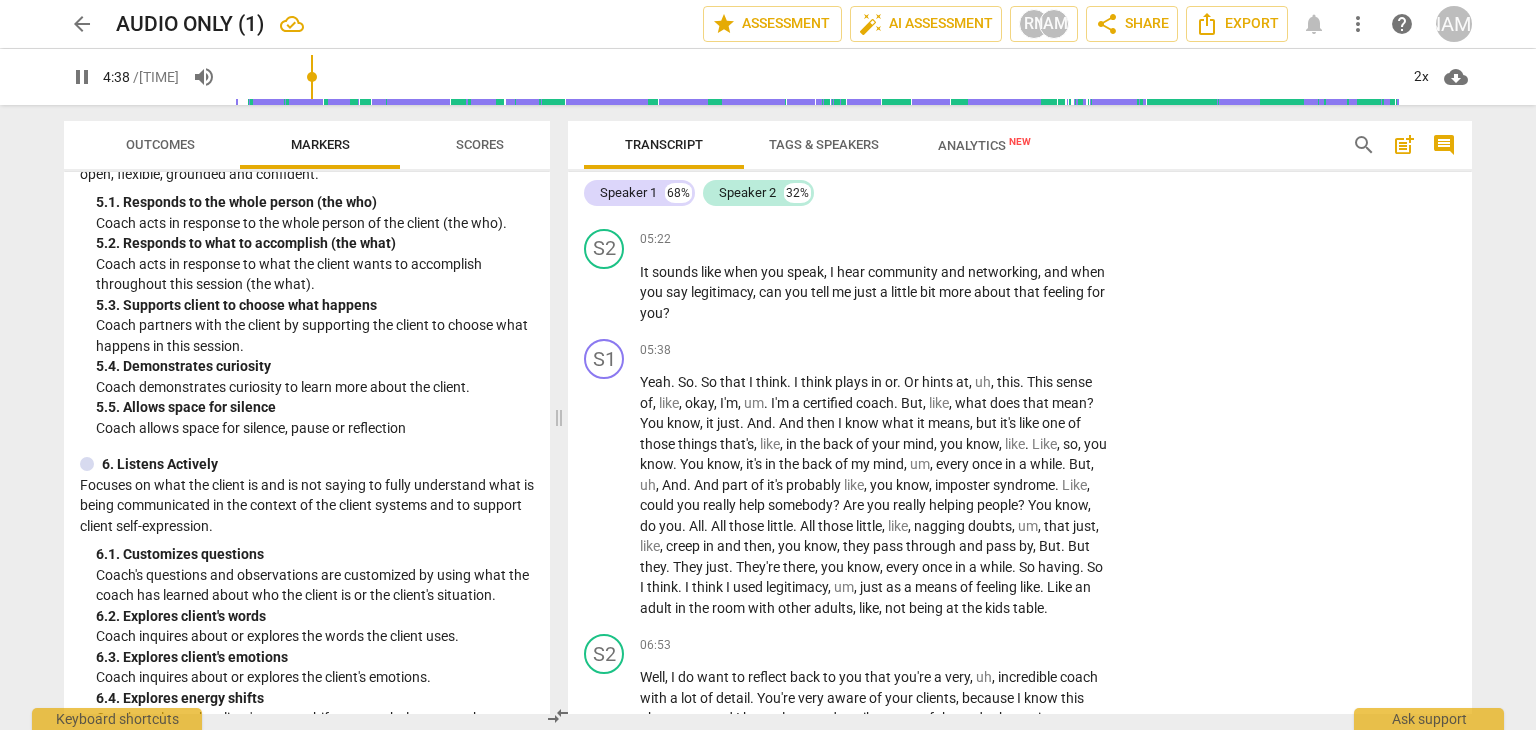 scroll, scrollTop: 1905, scrollLeft: 0, axis: vertical 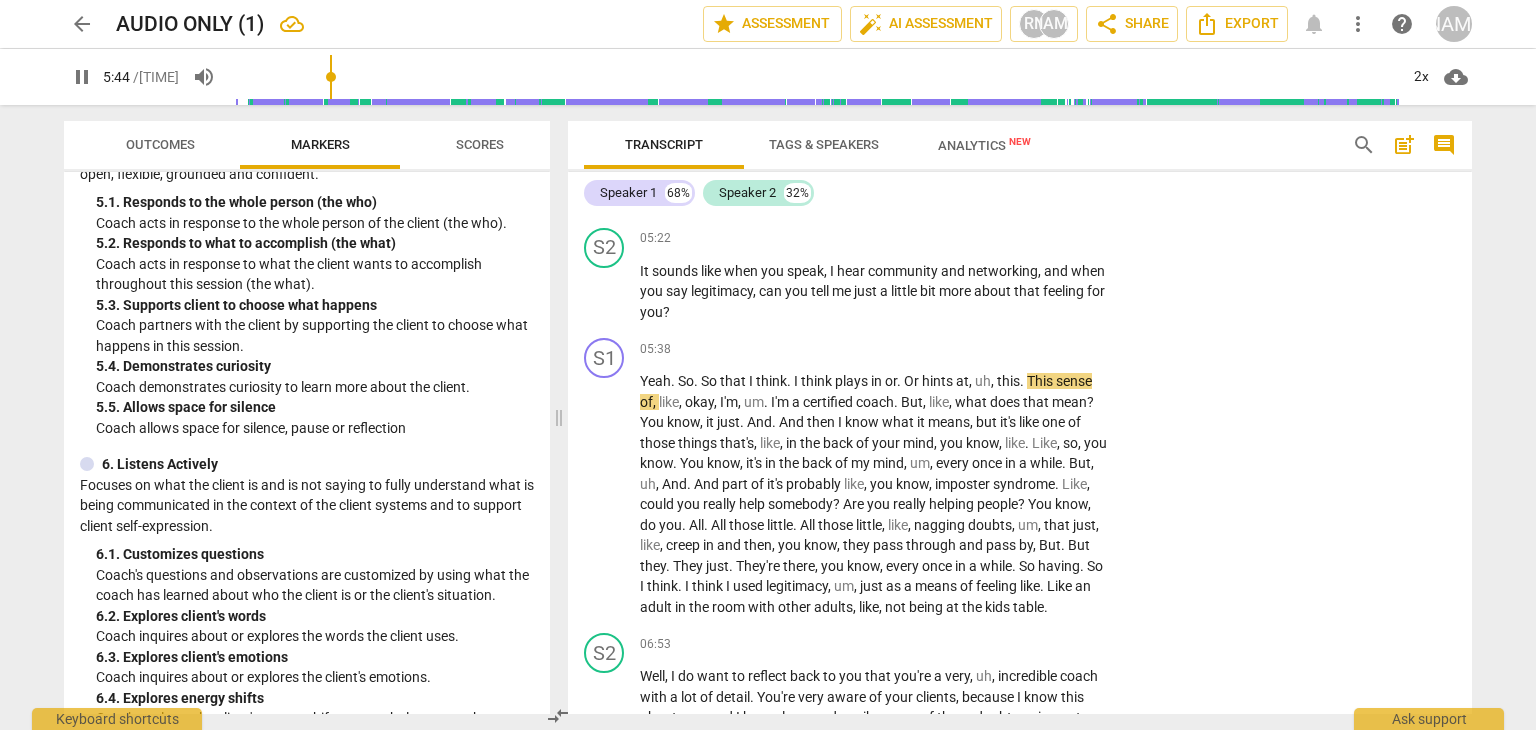 click on "pause" at bounding box center [605, 495] 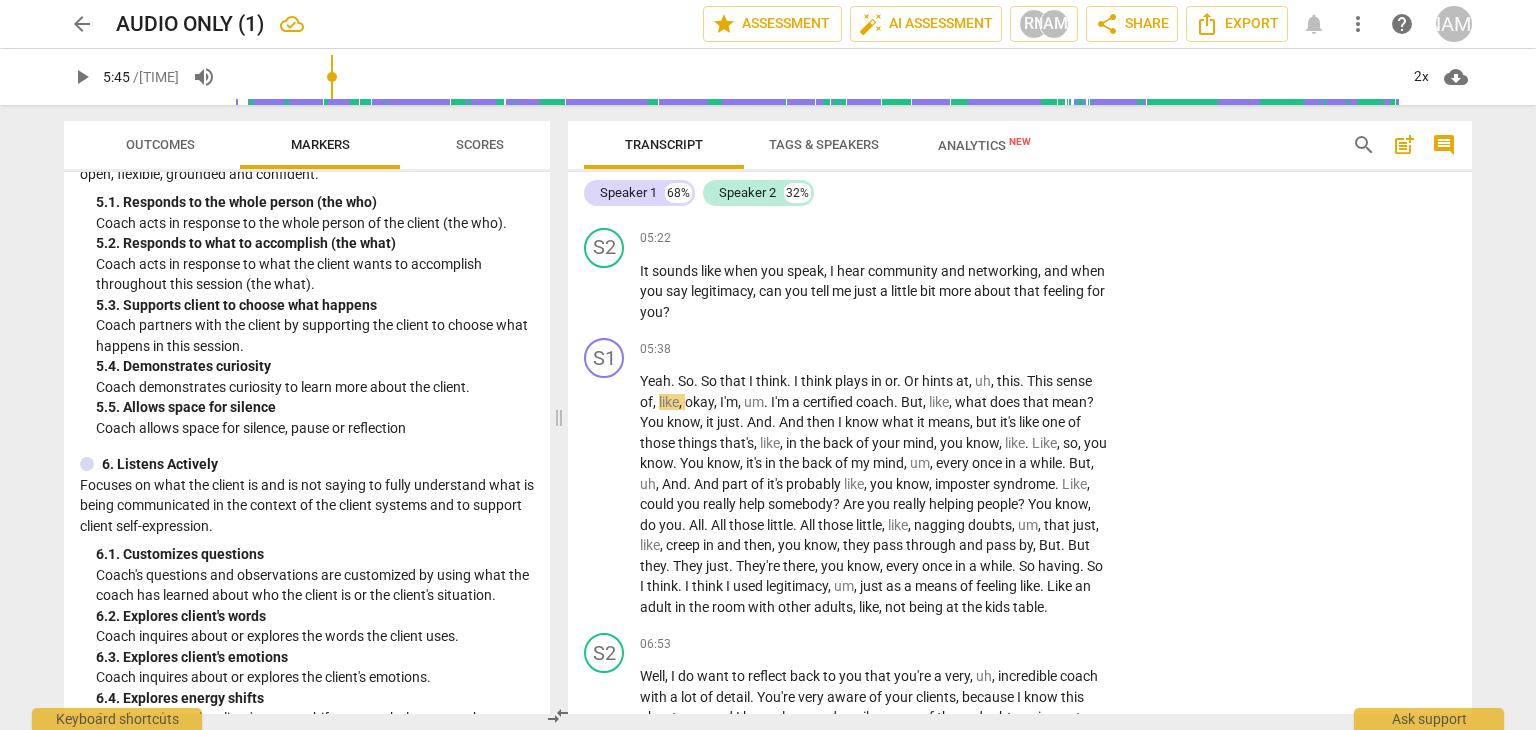 type on "346" 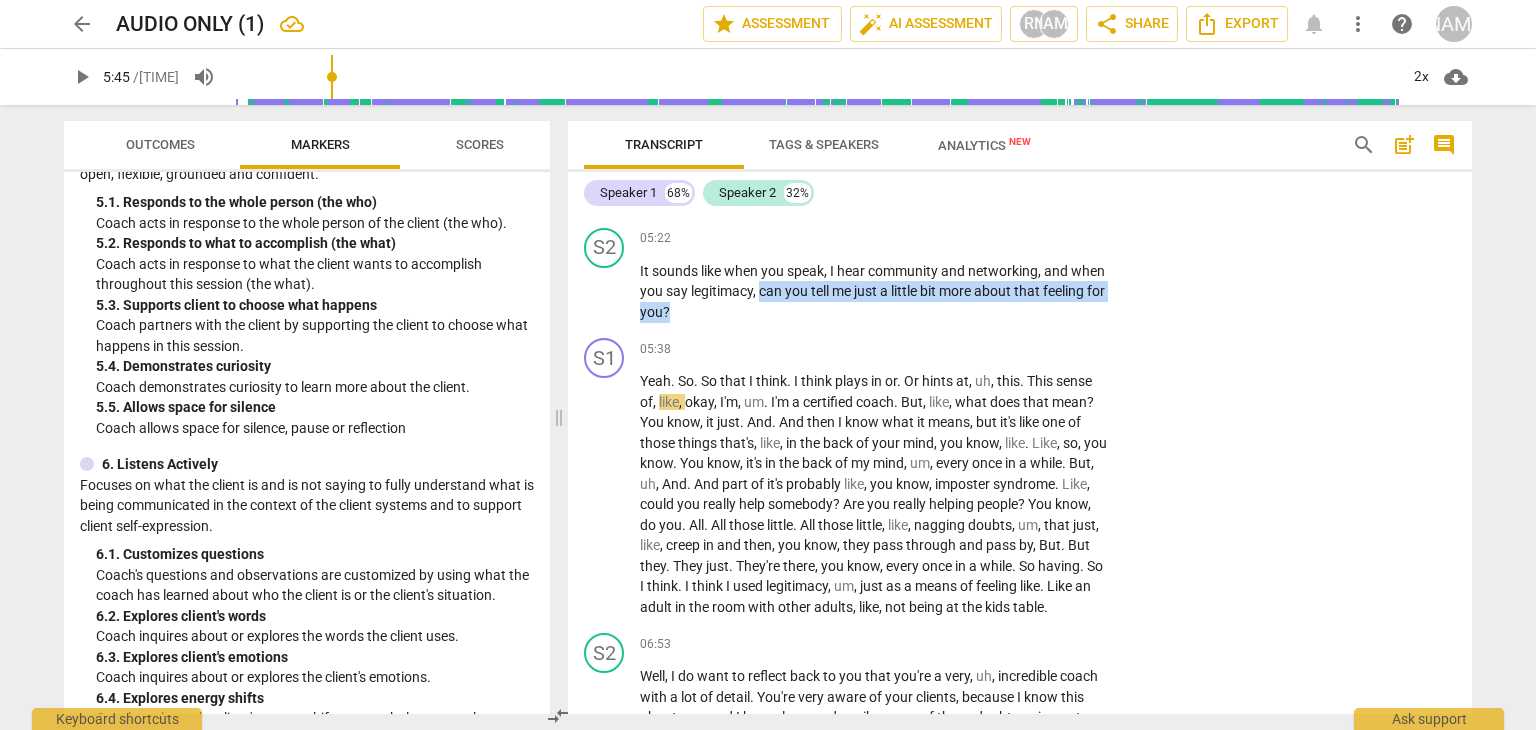 drag, startPoint x: 796, startPoint y: 279, endPoint x: 815, endPoint y: 302, distance: 29.832869 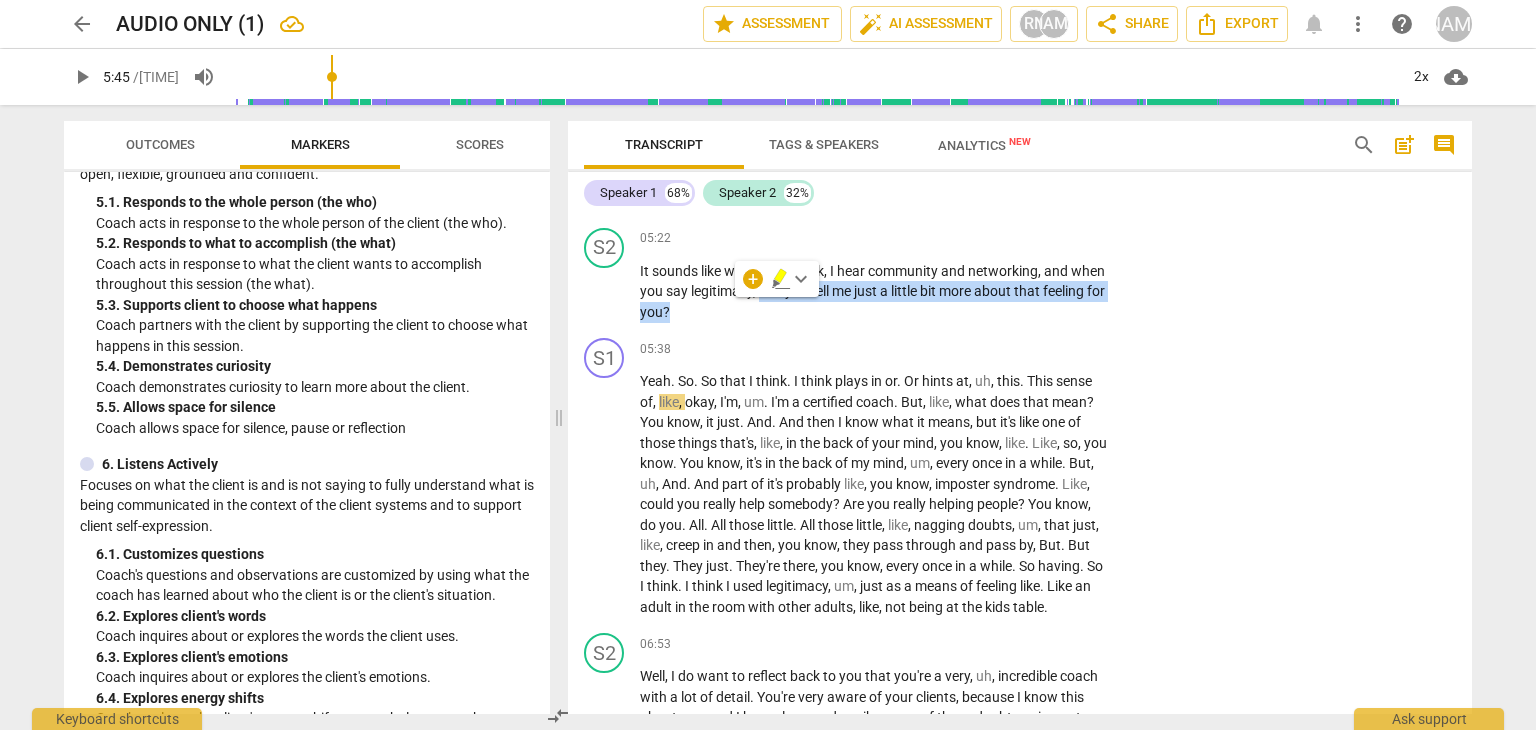 copy on "can   you   tell   me   just   a   little   bit   more   about   that   feeling   for   you ?" 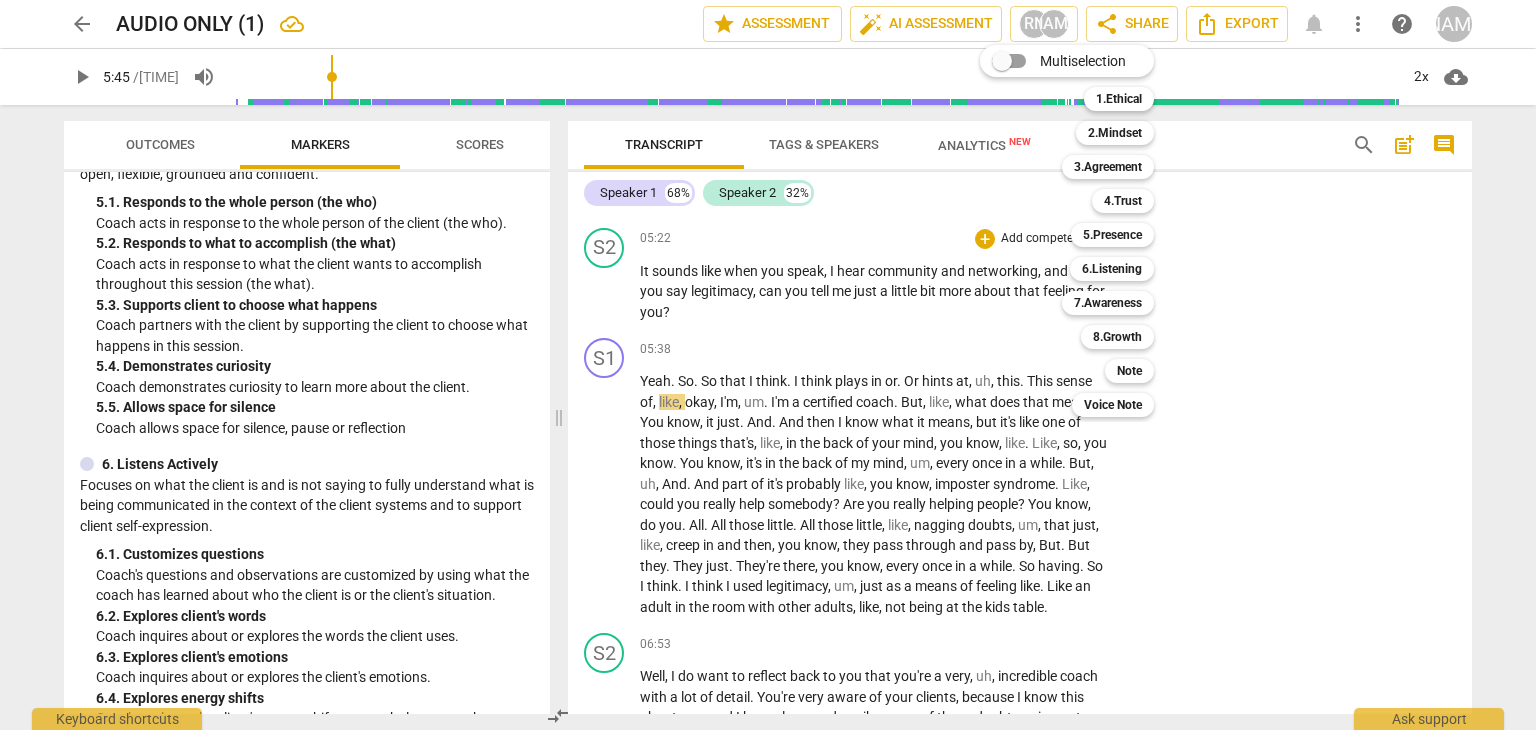 click on "6.Listening" at bounding box center (1112, 269) 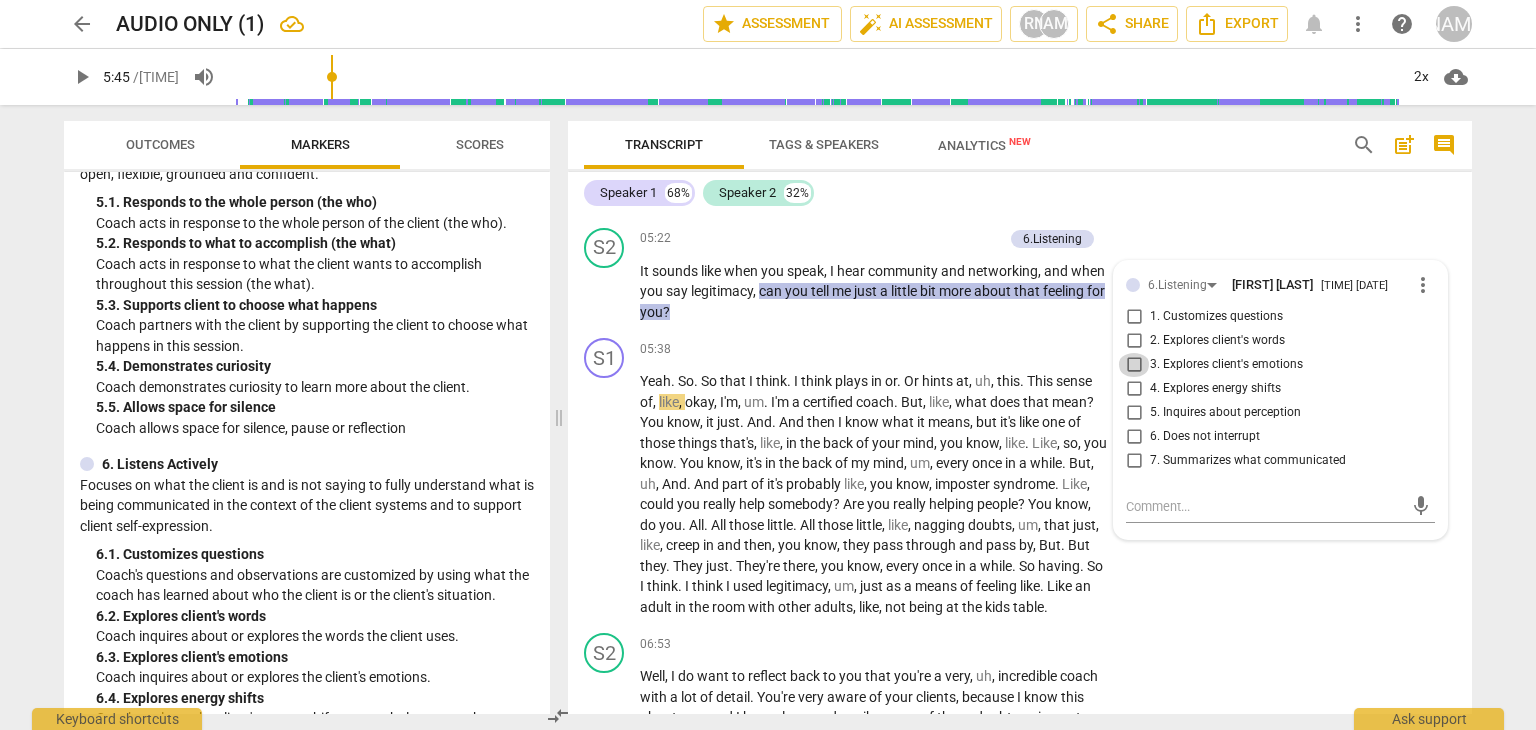 click on "3. Explores client's emotions" at bounding box center (1134, 365) 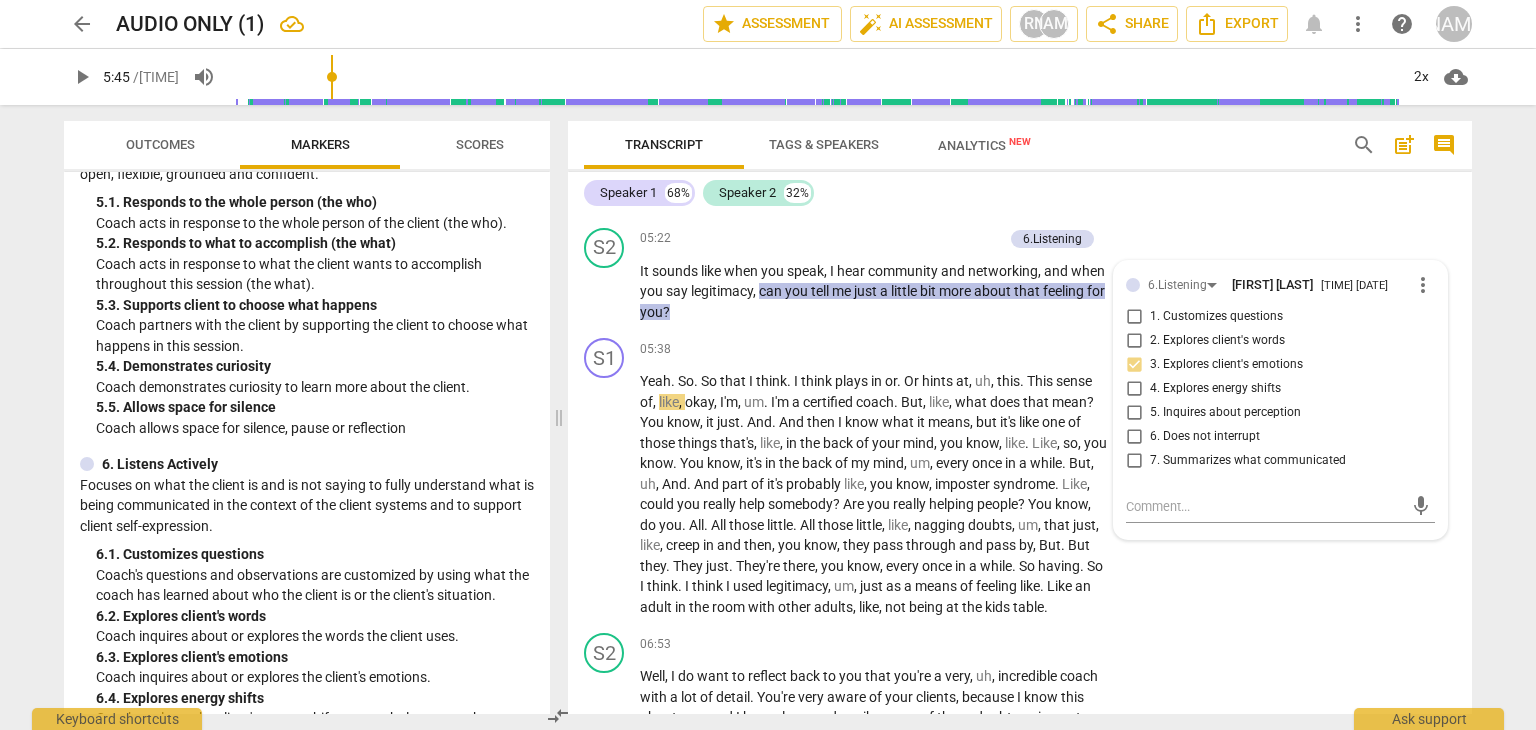 scroll, scrollTop: 1990, scrollLeft: 0, axis: vertical 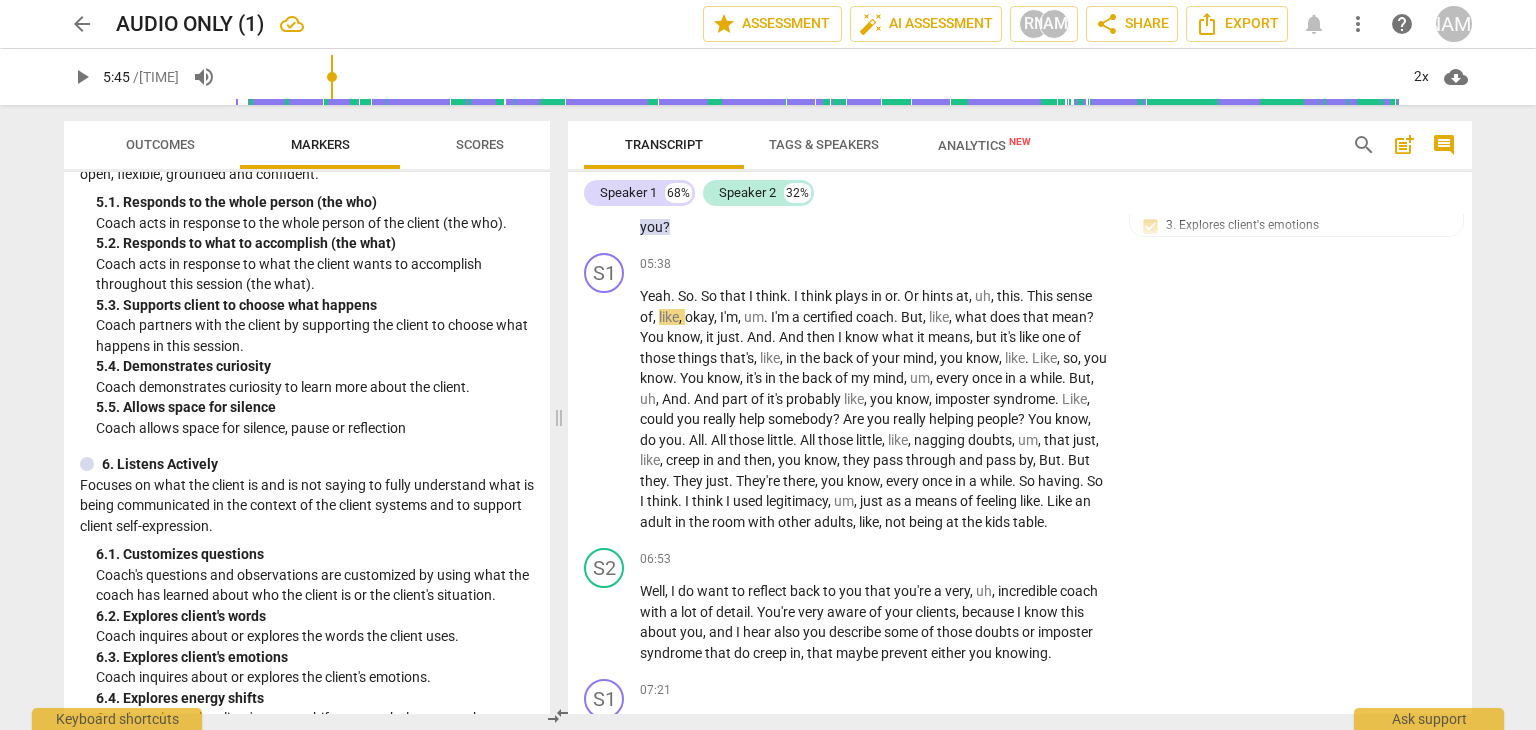 click on "play_arrow" at bounding box center [605, 410] 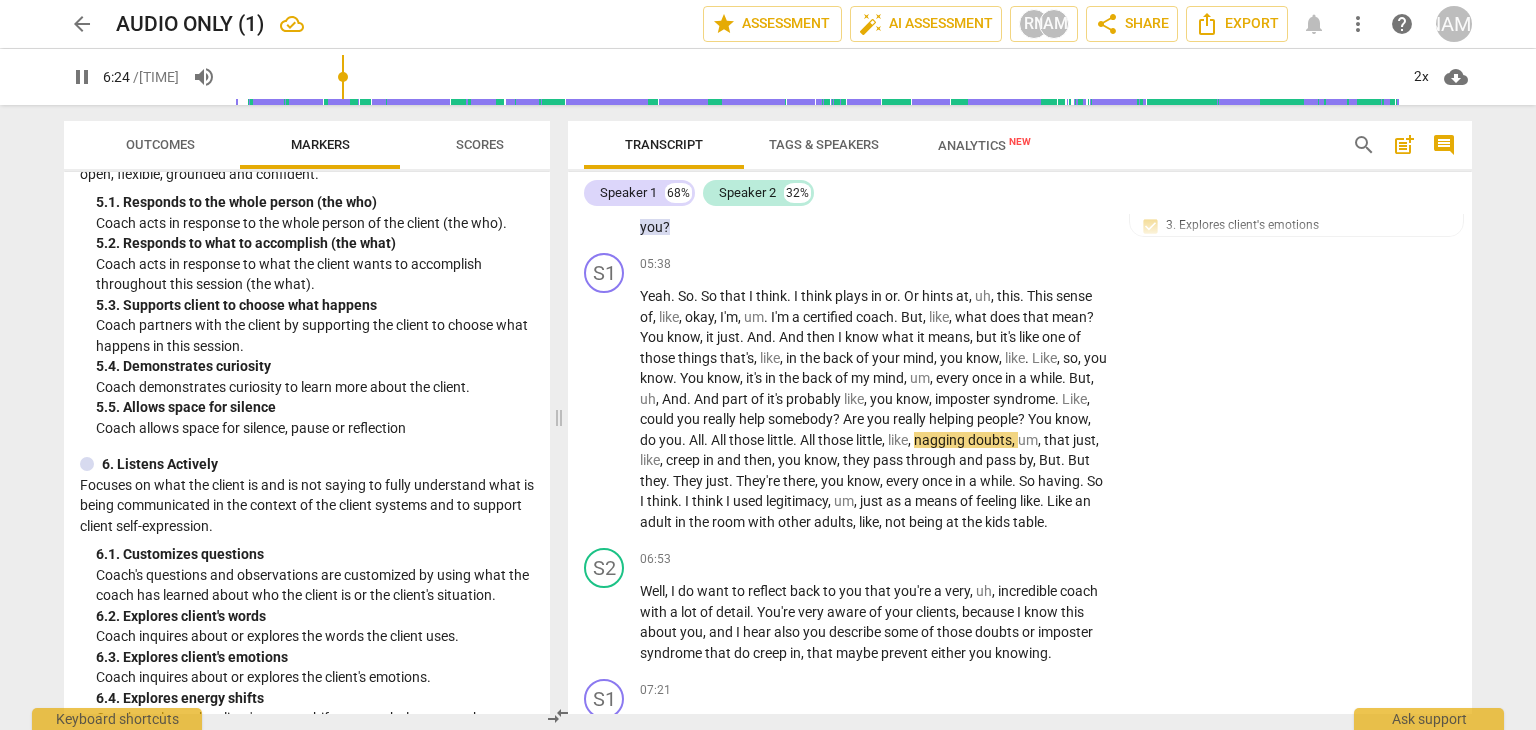 click on "+" at bounding box center [985, 559] 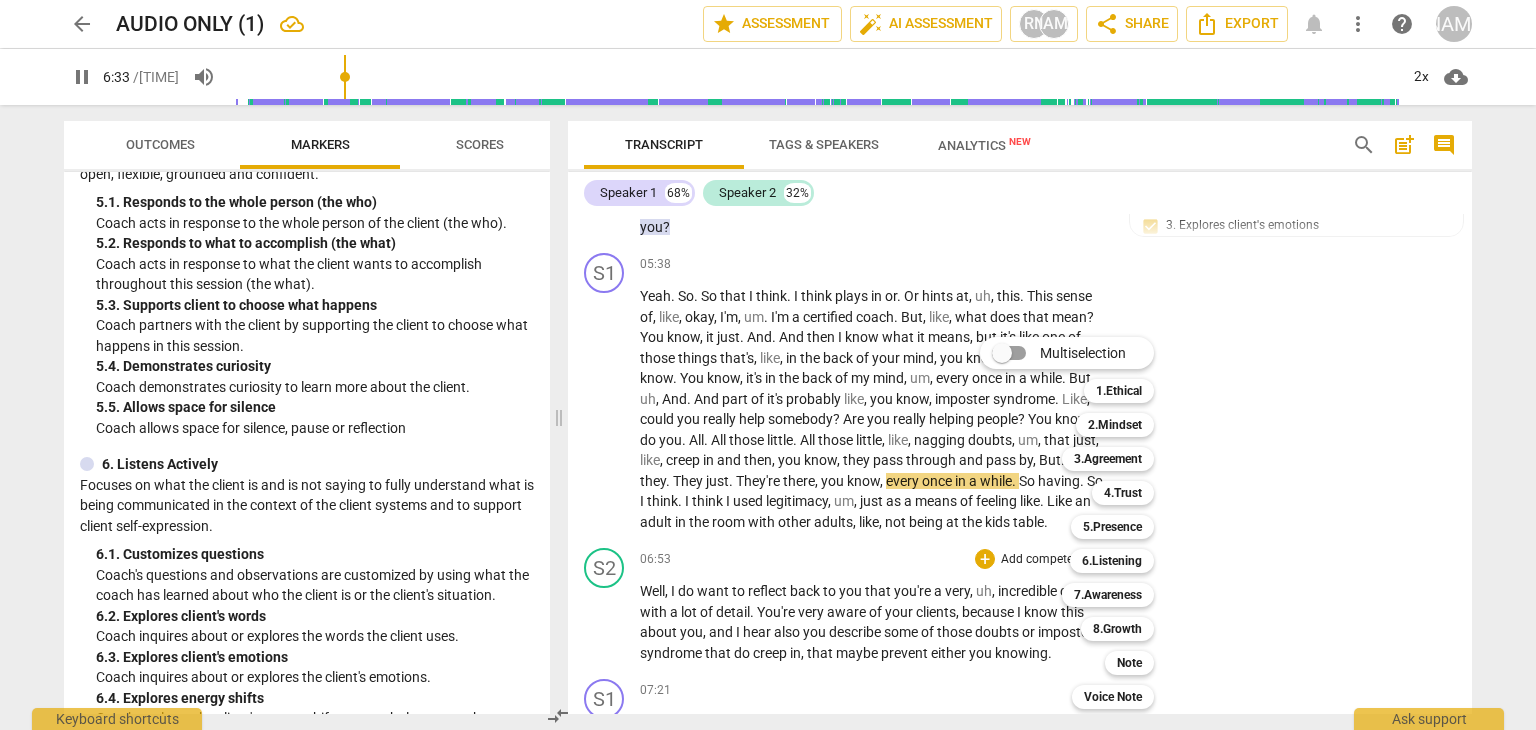 click on "6.Listening" at bounding box center [1112, 561] 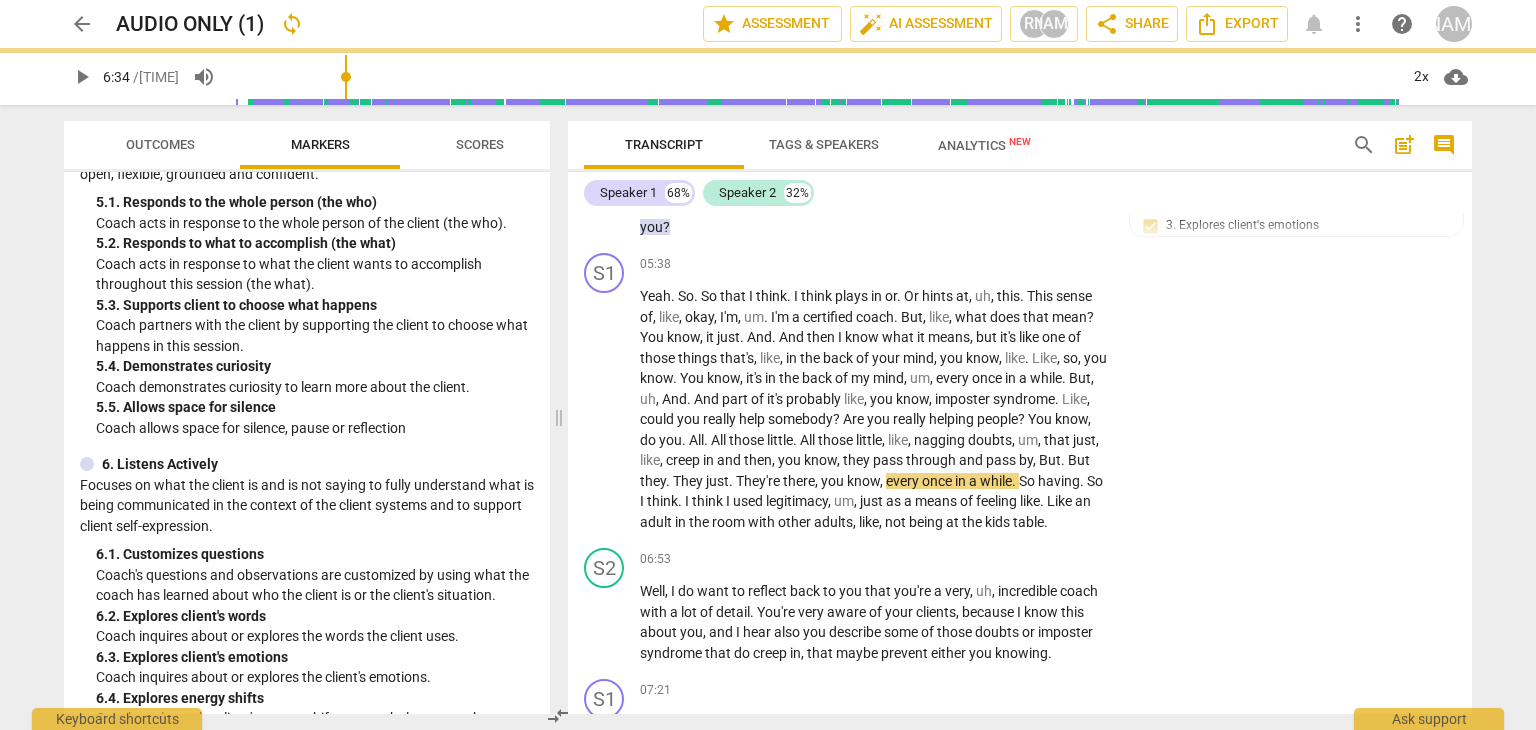 type on "394" 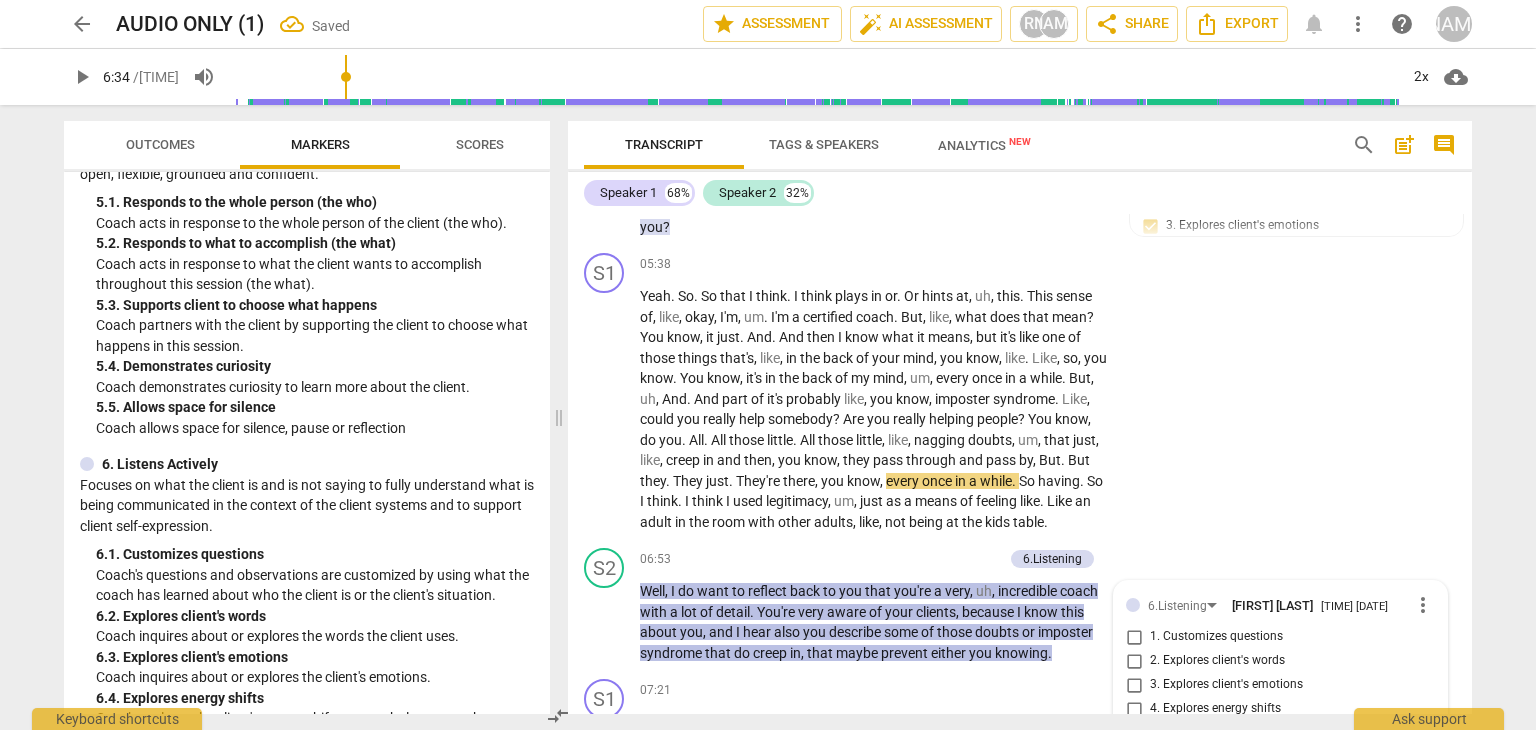 scroll, scrollTop: 2366, scrollLeft: 0, axis: vertical 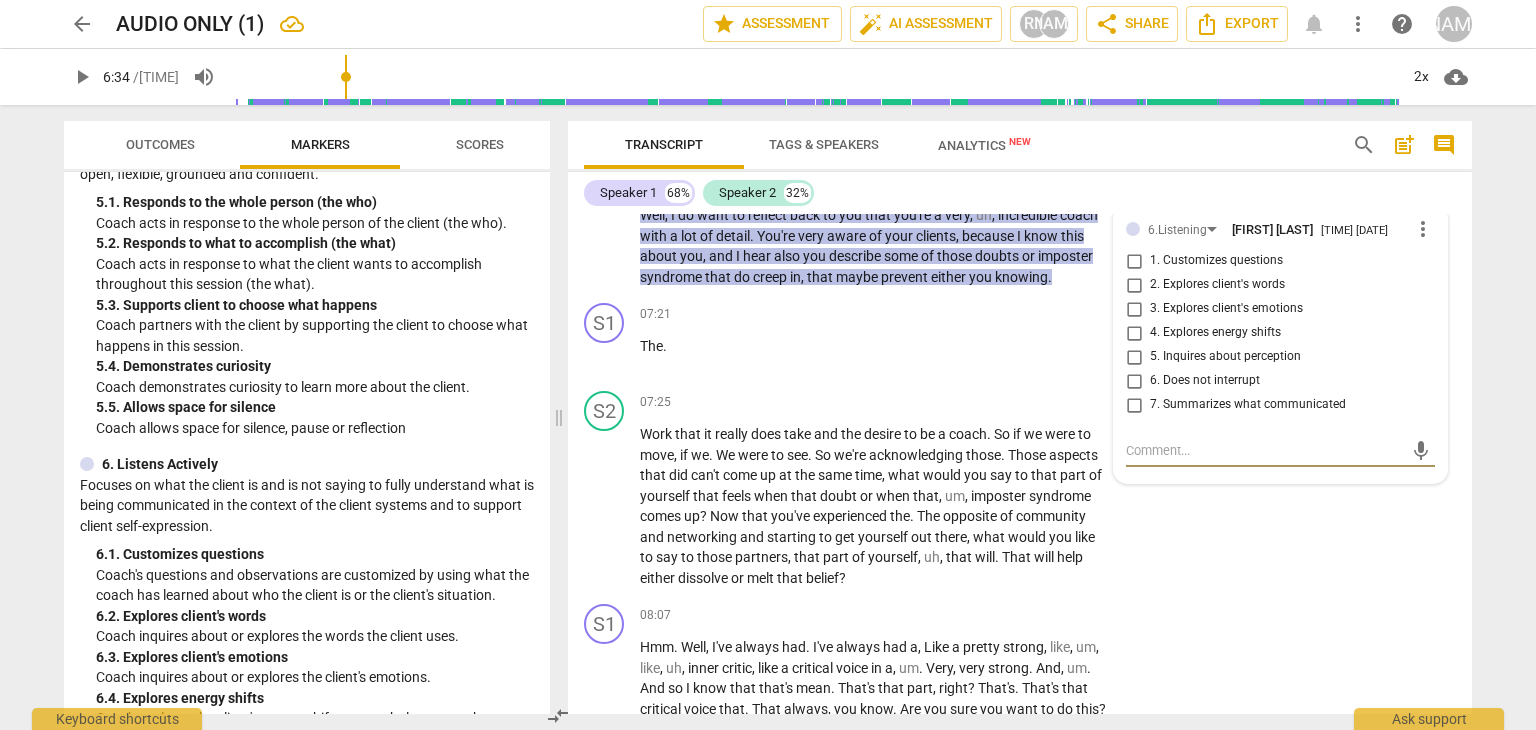 click on "7. Summarizes what communicated" at bounding box center (1134, 405) 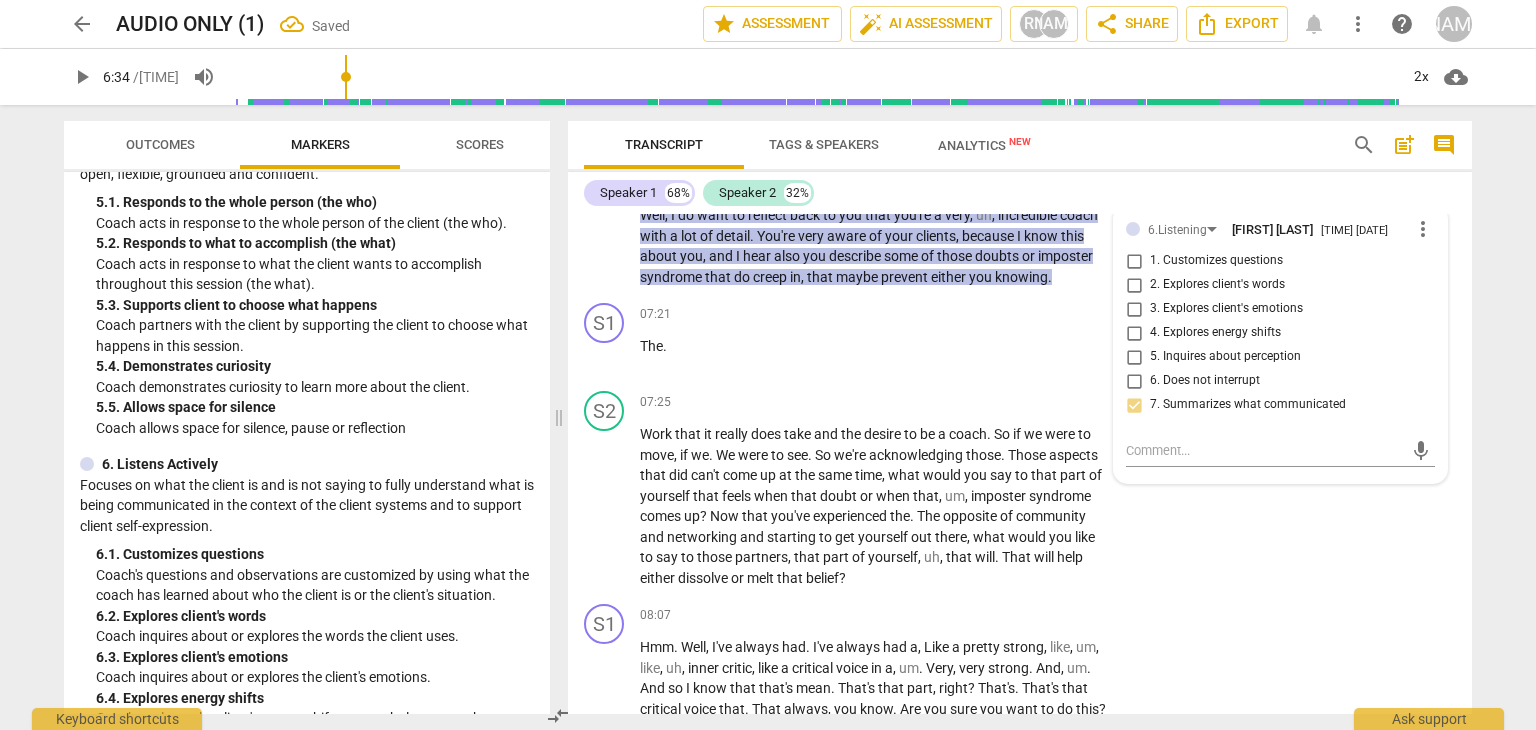 click on "+" at bounding box center (985, 402) 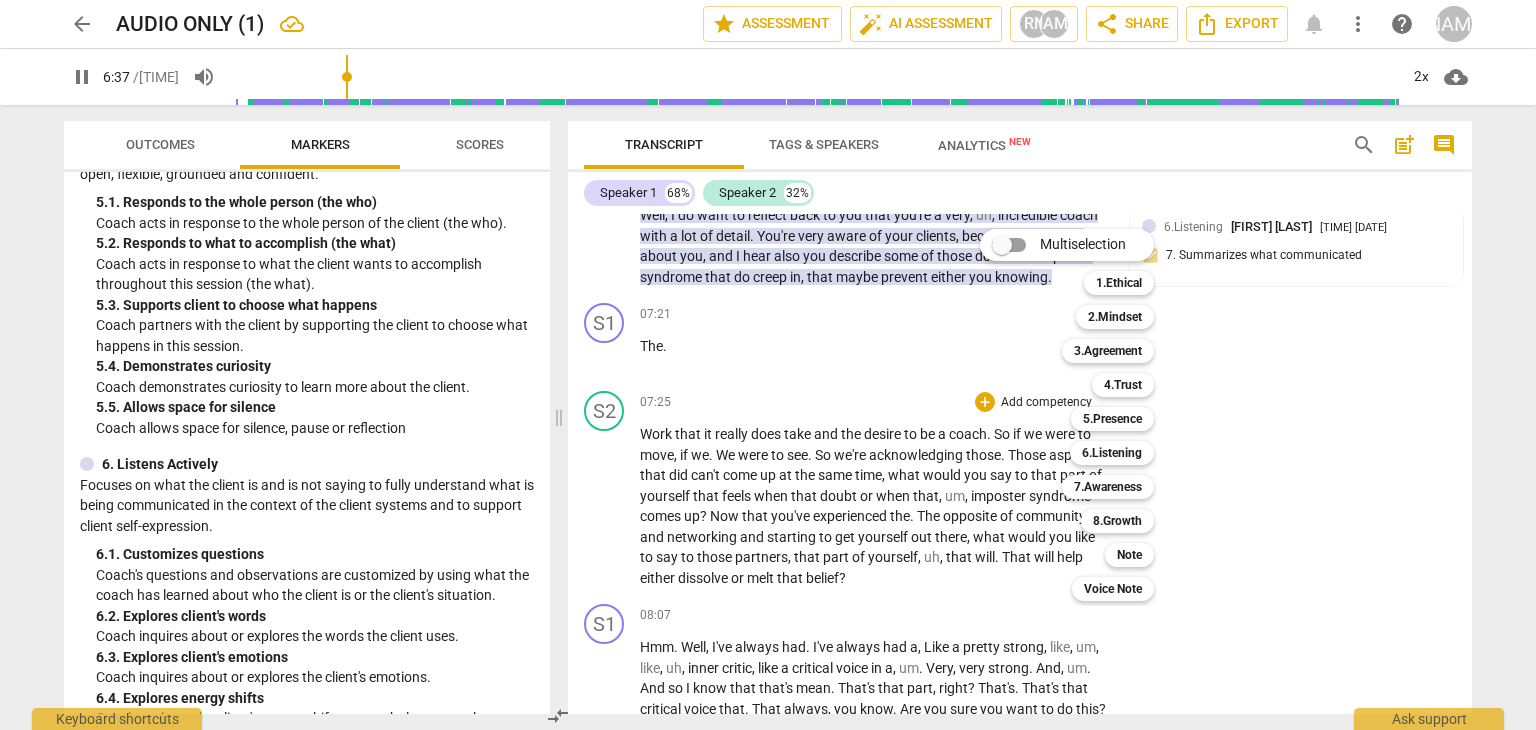 click on "5.Presence" at bounding box center [1112, 419] 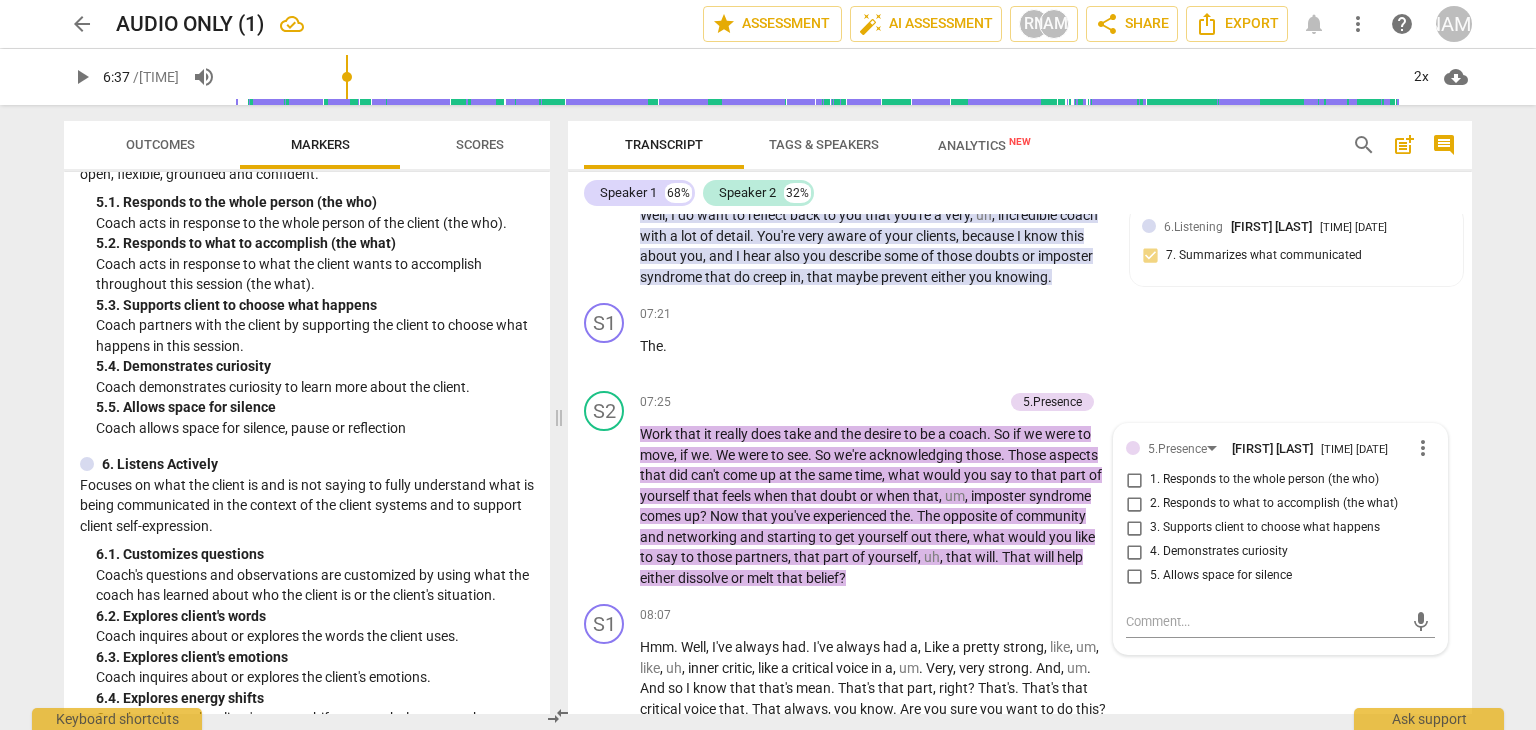 click on "coach" at bounding box center [1079, 215] 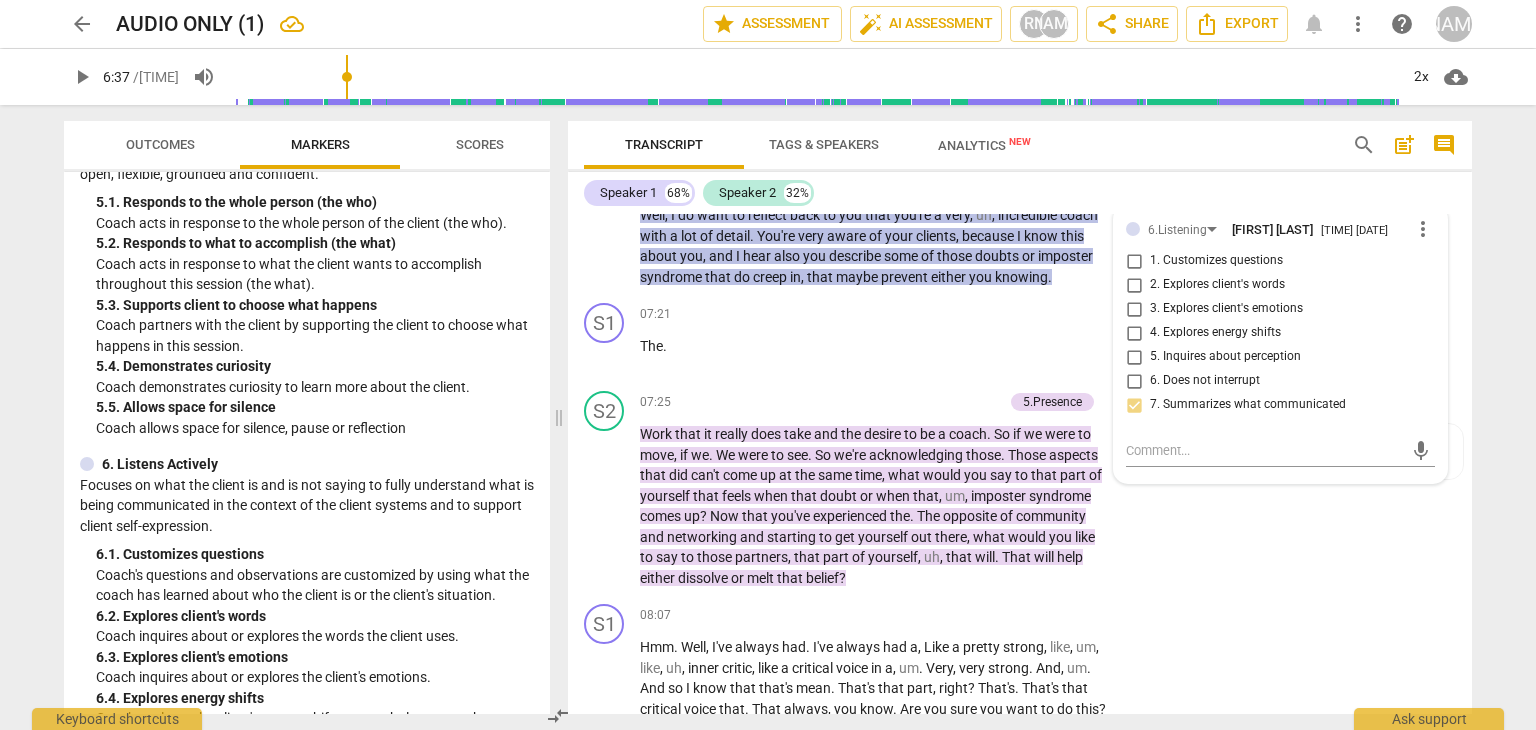 click on "Speaker 1 68% Speaker 2 32%" at bounding box center [1020, 193] 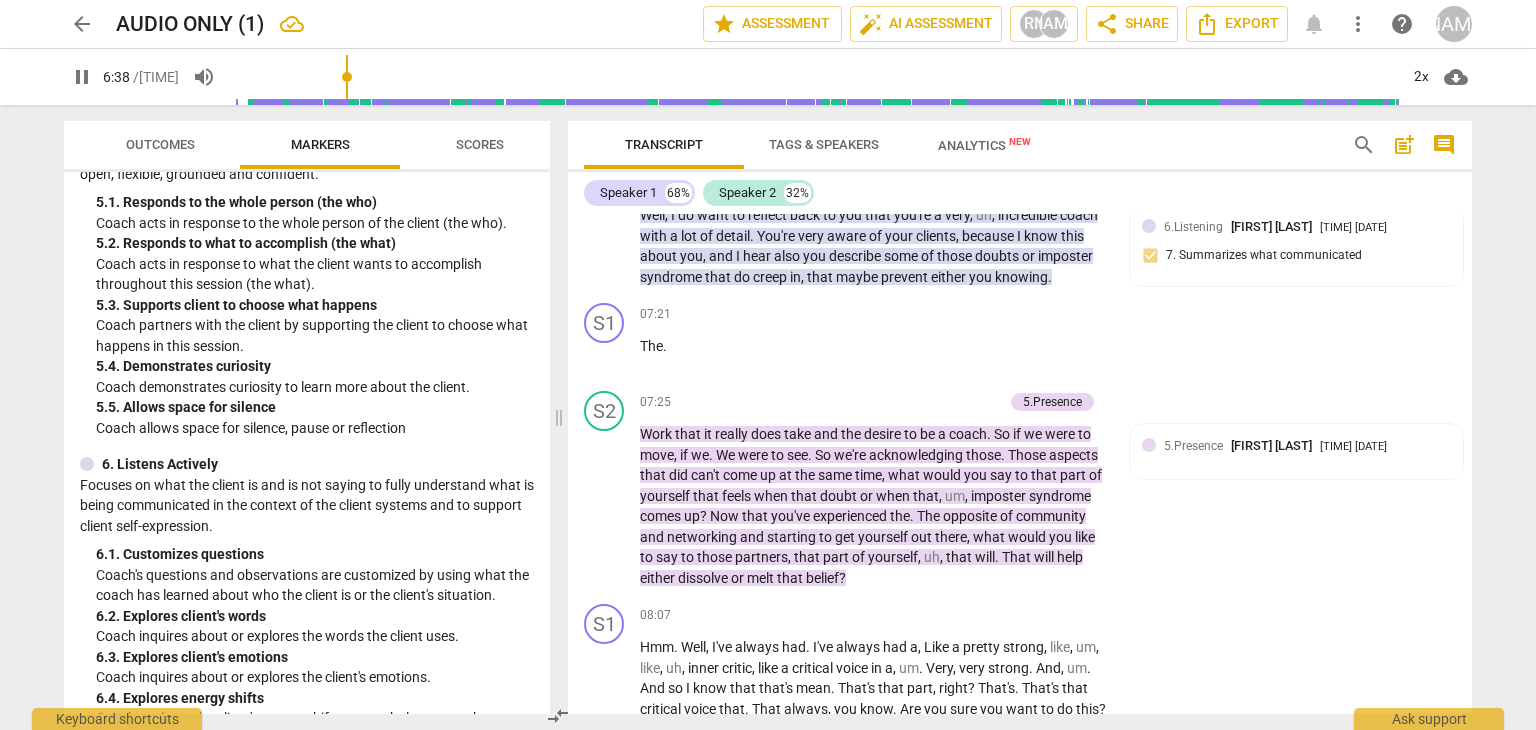 click on "Speaker 1 68% Speaker 2 32%" at bounding box center [1020, 193] 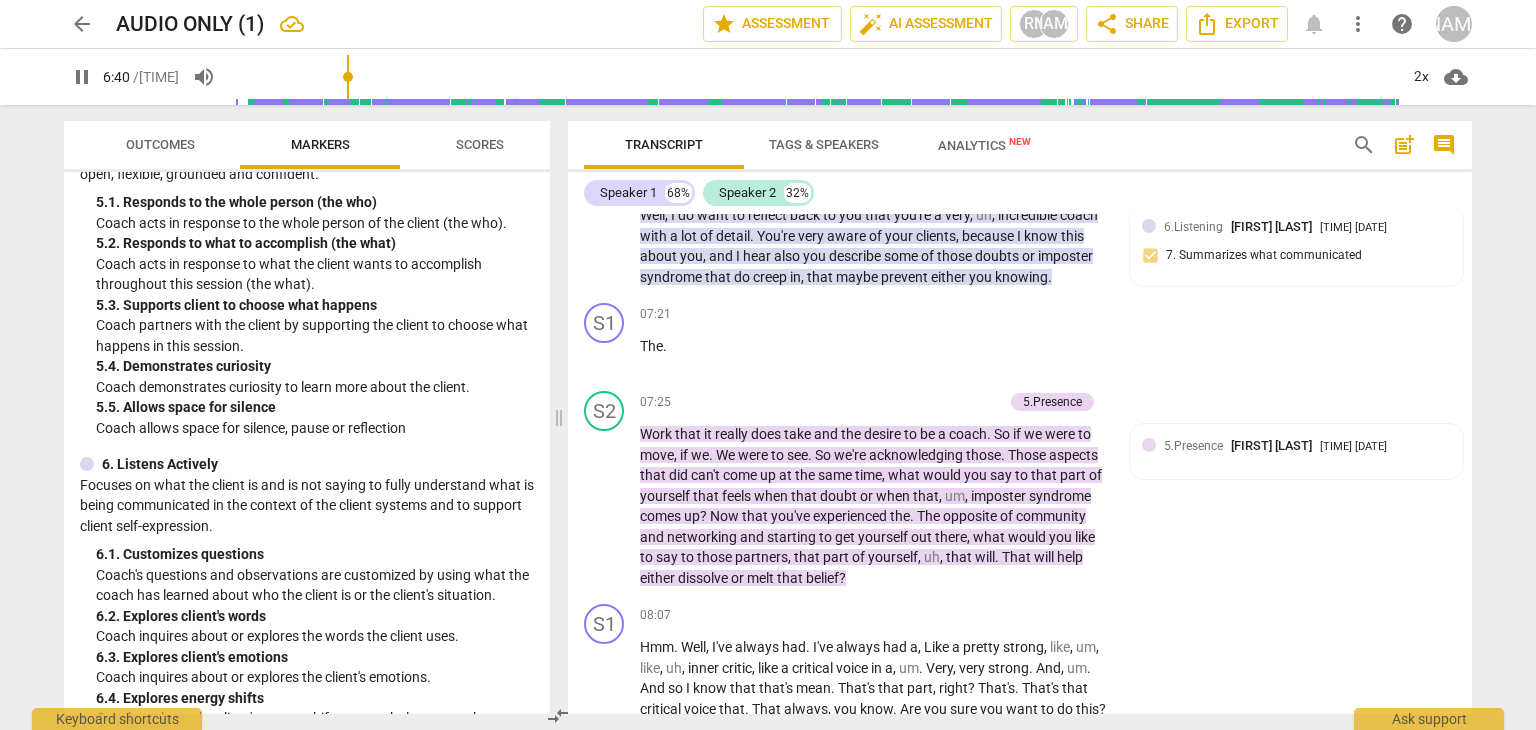 click on "this" at bounding box center (1072, 236) 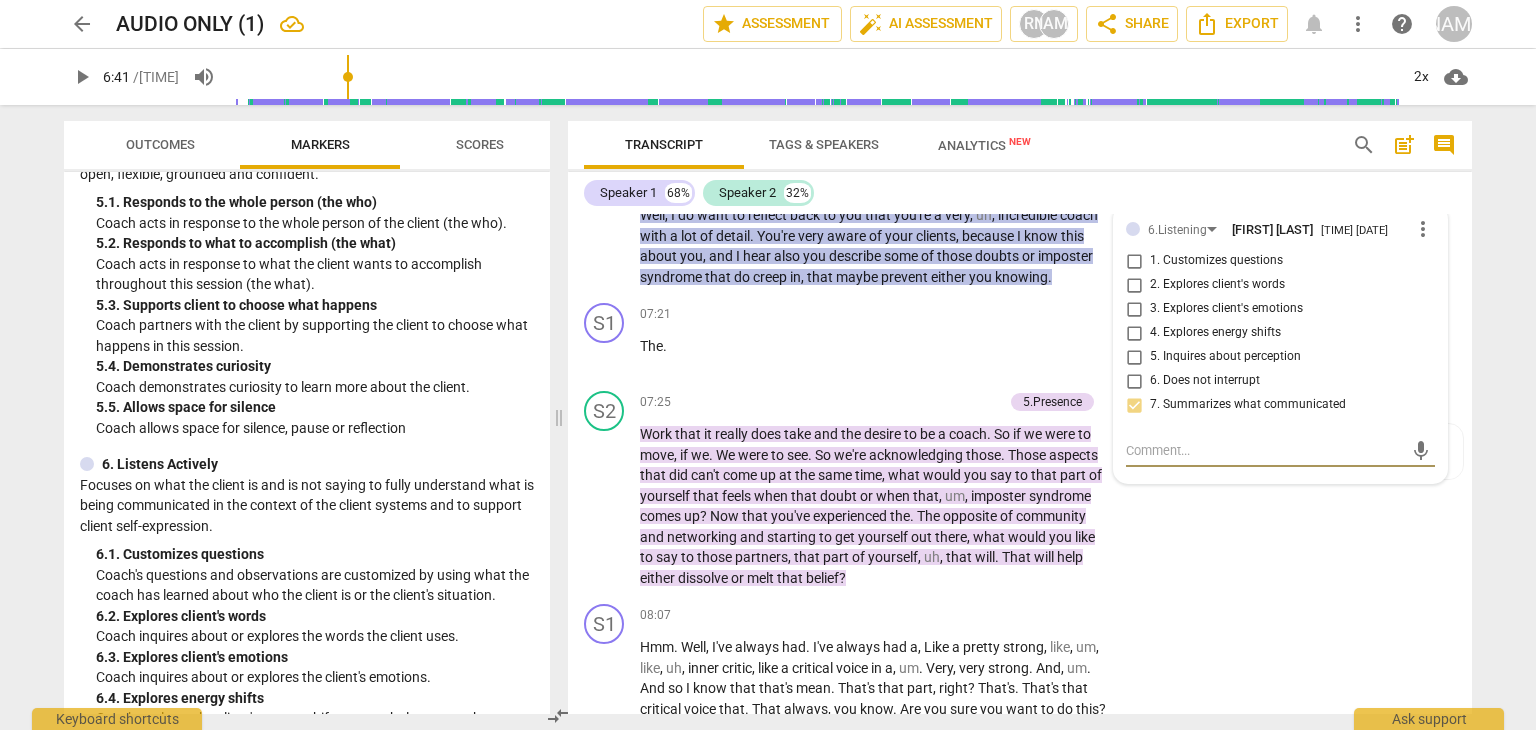 type on "402" 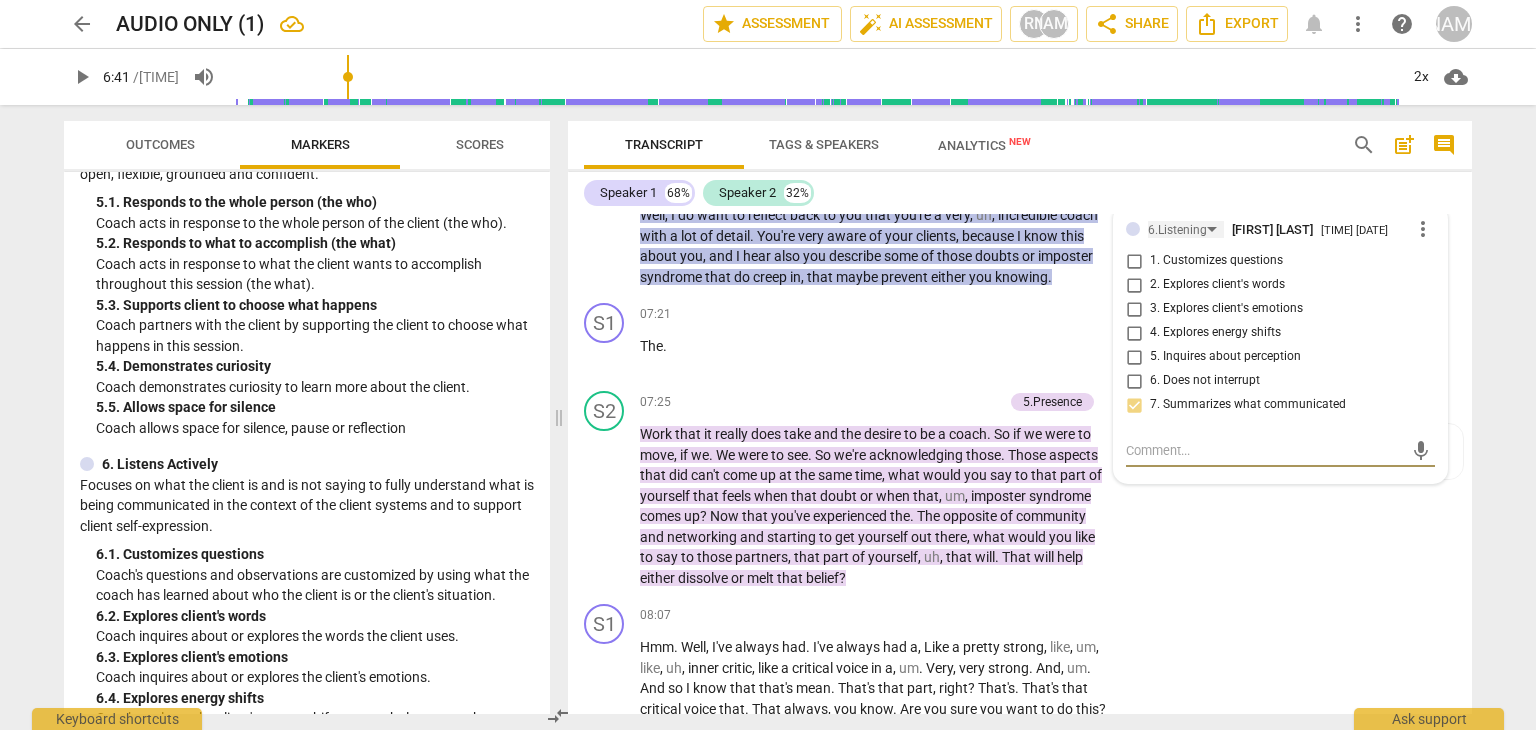 click on "6.Listening" at bounding box center (1177, 230) 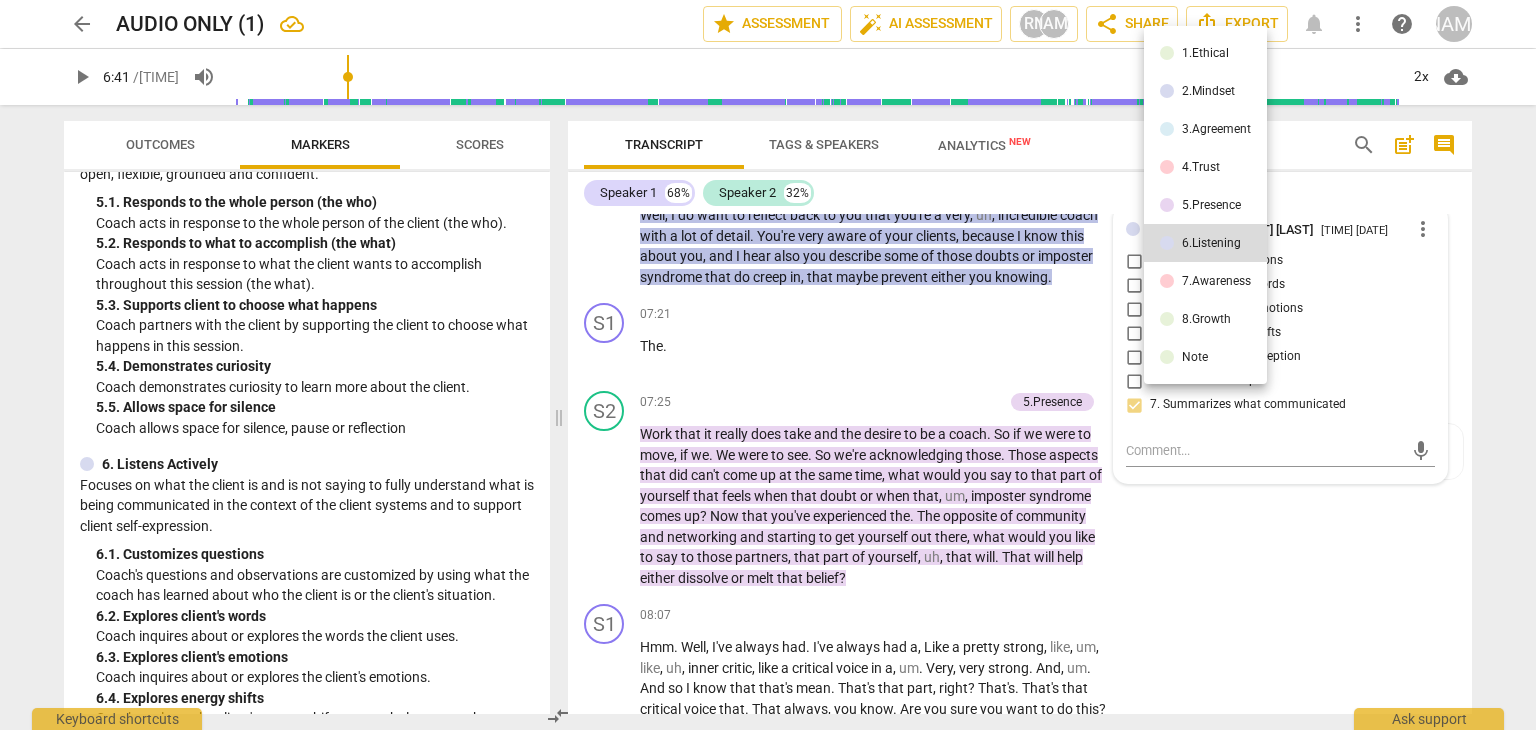 click on "5.Presence" at bounding box center (1211, 205) 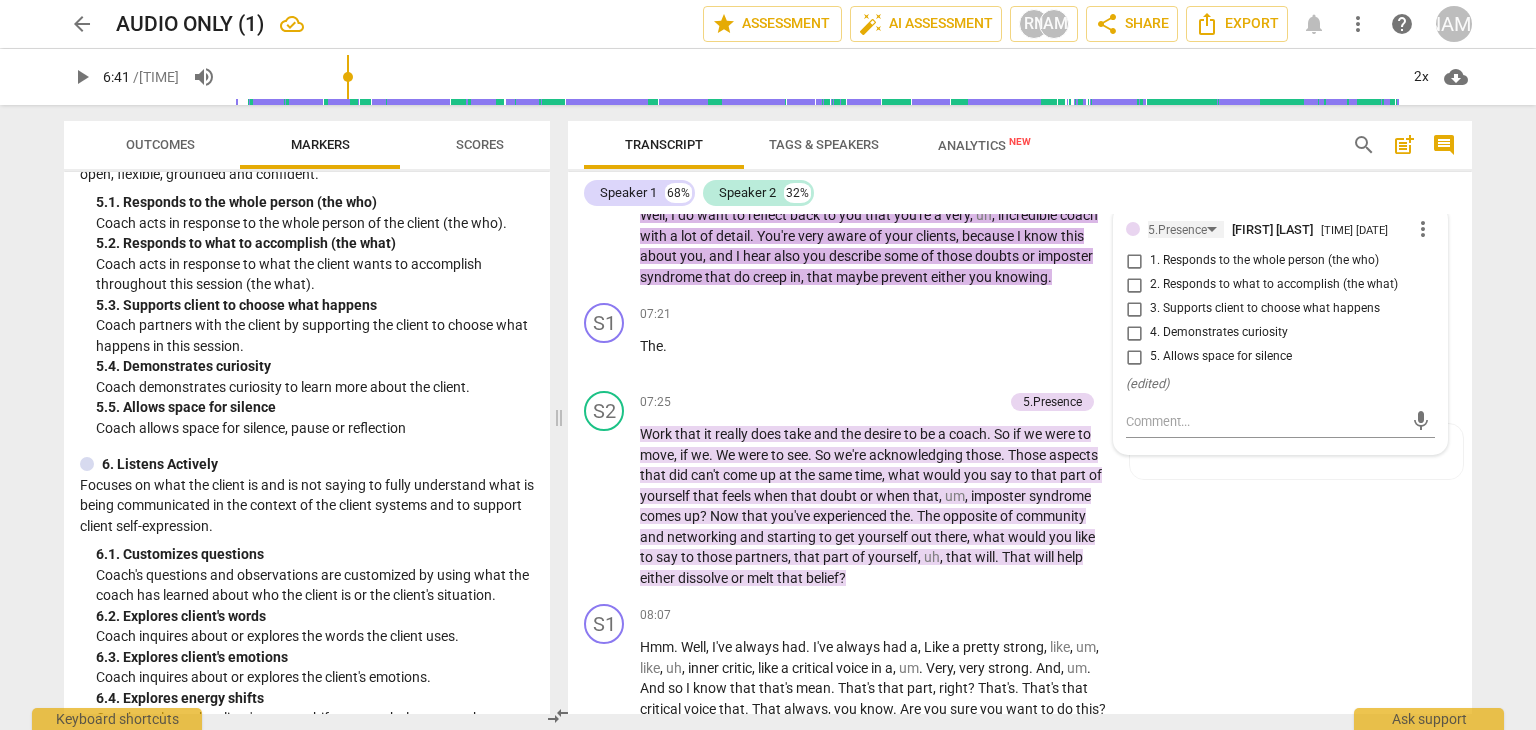 click on "5.Presence" at bounding box center [1186, 229] 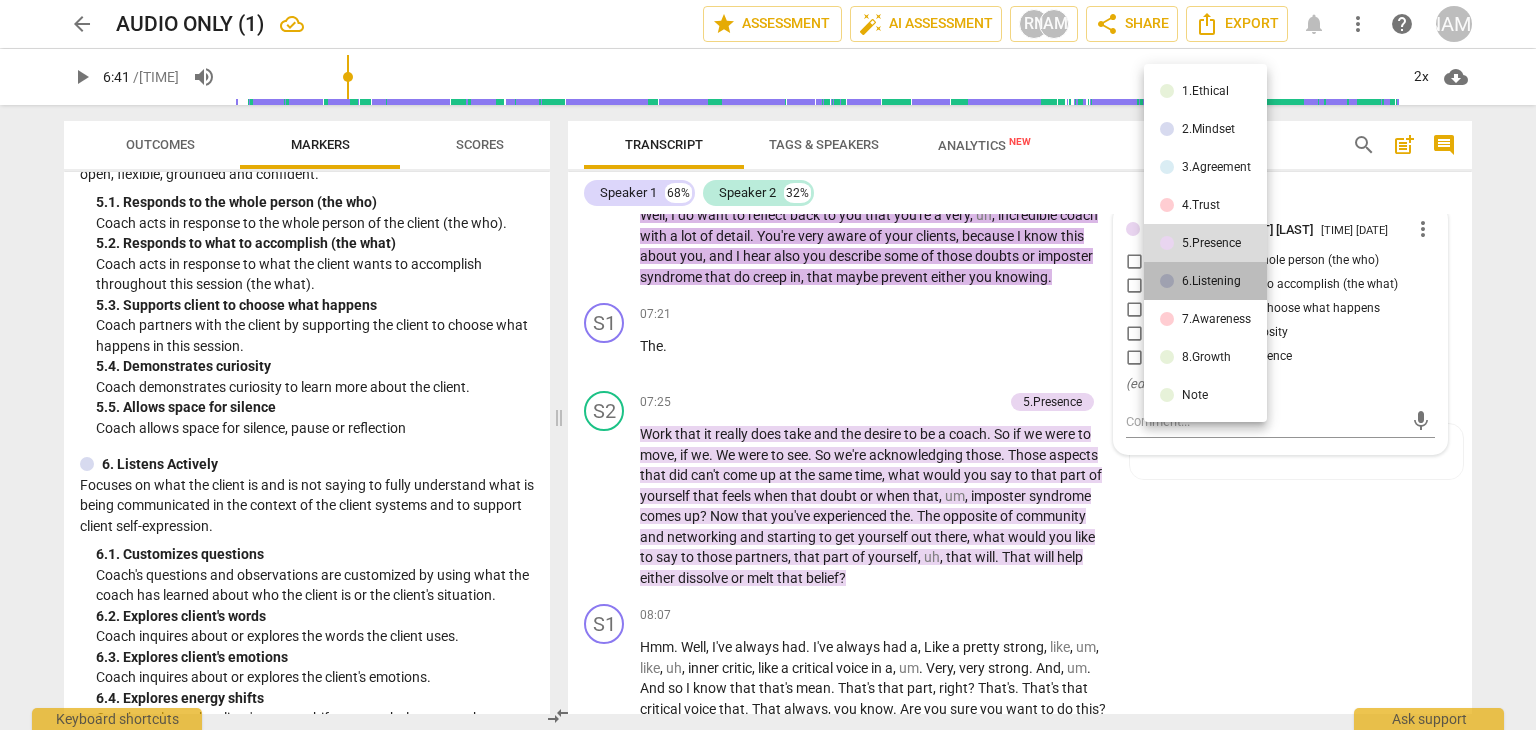click on "6.Listening" at bounding box center (1205, 281) 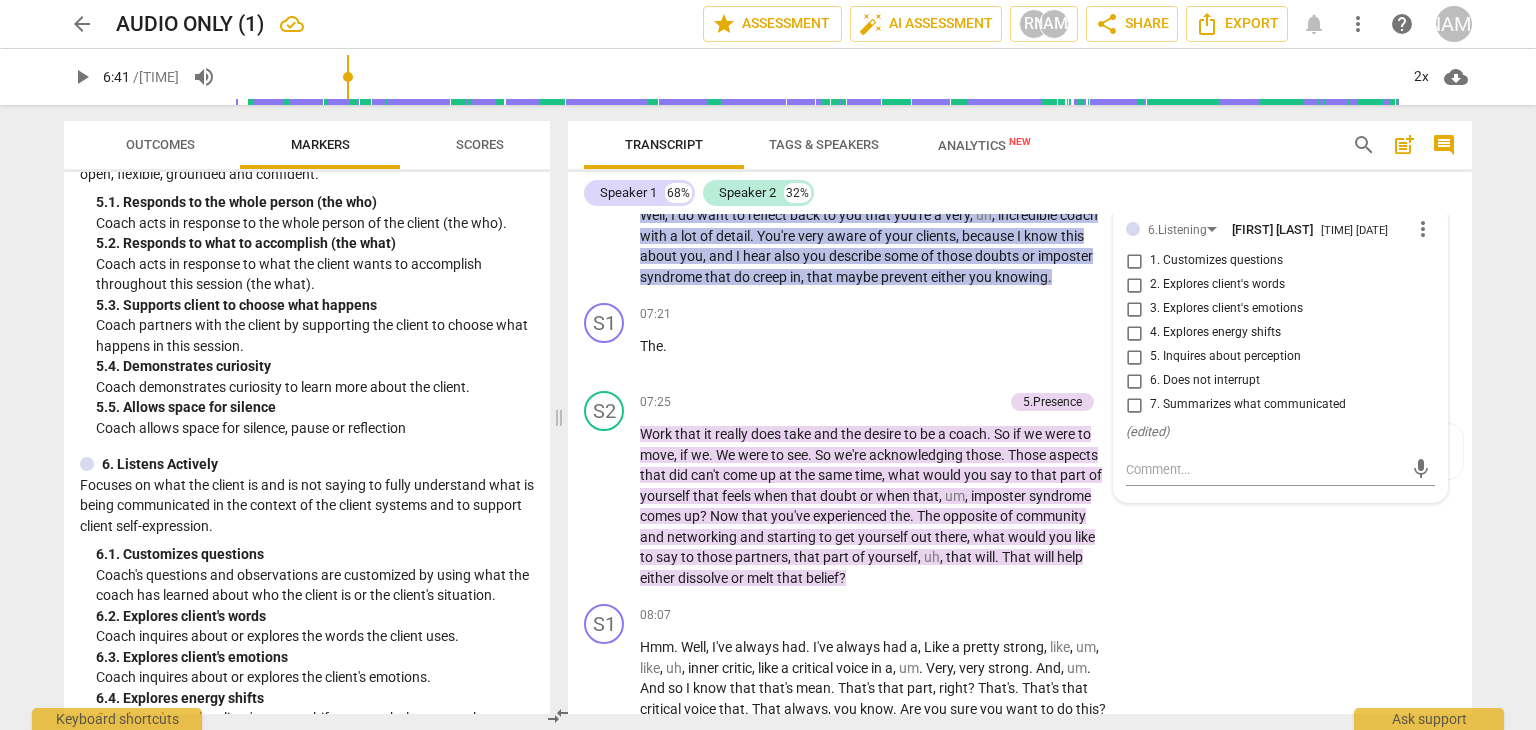 click on "7. Summarizes what communicated" at bounding box center (1134, 405) 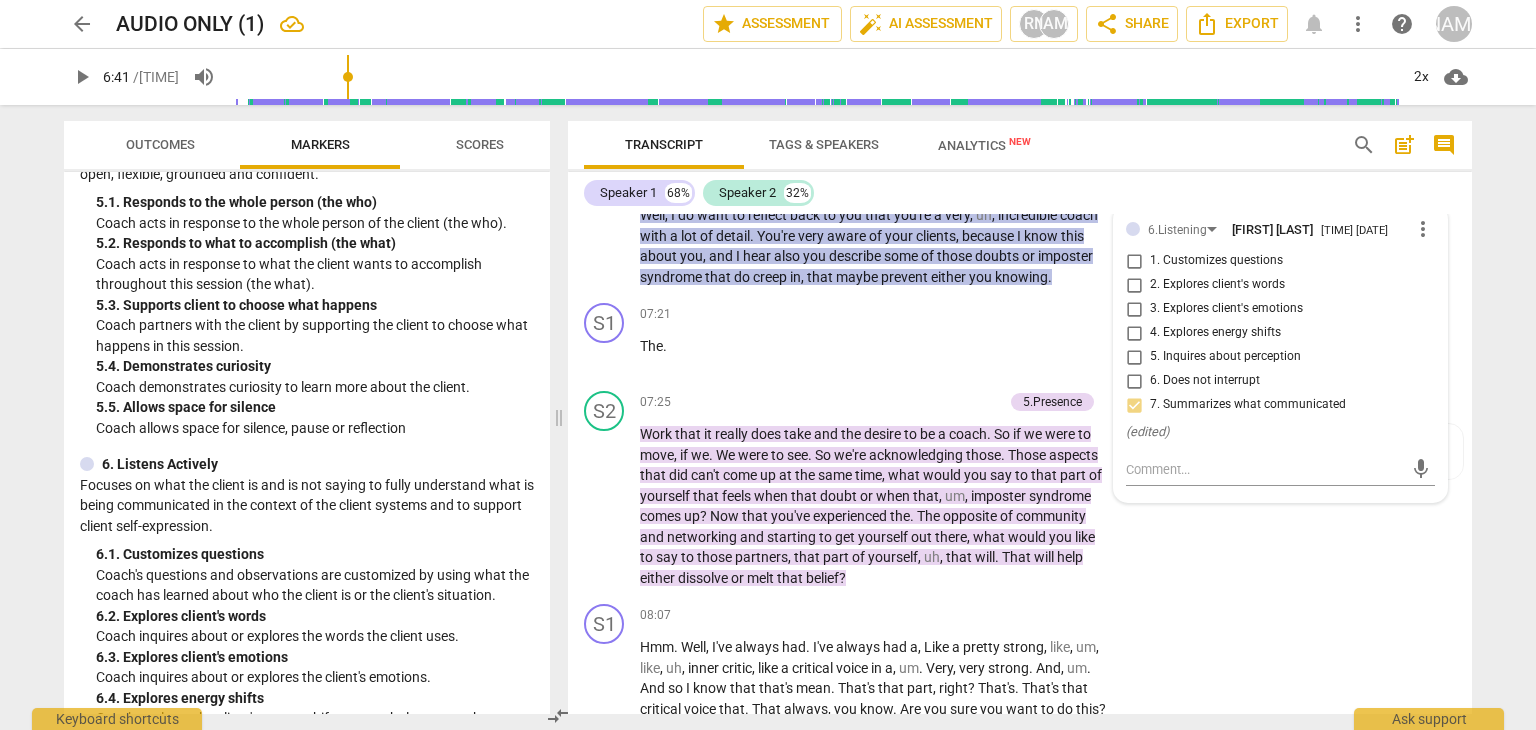 click on "[TIME] + Add competency keyboard_arrow_right The ." at bounding box center [880, 339] 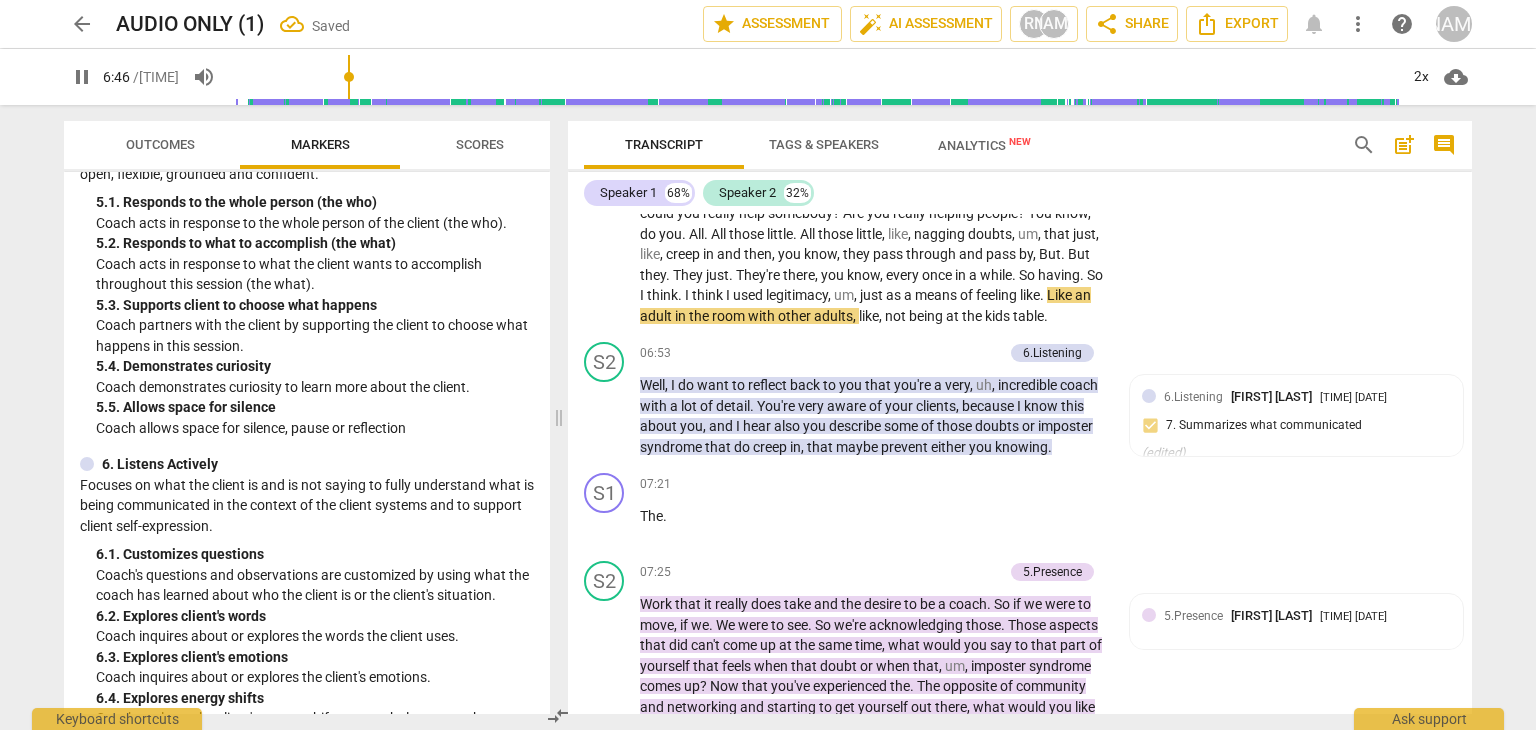 scroll, scrollTop: 2190, scrollLeft: 0, axis: vertical 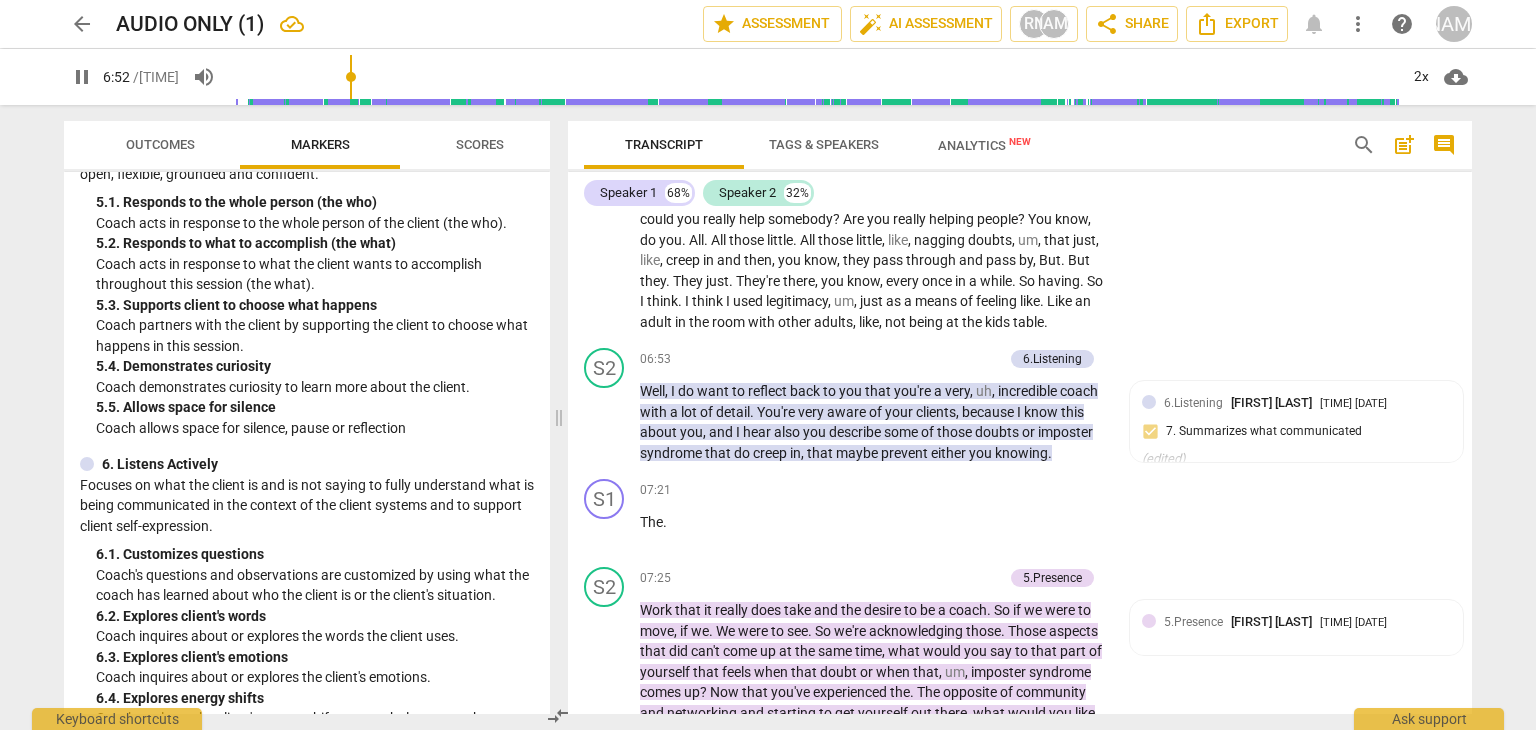 click on "+" at bounding box center [894, 359] 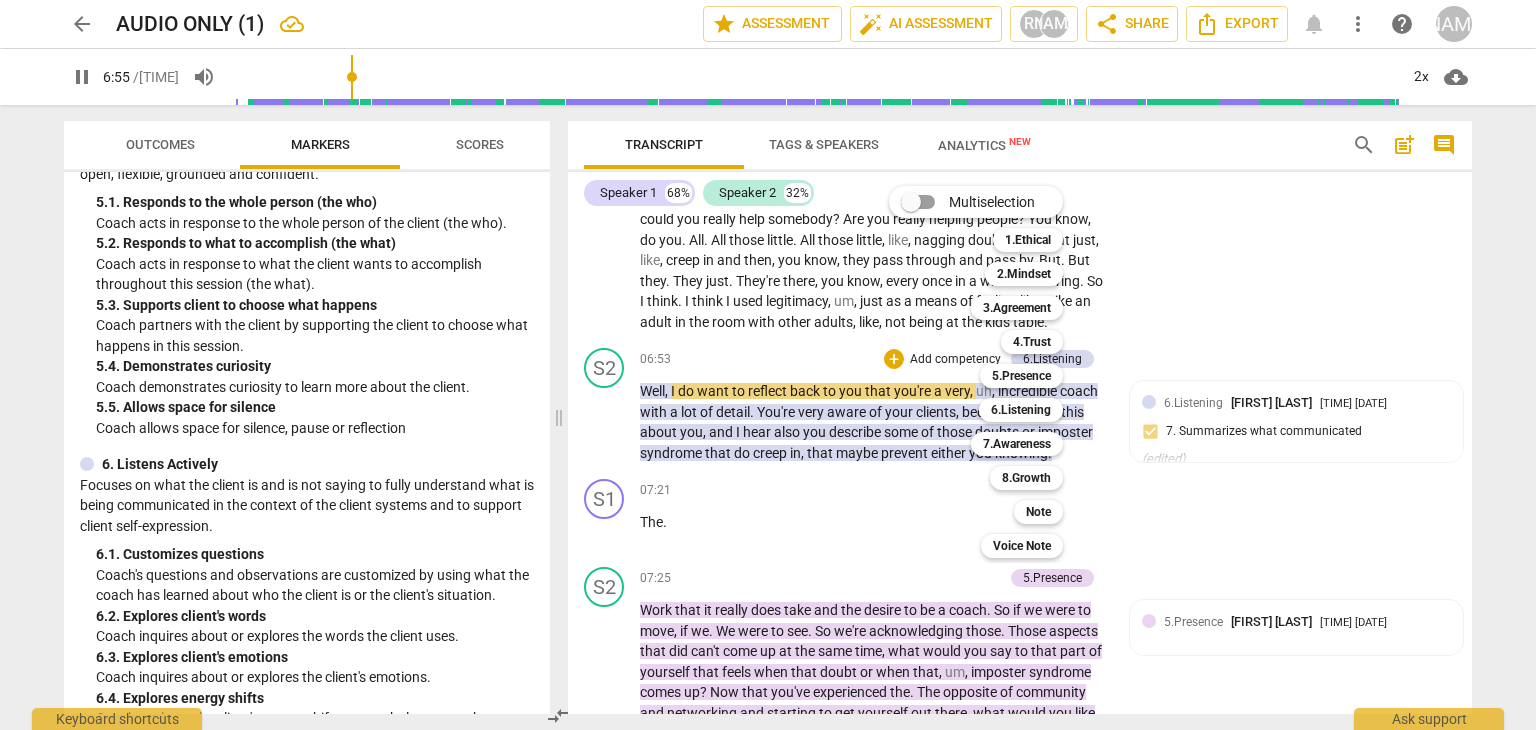 click on "4.Trust" at bounding box center (1032, 342) 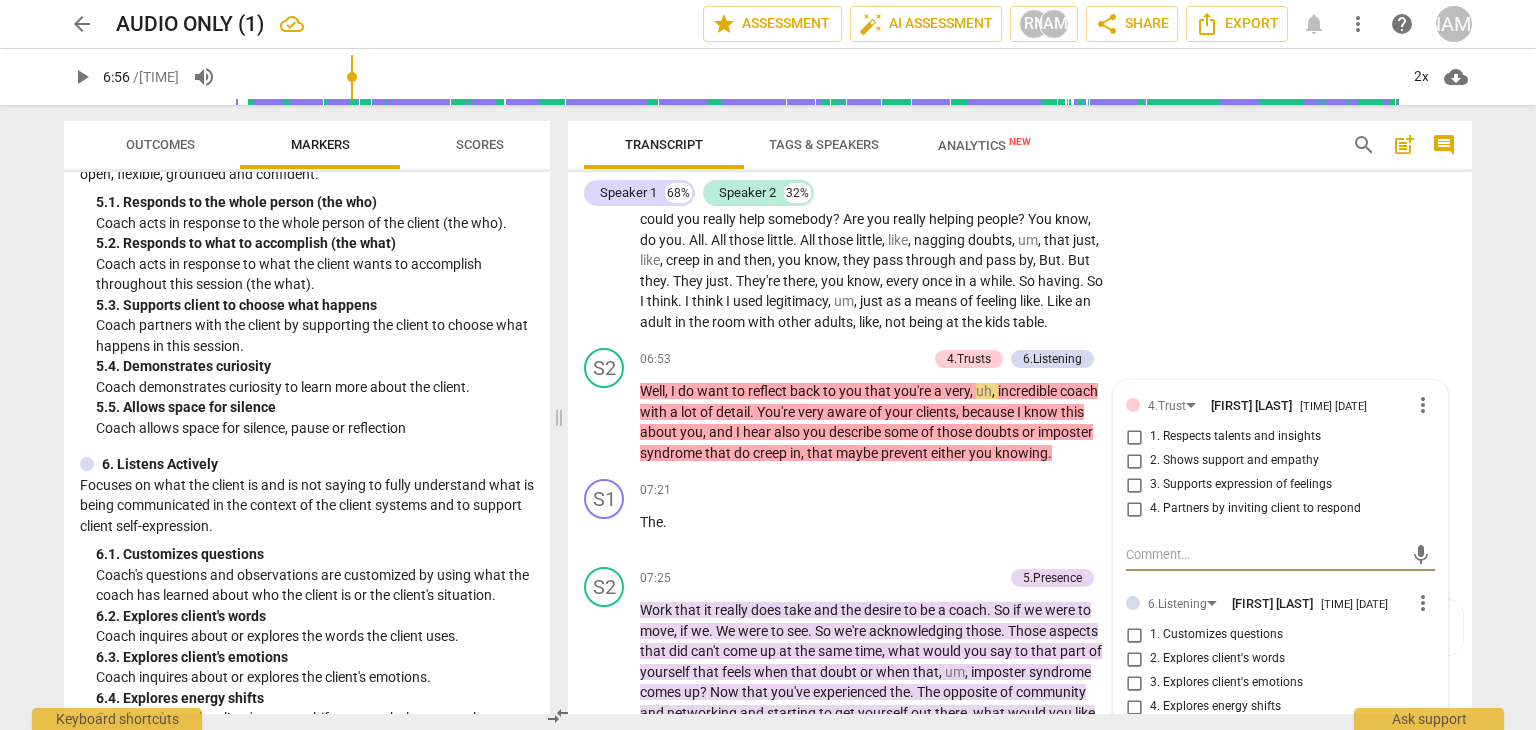 click on "2. Shows support and empathy" at bounding box center [1134, 461] 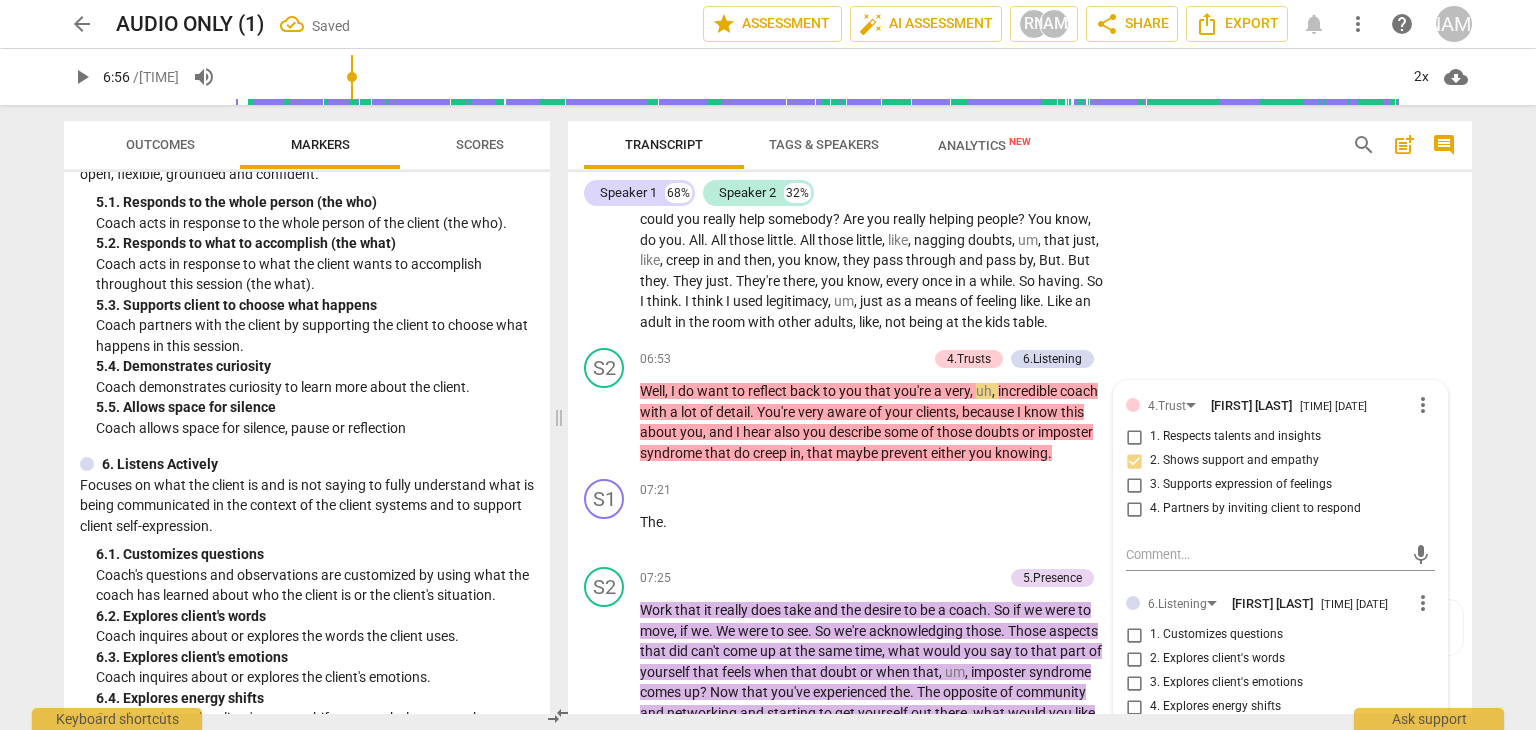 click on "5.Presence" at bounding box center [1052, 578] 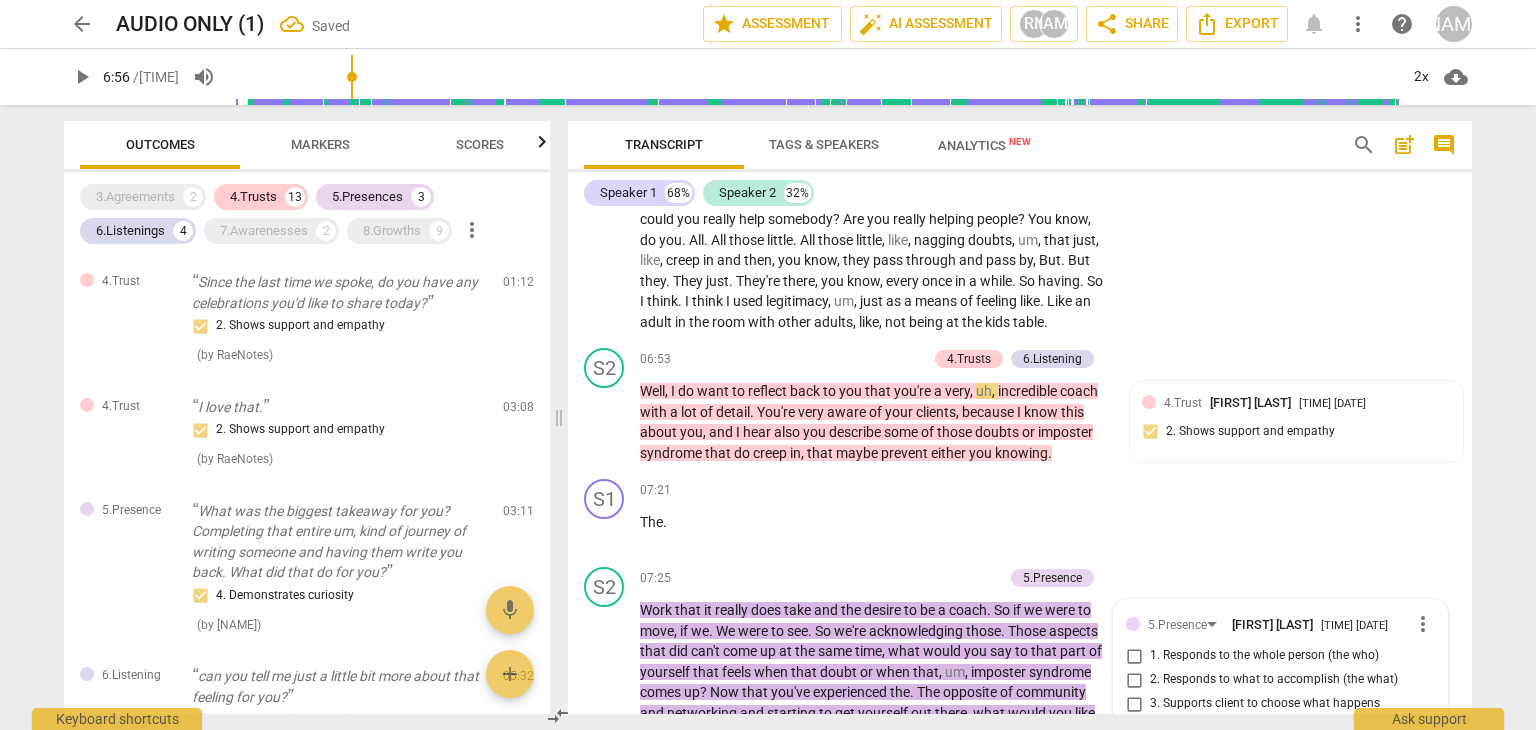 scroll, scrollTop: 2536, scrollLeft: 0, axis: vertical 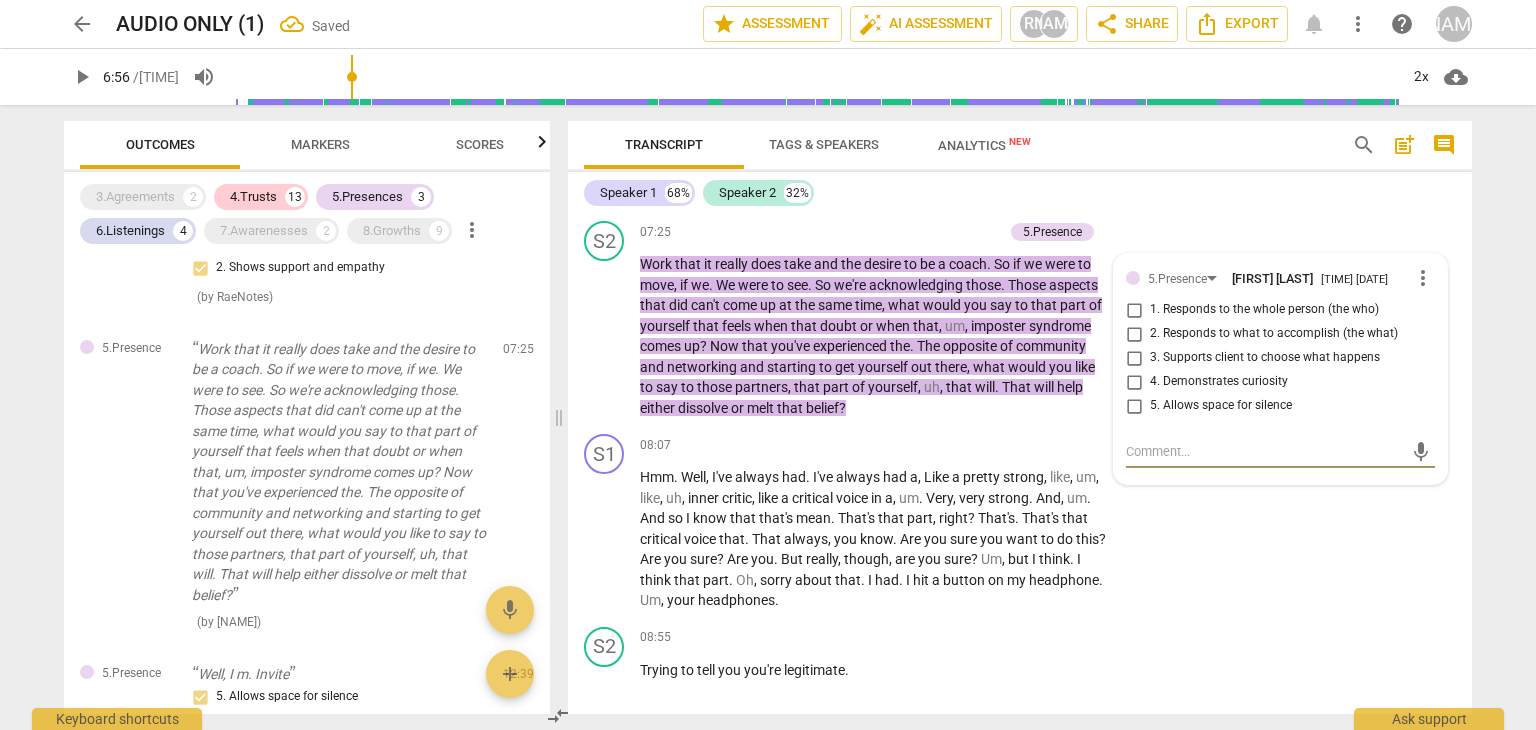click on "Those" at bounding box center [1028, 285] 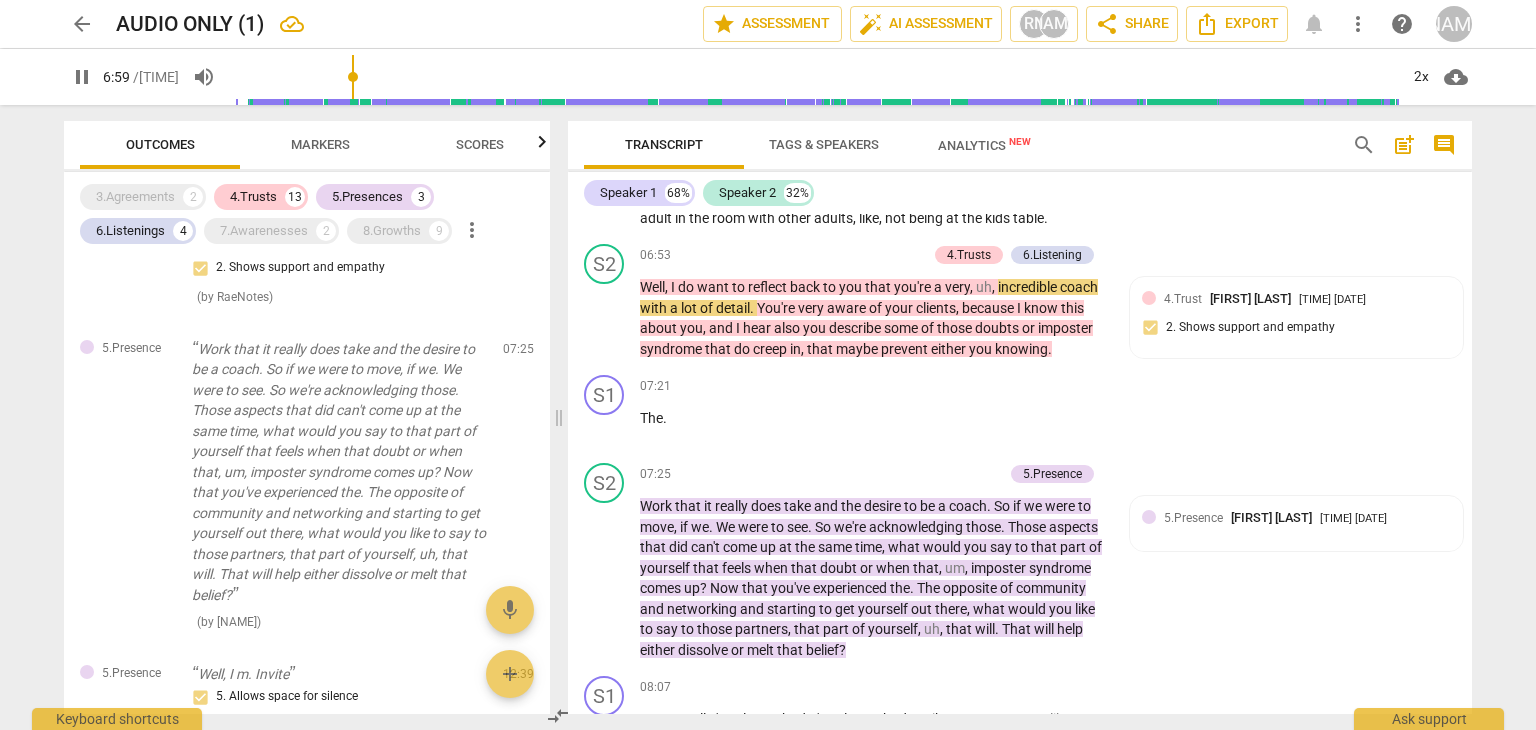 scroll, scrollTop: 2290, scrollLeft: 0, axis: vertical 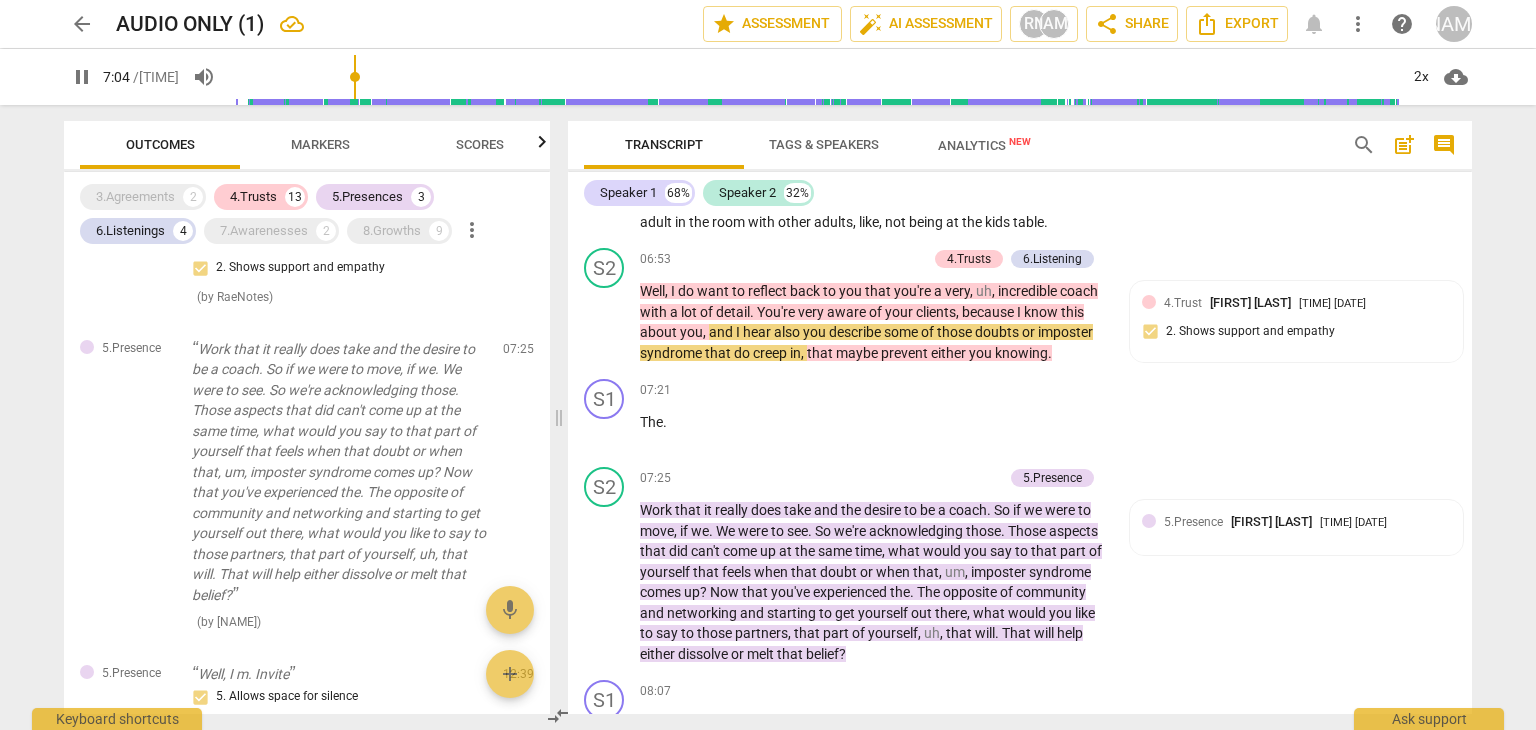 click on "+" at bounding box center (894, 478) 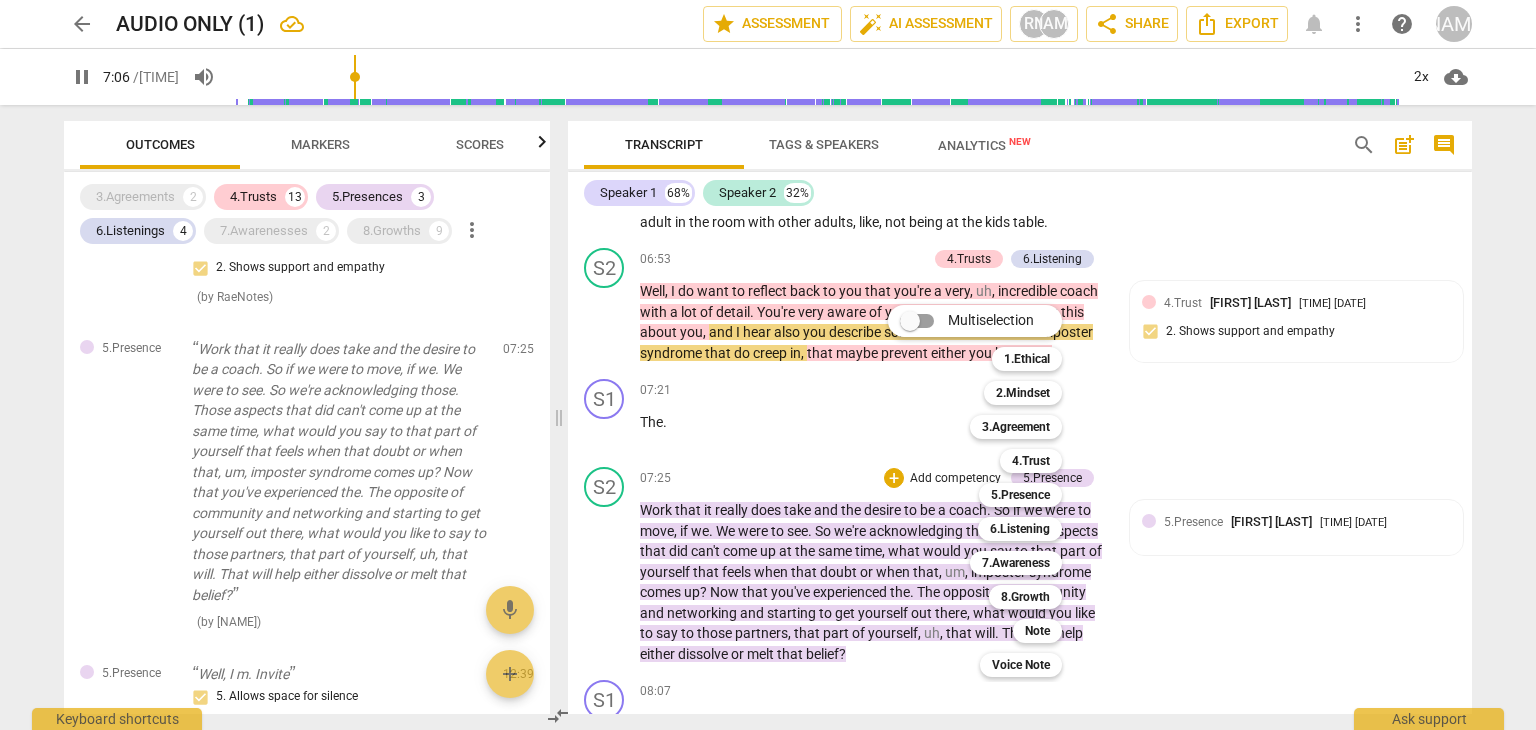 click on "Multiselection m 1.Ethical 1 2.Mindset 2 3.Agreement 3 4.Trust 4 5.Presence 5 6.Listening 6 7.Awareness 7 8.Growth 8 Note 9 Voice Note 0" at bounding box center (990, 491) 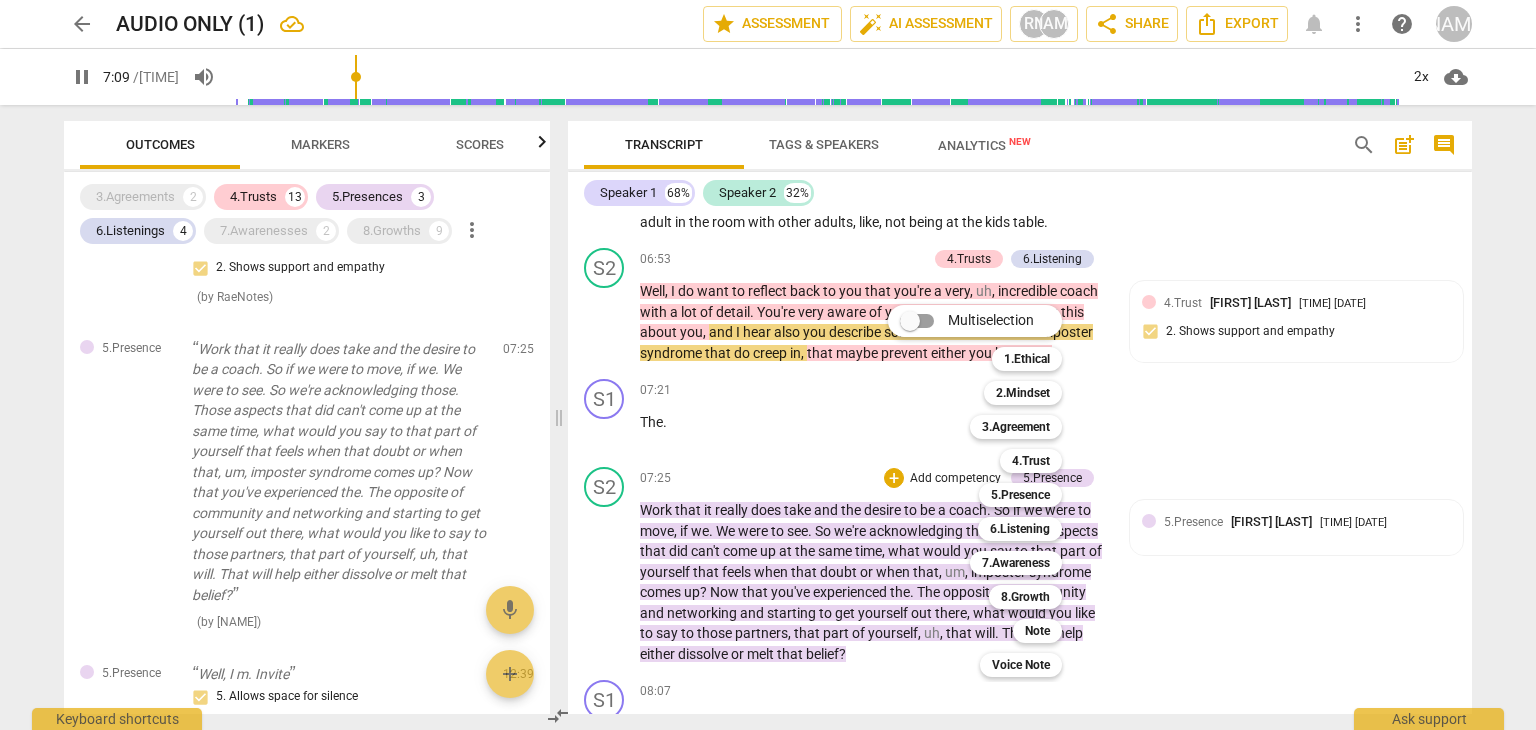 click on "Multiselection m 1.Ethical 1 2.Mindset 2 3.Agreement 3 4.Trust 4 5.Presence 5 6.Listening 6 7.Awareness 7 8.Growth 8 Note 9 Voice Note 0" at bounding box center [990, 491] 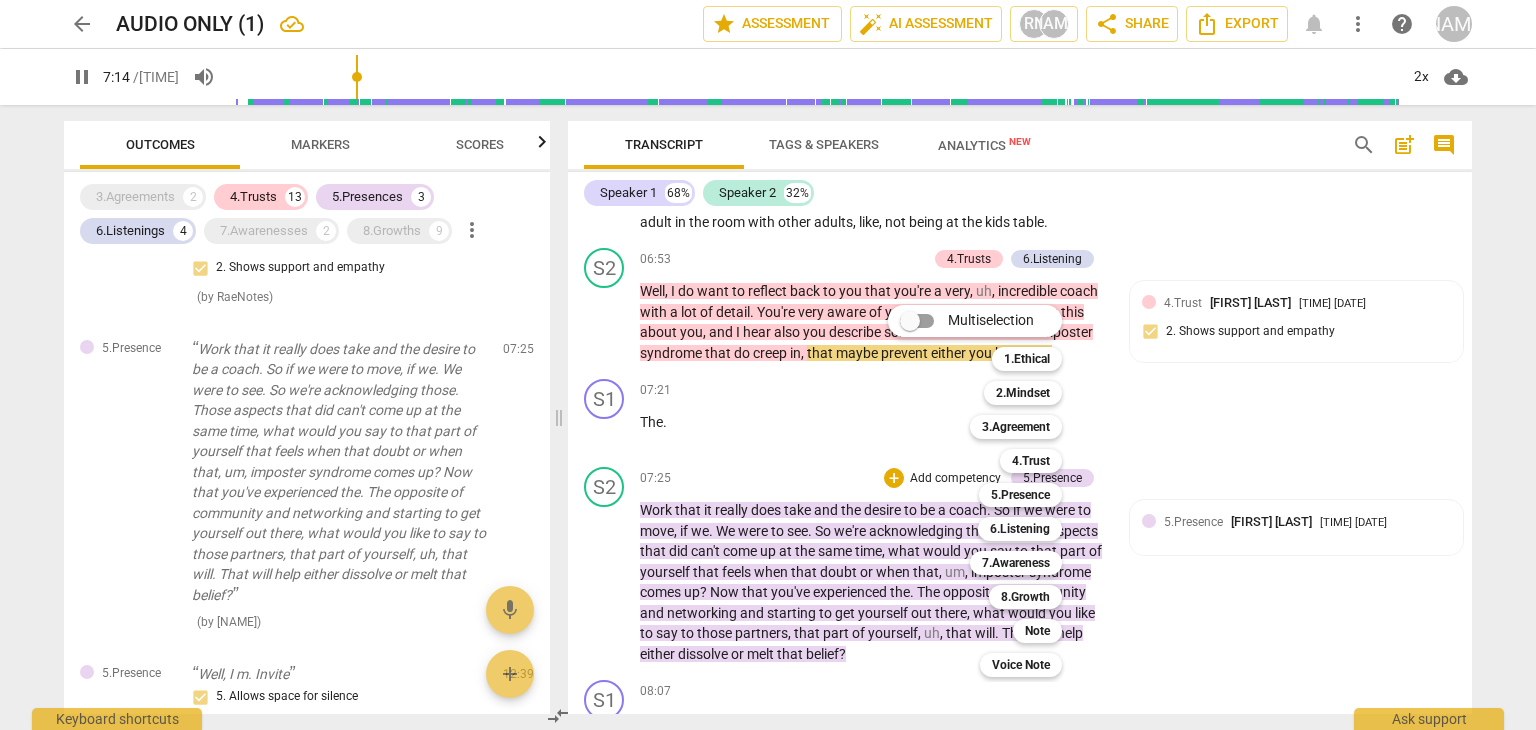 click on "5.Presence 5" at bounding box center [1031, 495] 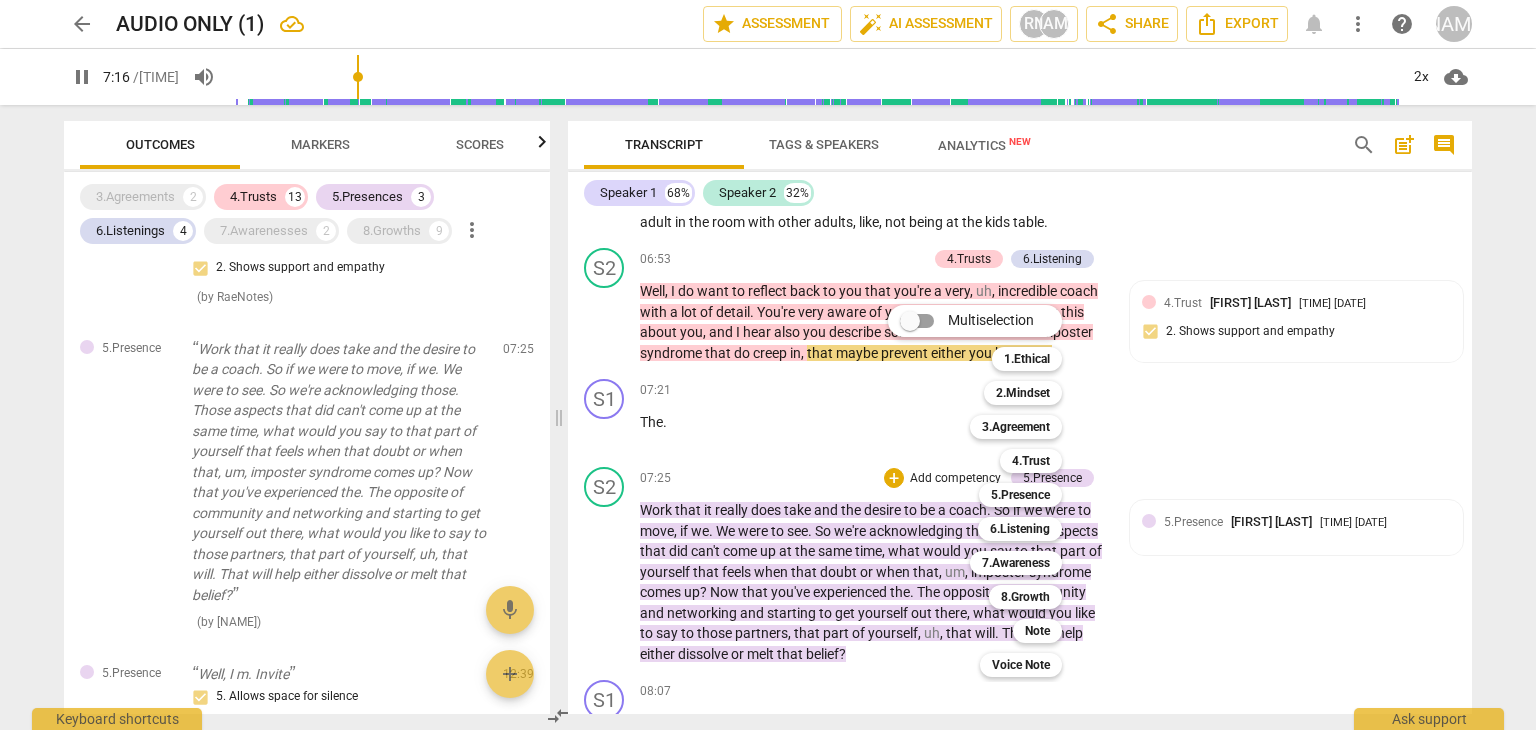 click on "5.Presence 5" at bounding box center (1031, 495) 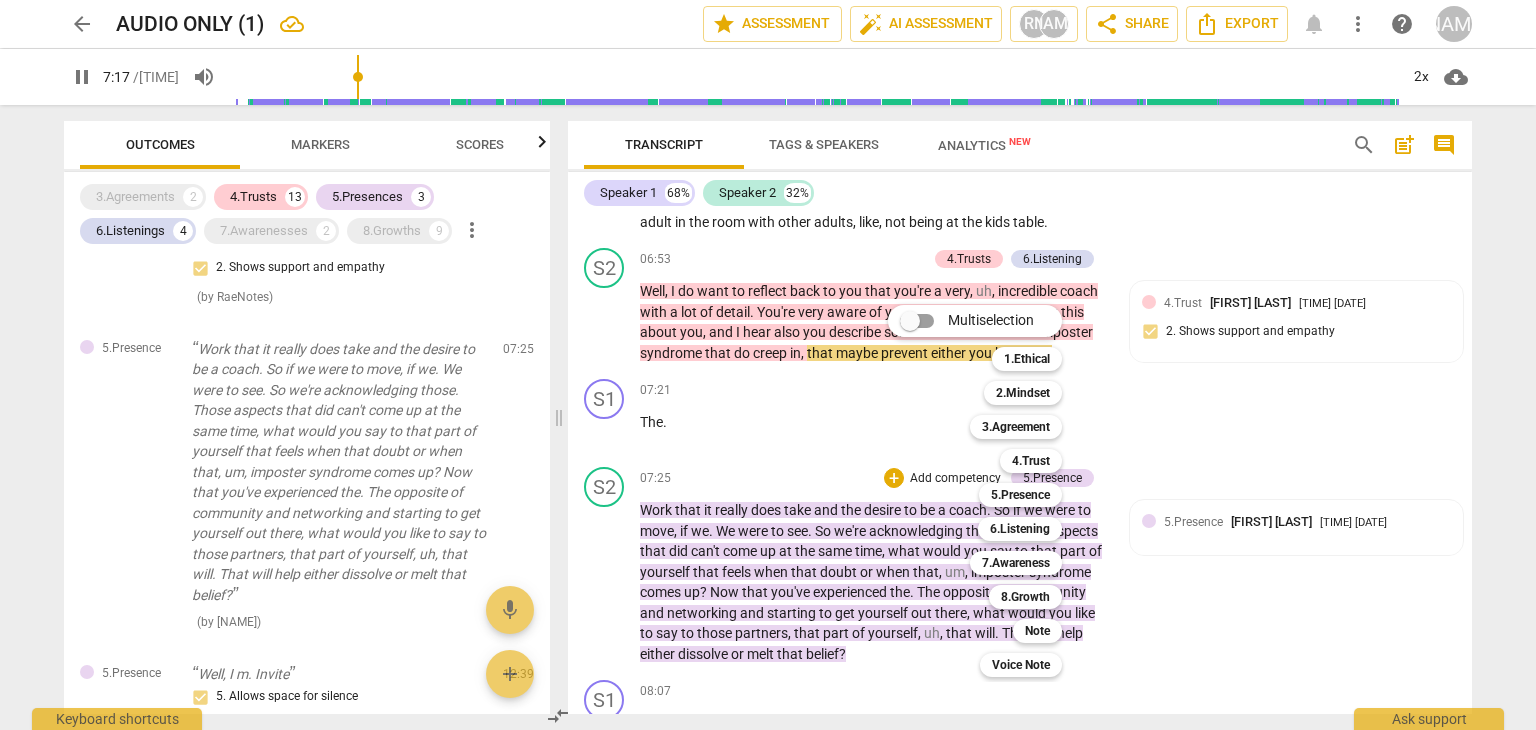 click on "5.Presence 5" at bounding box center [1031, 495] 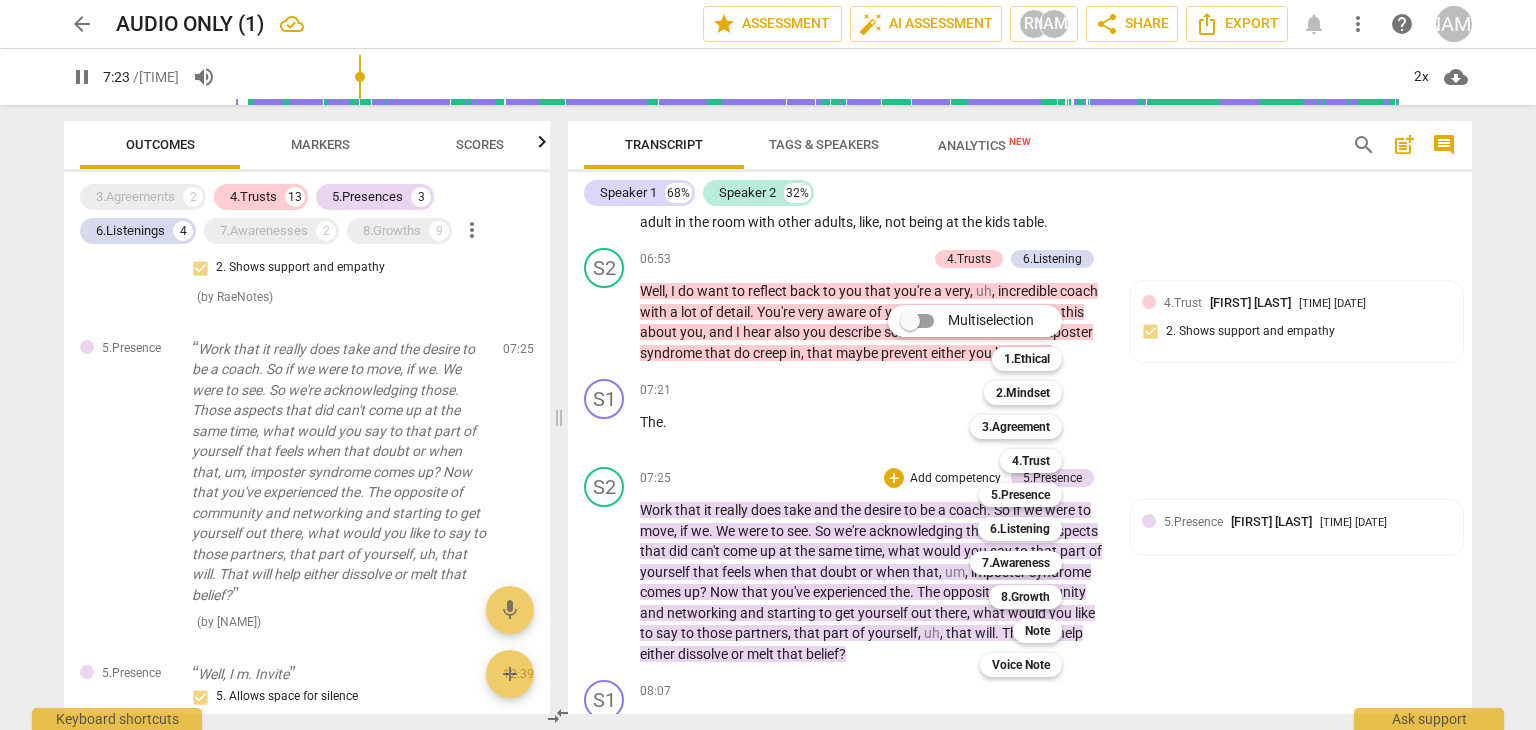 click at bounding box center [768, 365] 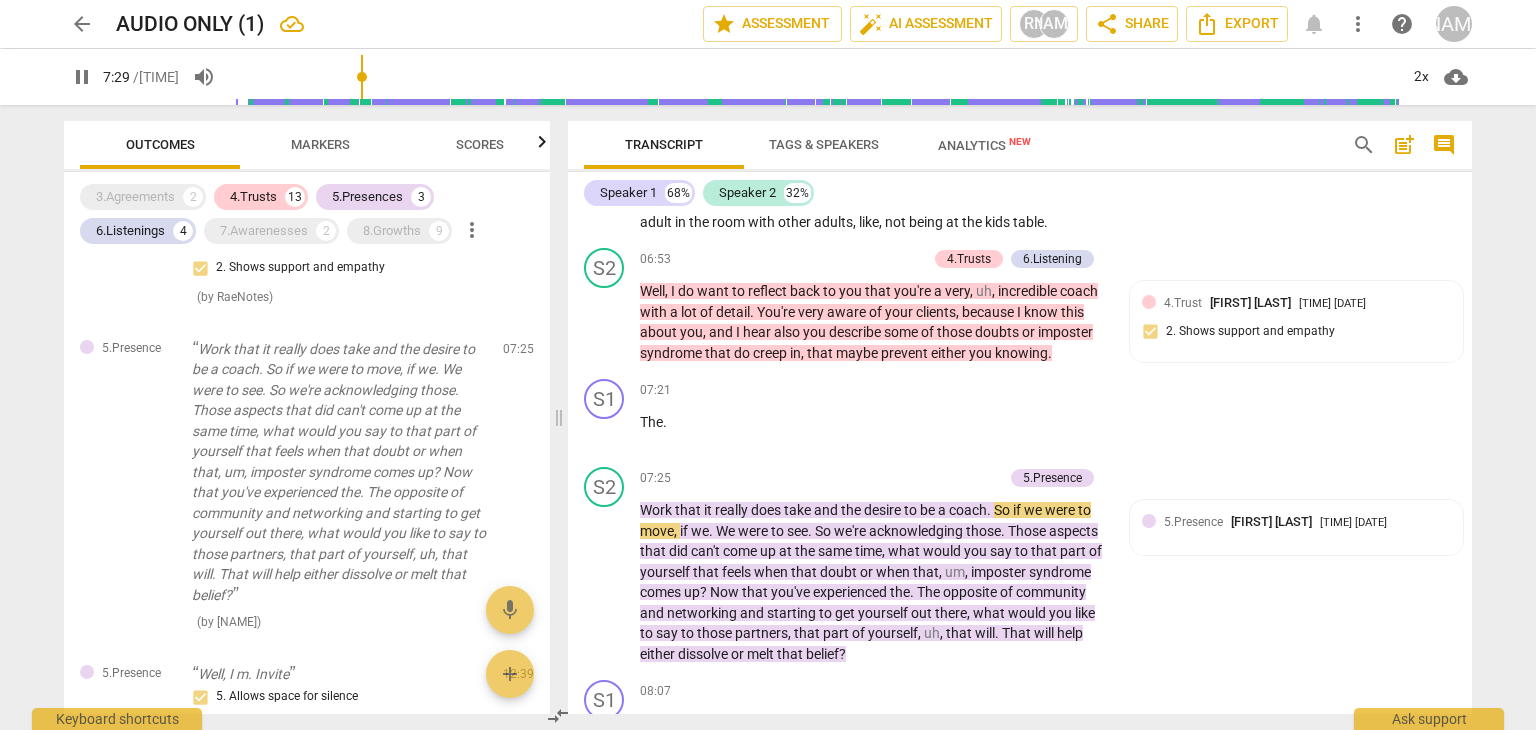click on "keyboard_arrow_right" at bounding box center (1109, 479) 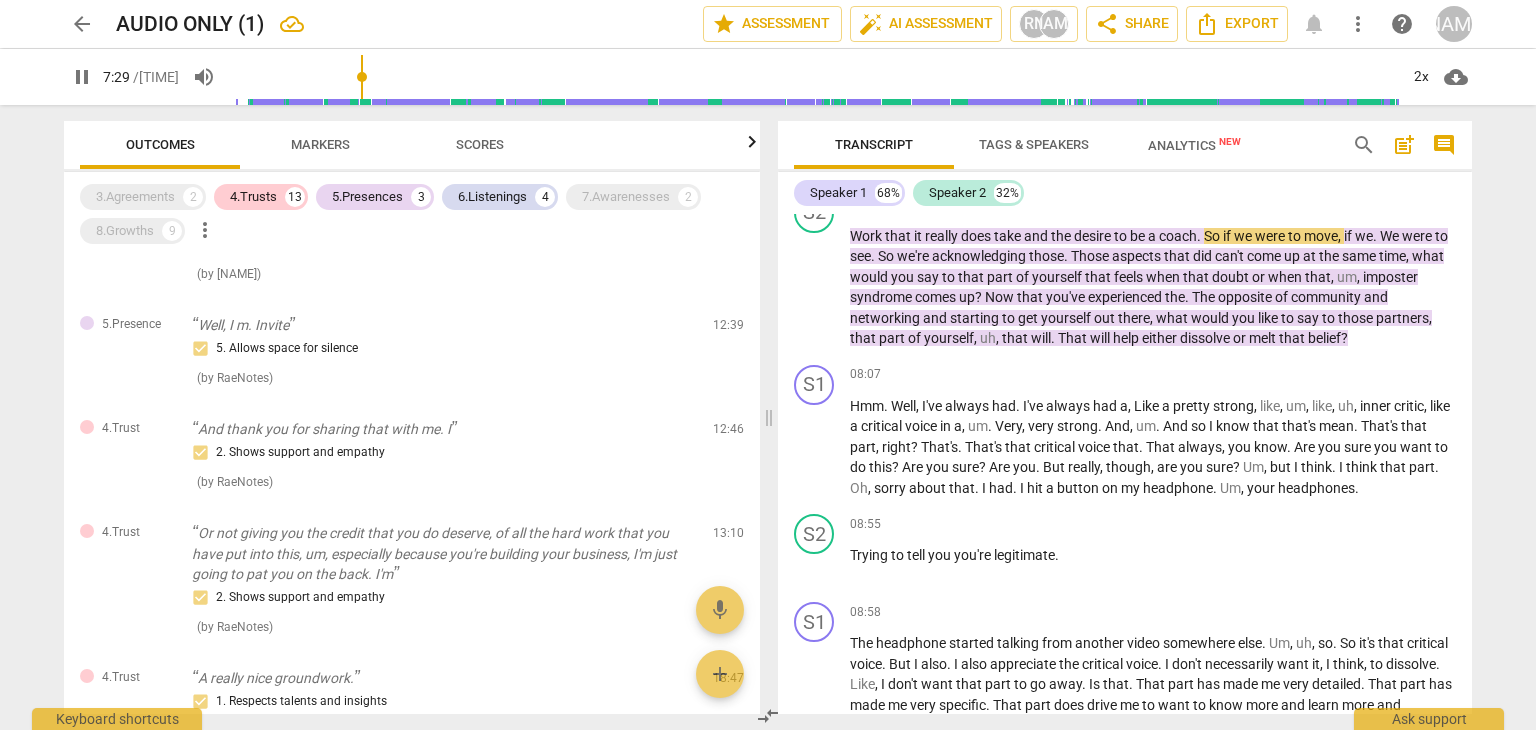 scroll, scrollTop: 2058, scrollLeft: 0, axis: vertical 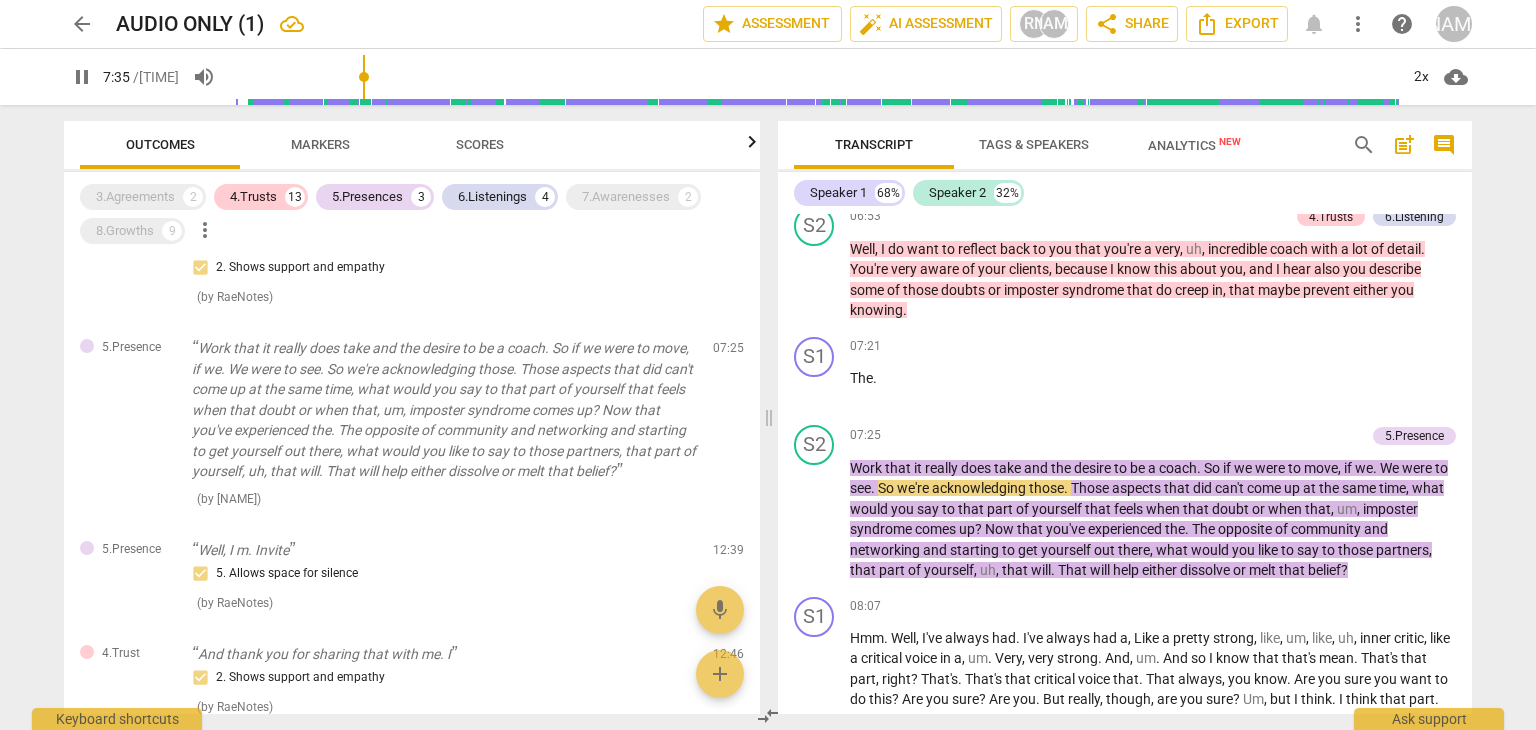 click on "5.Presence" at bounding box center [1414, 436] 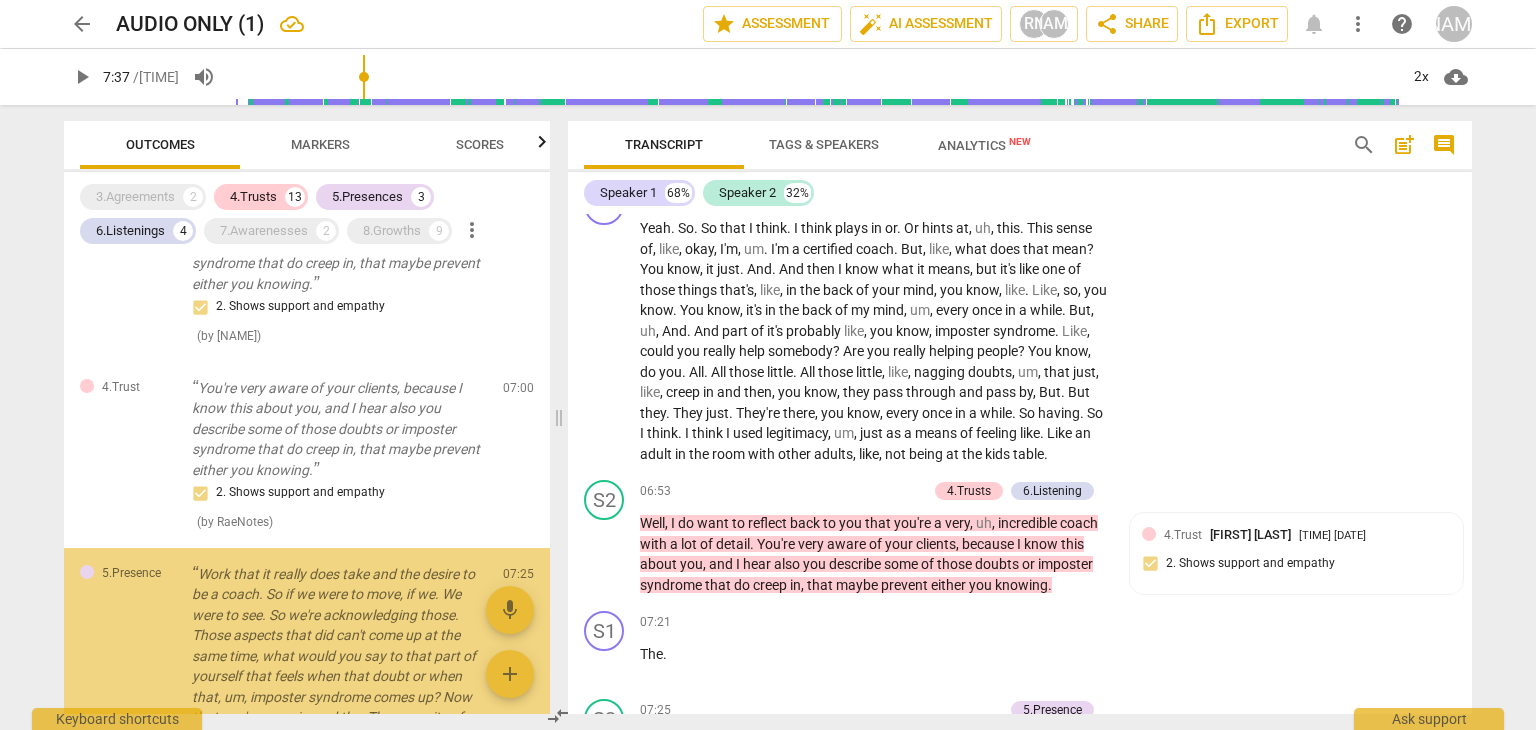 scroll, scrollTop: 2576, scrollLeft: 0, axis: vertical 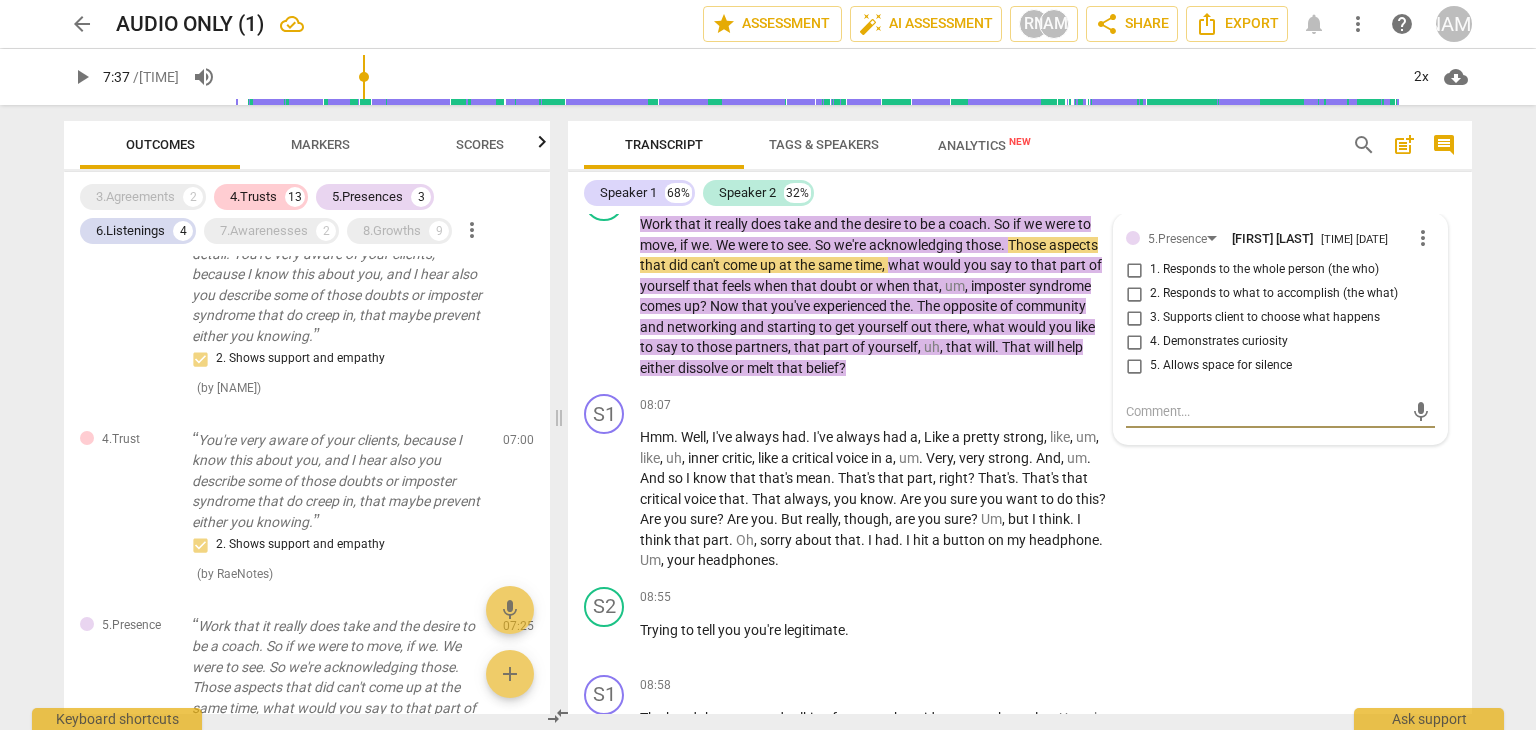 click on "5.Presence [NAME] [TIME] [DATE] more_vert 1. Responds to the whole person (the who) 2. Responds to what to accomplish (the what) 3. Supports client to choose what happens 4. Demonstrates curiosity 5. Allows space for silence mic" at bounding box center (1280, 329) 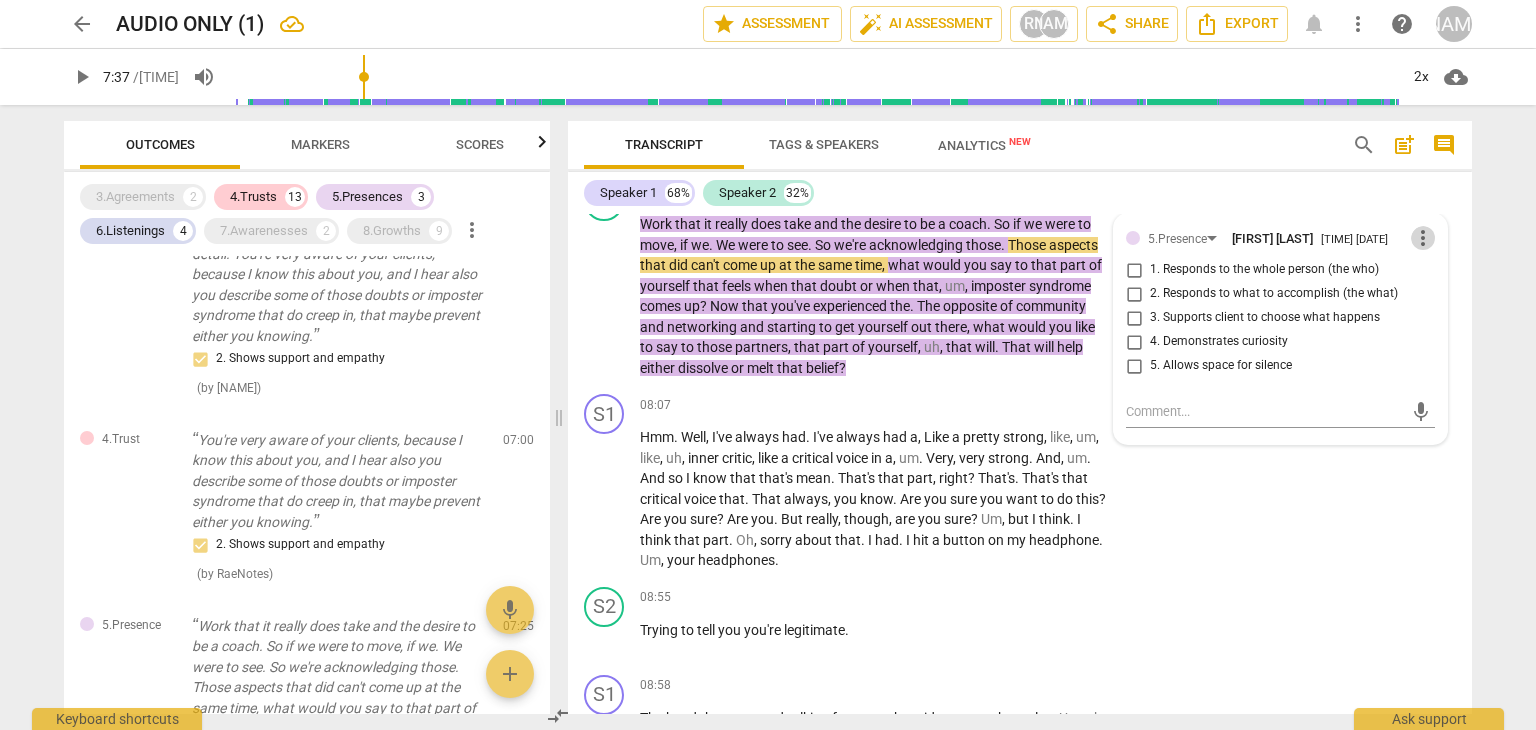 click on "more_vert" at bounding box center (1423, 238) 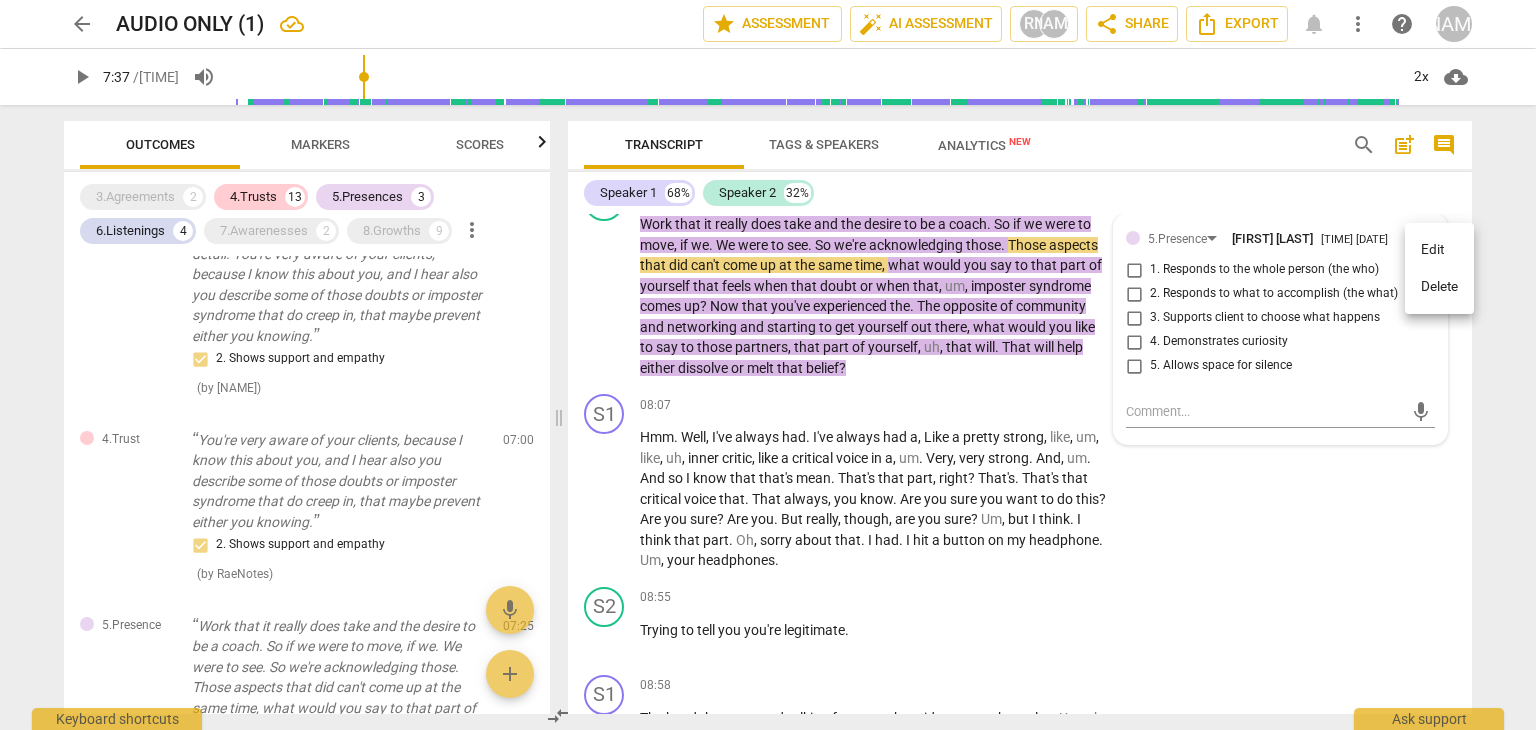 click on "Delete" at bounding box center (1439, 287) 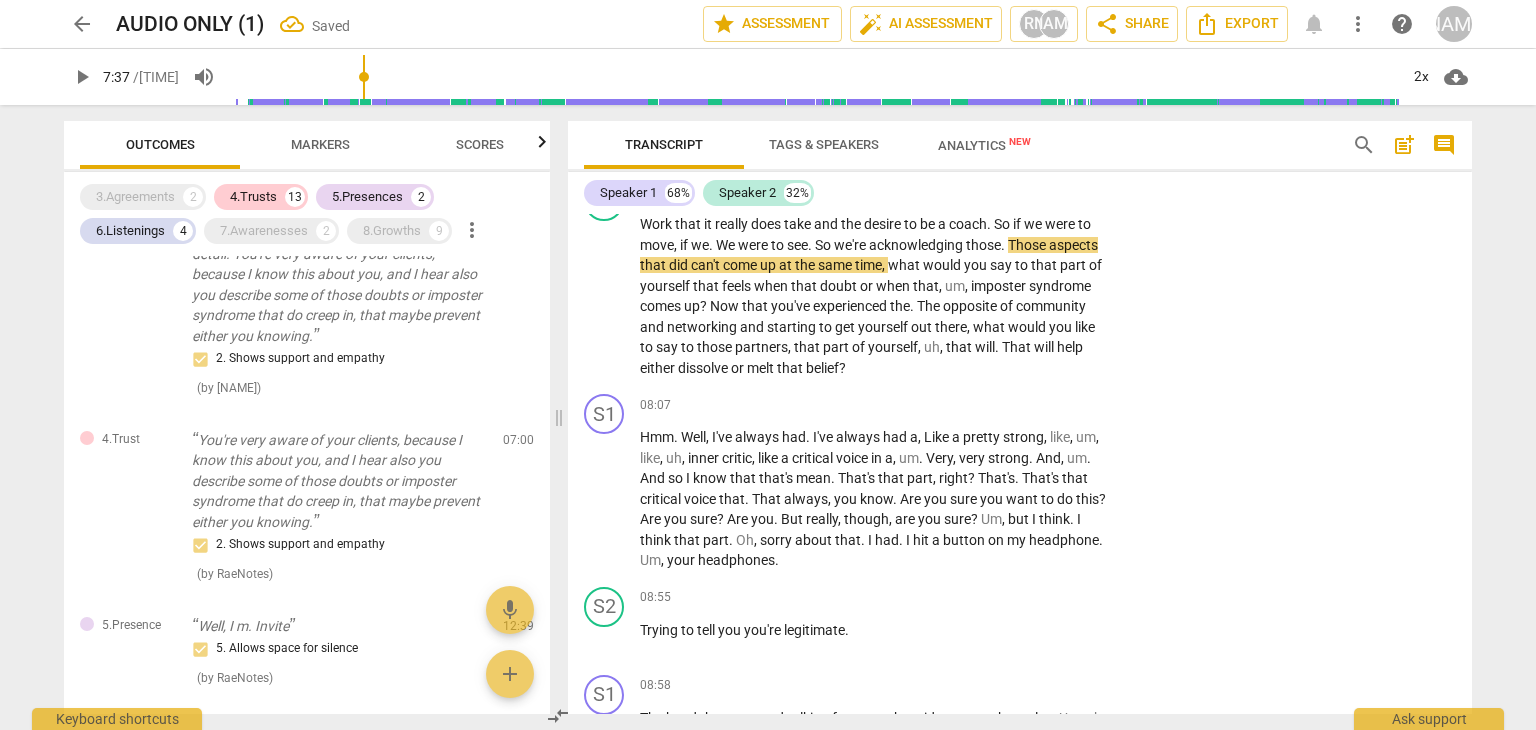 click on "play_arrow" at bounding box center [605, 297] 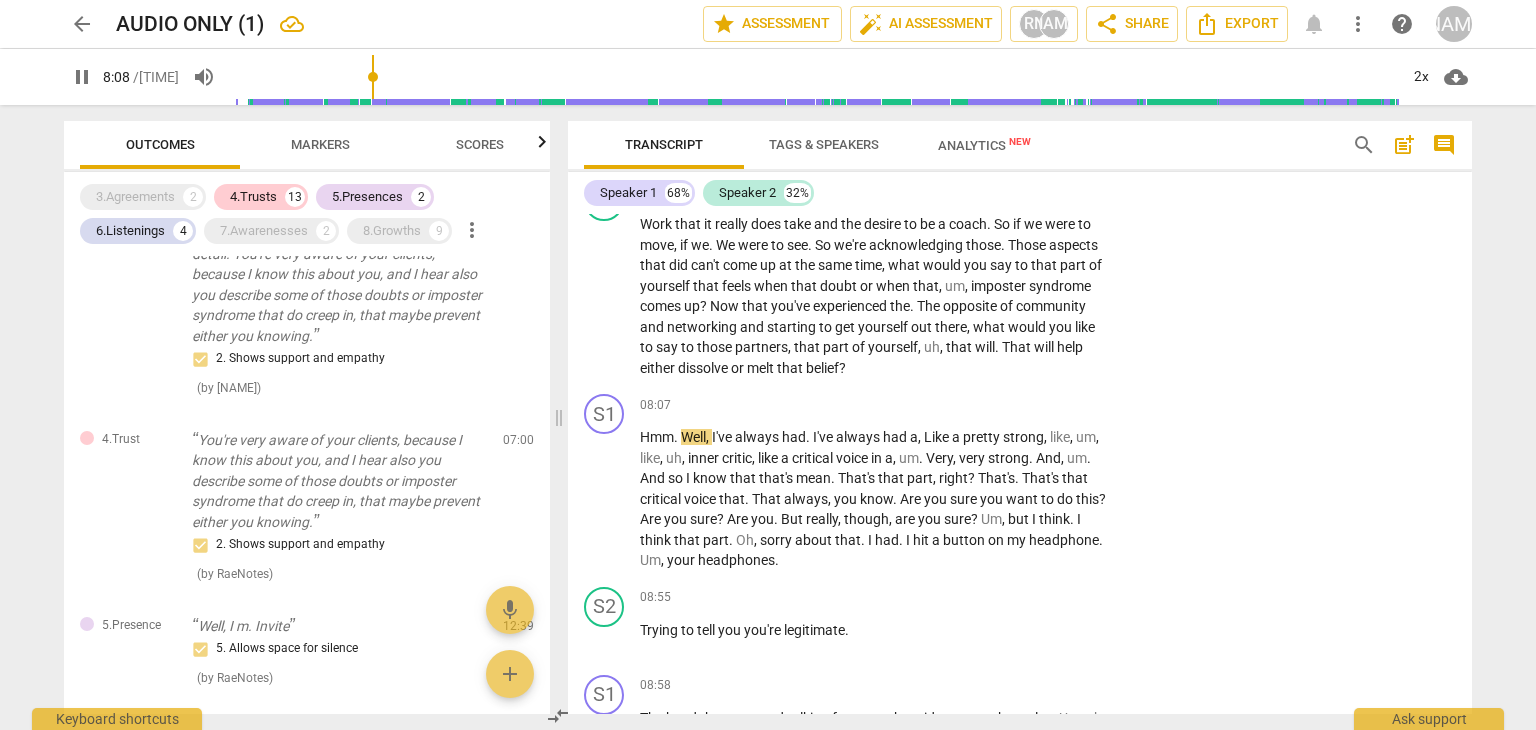 click on "pause" at bounding box center (605, 297) 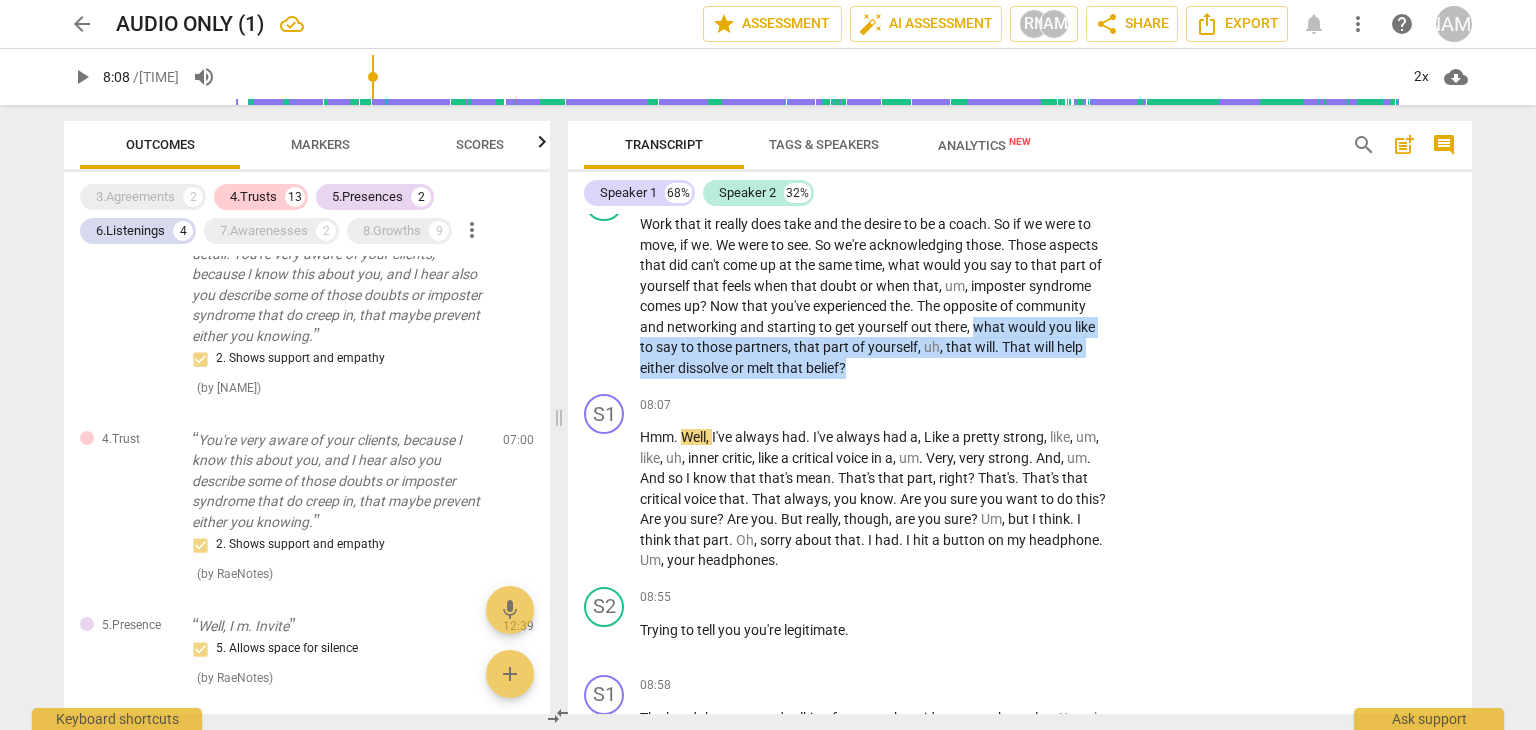 drag, startPoint x: 1044, startPoint y: 340, endPoint x: 1046, endPoint y: 374, distance: 34.058773 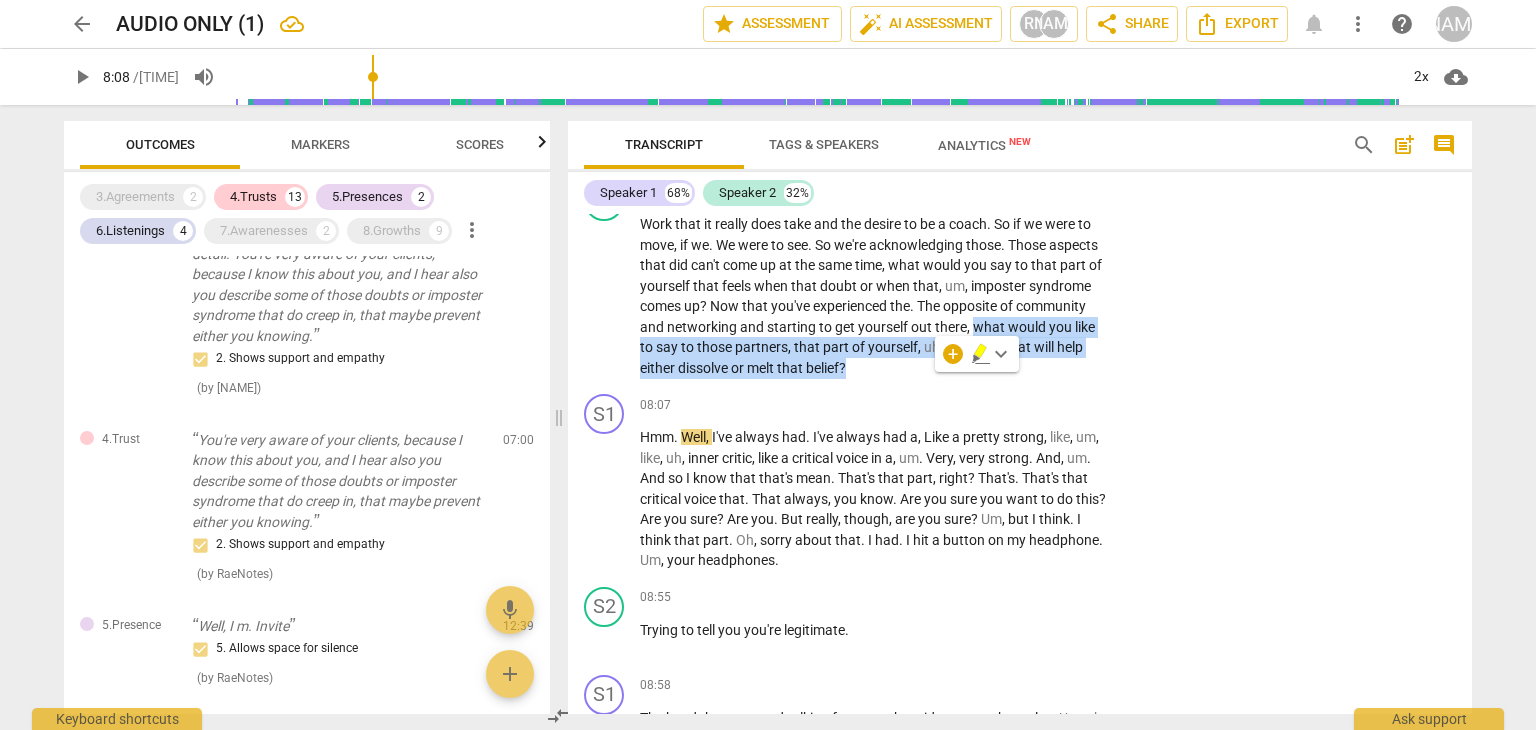 click on "+" at bounding box center (953, 354) 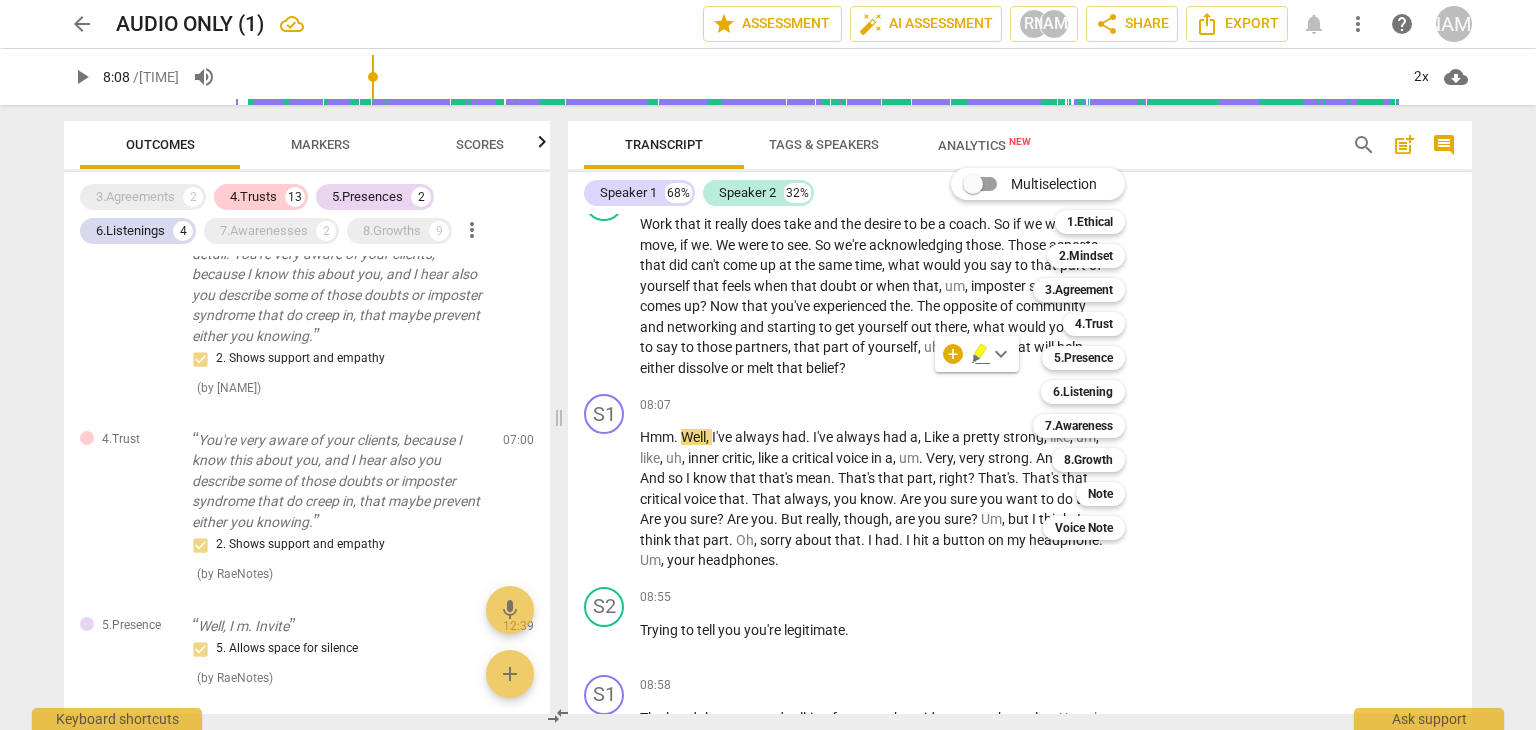 click on "7.Awareness" at bounding box center [1079, 426] 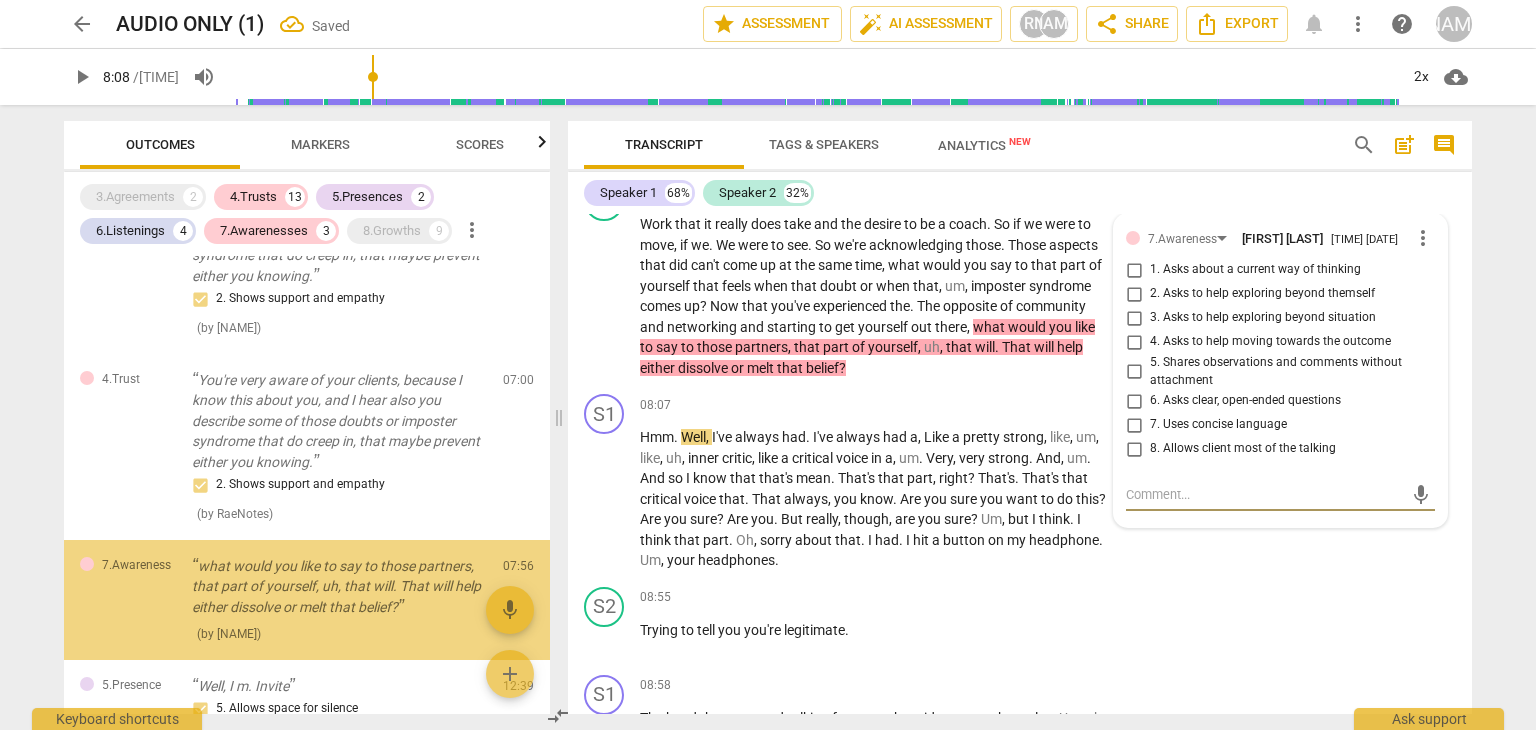 scroll, scrollTop: 1135, scrollLeft: 0, axis: vertical 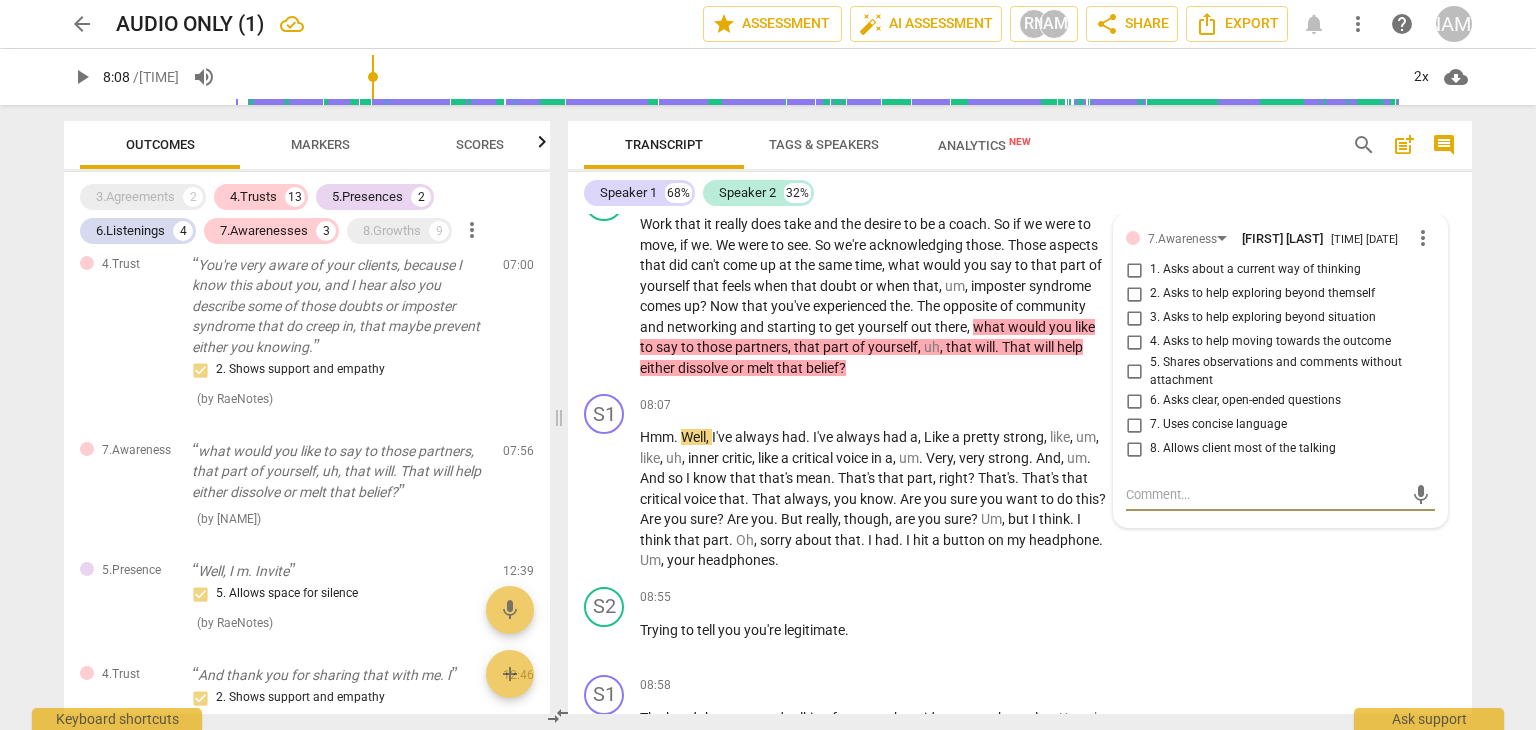 click on "3. Asks to help exploring beyond situation" at bounding box center (1134, 318) 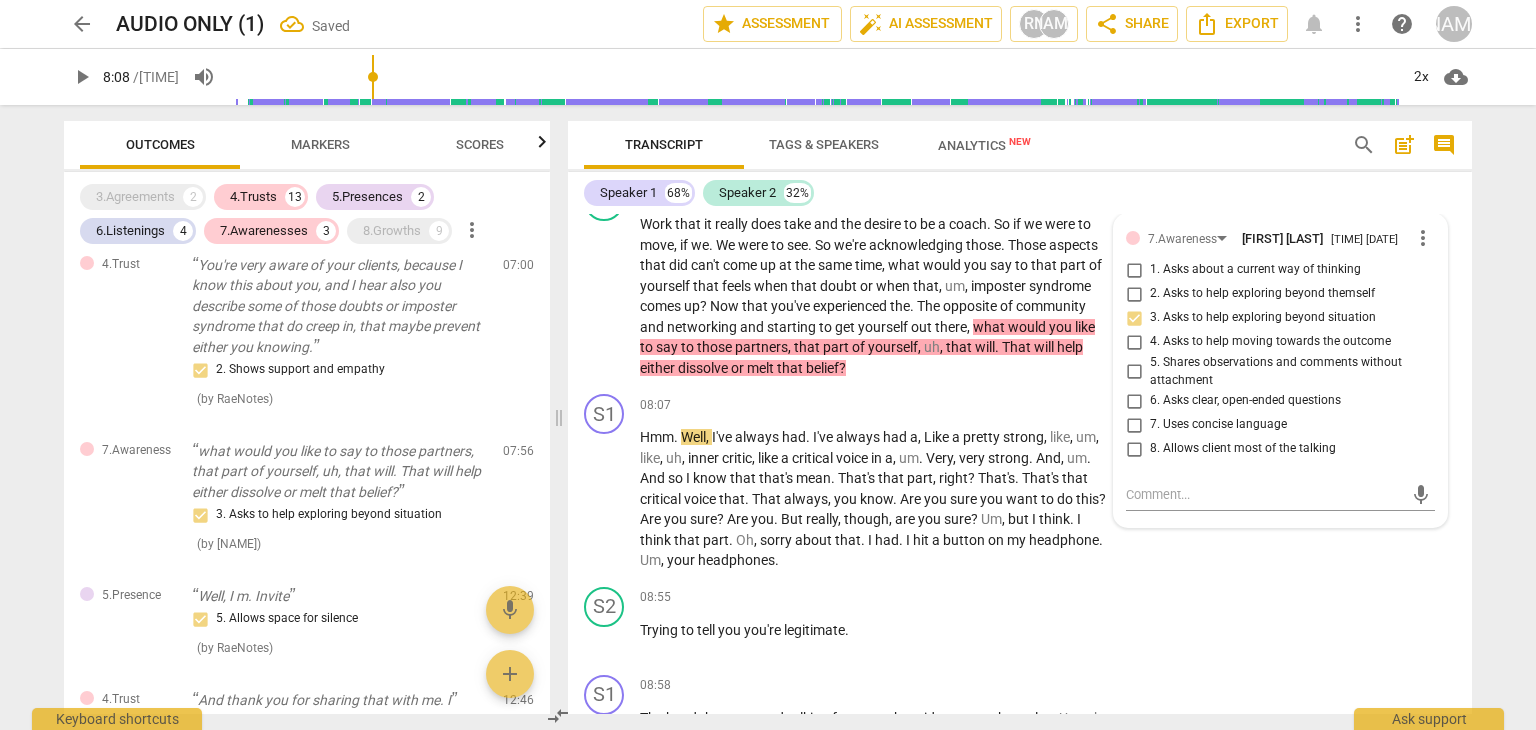 click on "S2 play_arrow pause 07:25 + Add competency 7.Awareness keyboard_arrow_right Work that it really does take and the desire to be a coach . So if we were to move , if we . We were to see . So we're acknowledging those . Those aspects that did can't come up at the same time , what would you say to that part of yourself that feels when that doubt or when that , um , imposter syndrome comes up ? Now that you've experienced the . The opposite of community and networking and starting to get yourself out there , what would you like to say to those partners , that part of yourself , uh , that will . That will help either dissolve or melt that belief ? 7.Awareness [NAME] [LAST] 11:27 08-06-2025 more_vert 1. Asks about a current way of thinking 2. Asks to help exploring beyond themself 7. Uses concise language mic" at bounding box center [1020, 279] 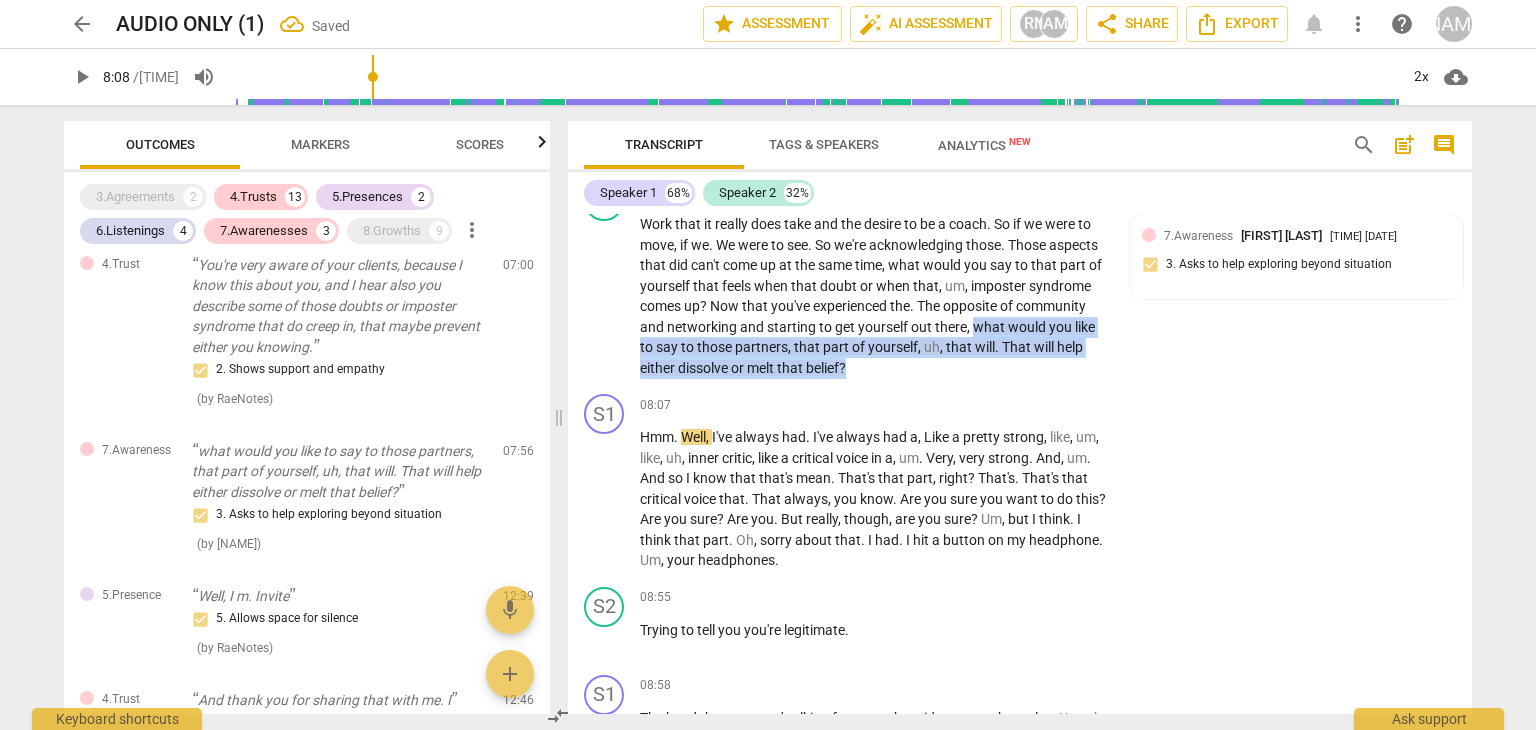 drag, startPoint x: 1044, startPoint y: 337, endPoint x: 1101, endPoint y: 396, distance: 82.036575 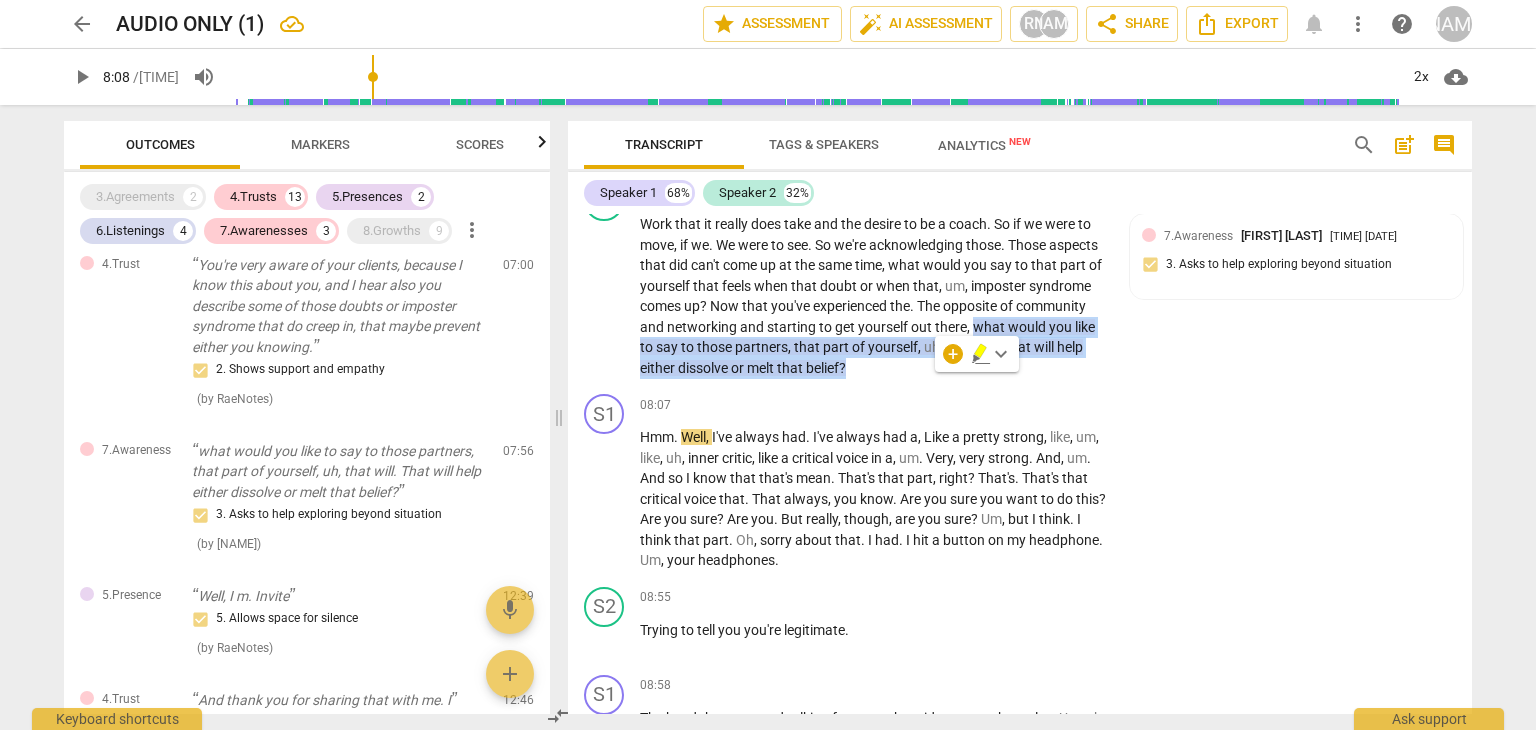 copy on "what   would   you   like   to   say   to   those   partners ,   that   part   of   yourself ,   uh ,   that   will .   That   will   help   either   dissolve   or   melt   that   belief ?" 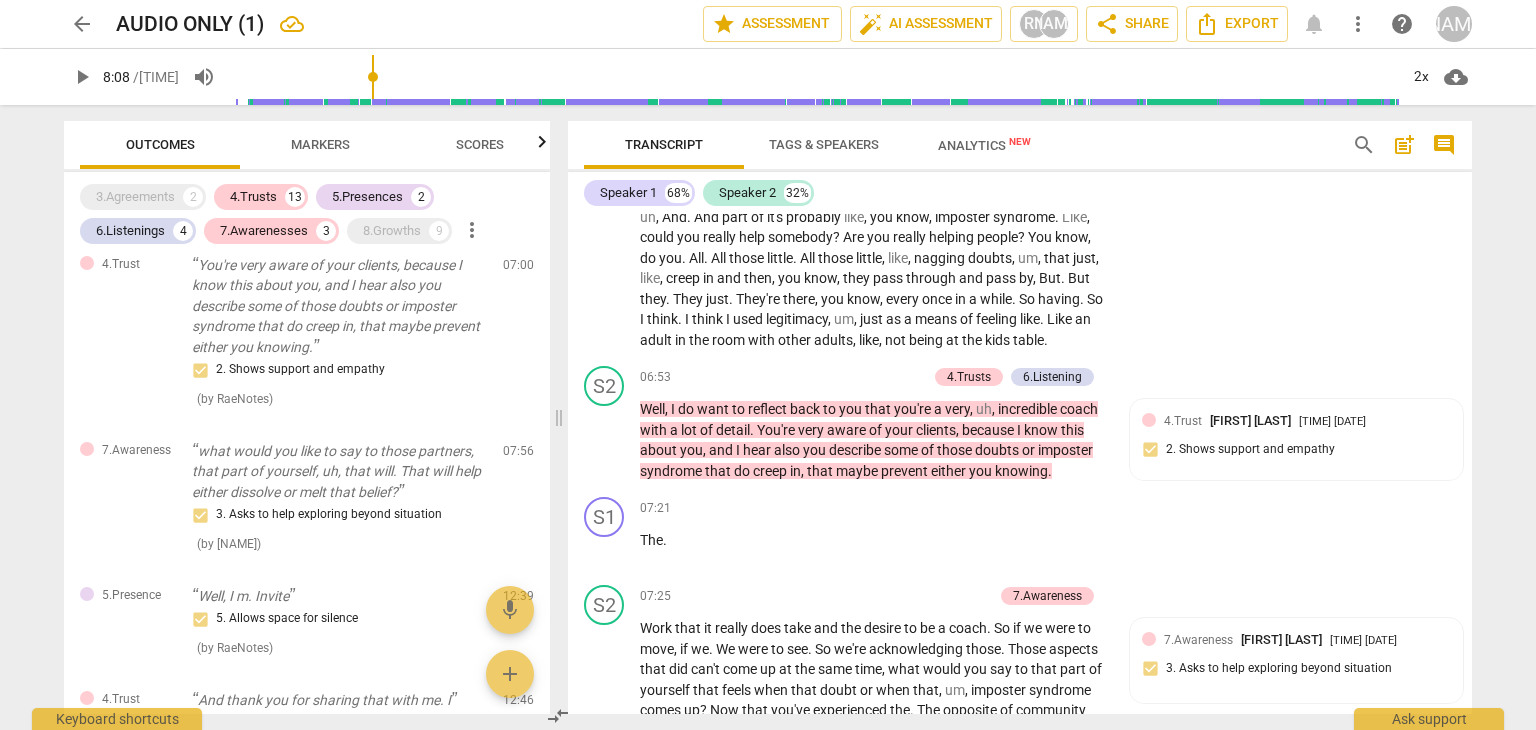scroll, scrollTop: 2172, scrollLeft: 0, axis: vertical 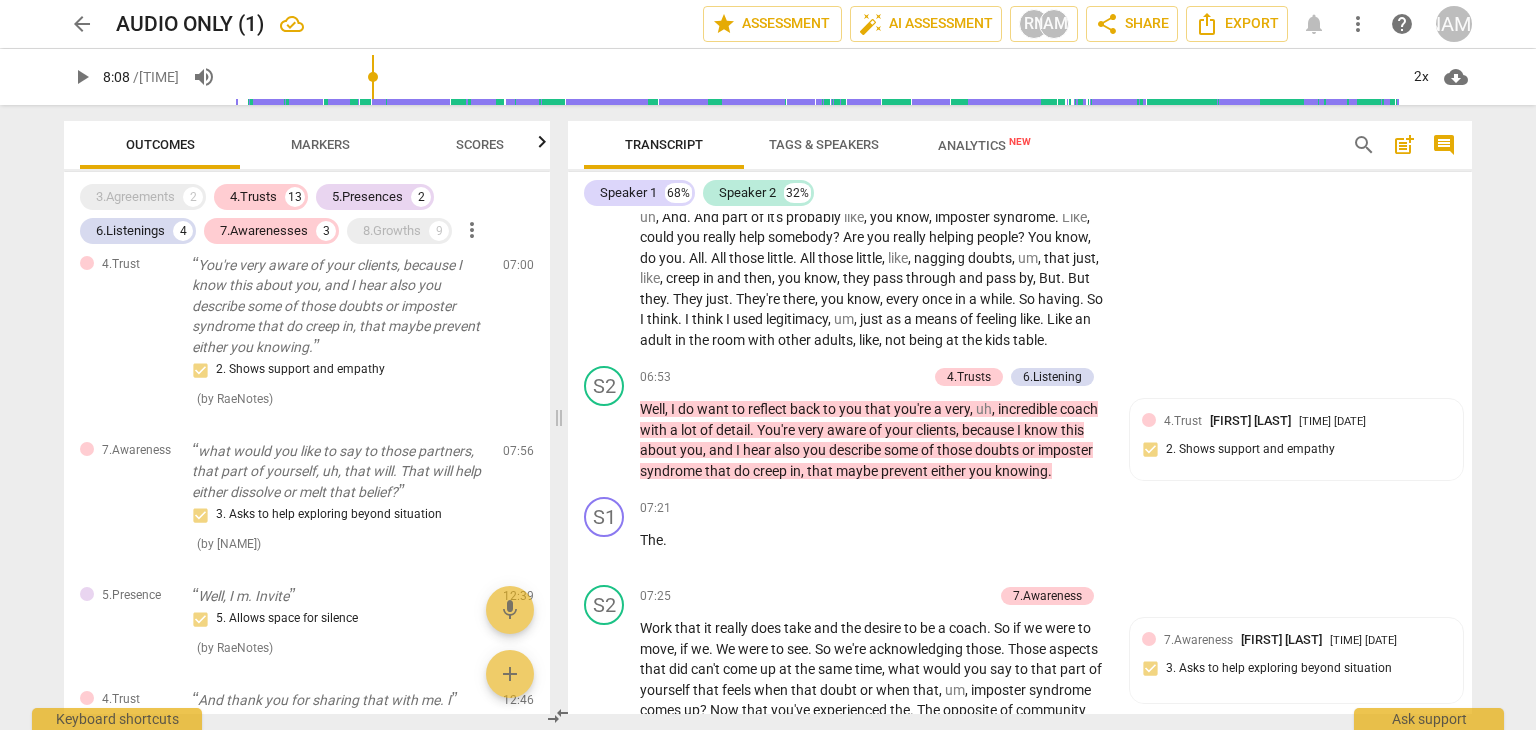 click on "S2 play_arrow pause" at bounding box center (612, 423) 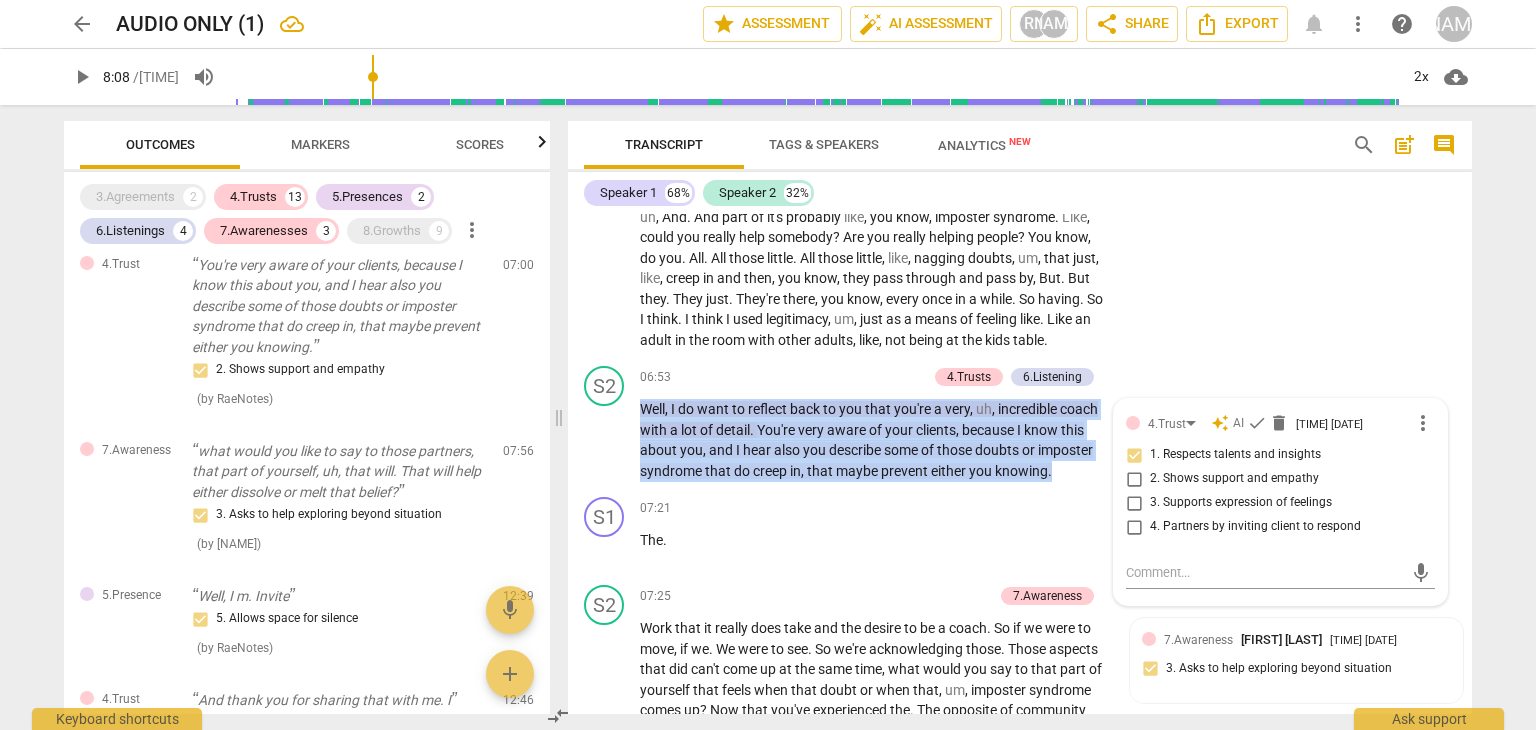 drag, startPoint x: 644, startPoint y: 417, endPoint x: 1056, endPoint y: 489, distance: 418.24396 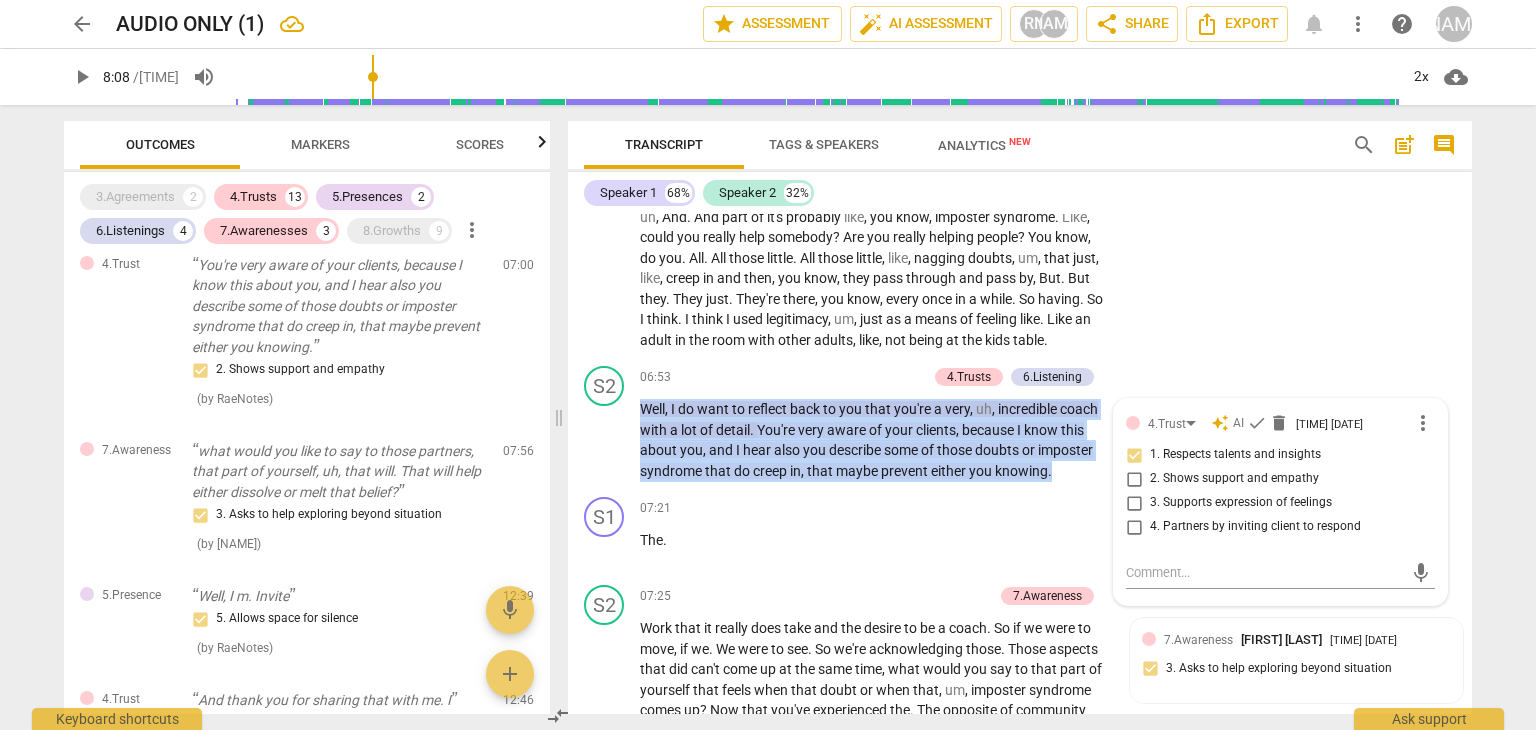 click on "Well , I do want to reflect back to you that you're a very , uh , incredible coach with a lot of detail . You're very aware of your clients , because I know this about you , and I hear also you describe some of those doubts or imposter syndrome that do creep in , that maybe prevent either you knowing ." at bounding box center [874, 440] 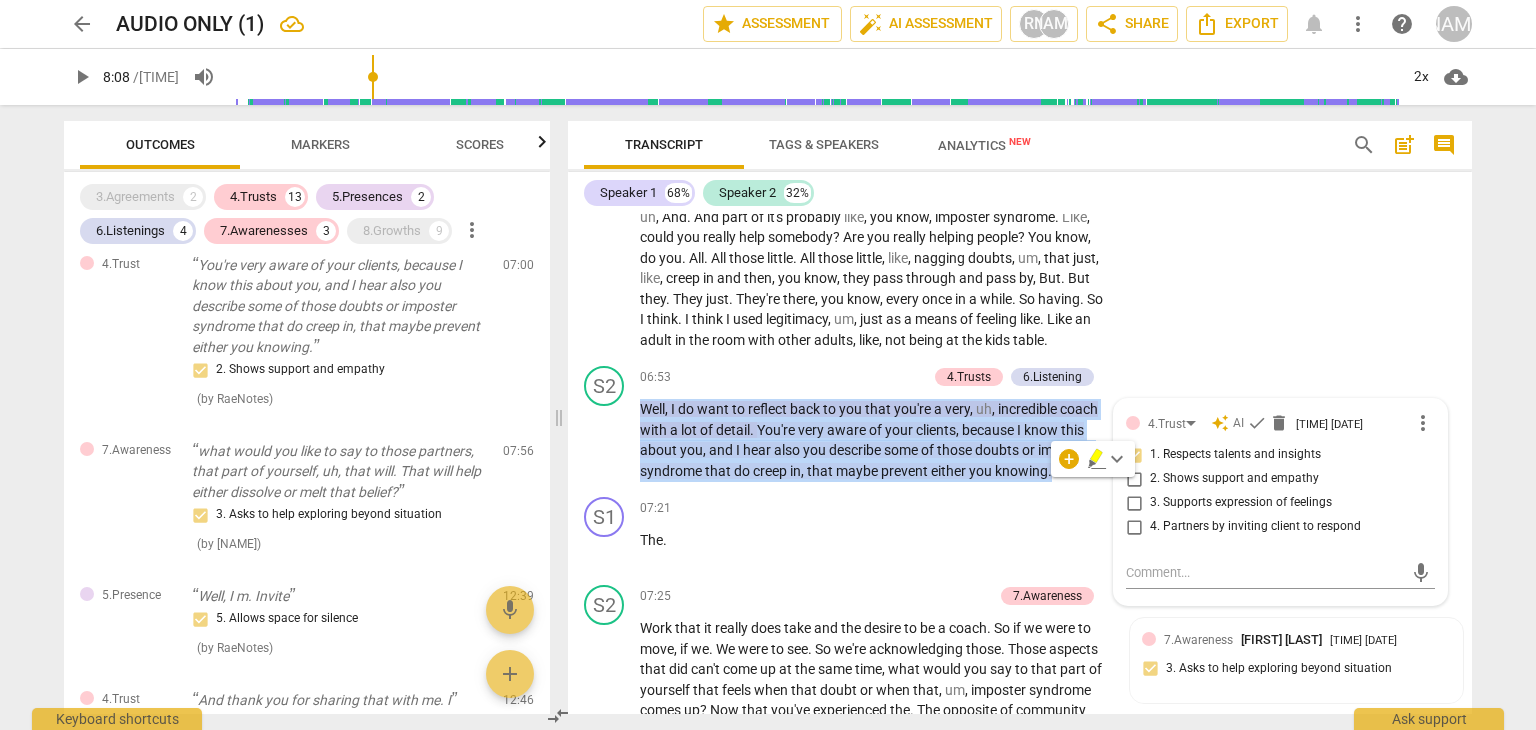 copy on "Well , I do want to reflect back to you that you're a very , uh , incredible coach with a lot of detail . You're very aware of your clients , because I know this about you , and I hear also you describe some of those doubts or imposter syndrome that do creep in , that maybe prevent either you knowing ." 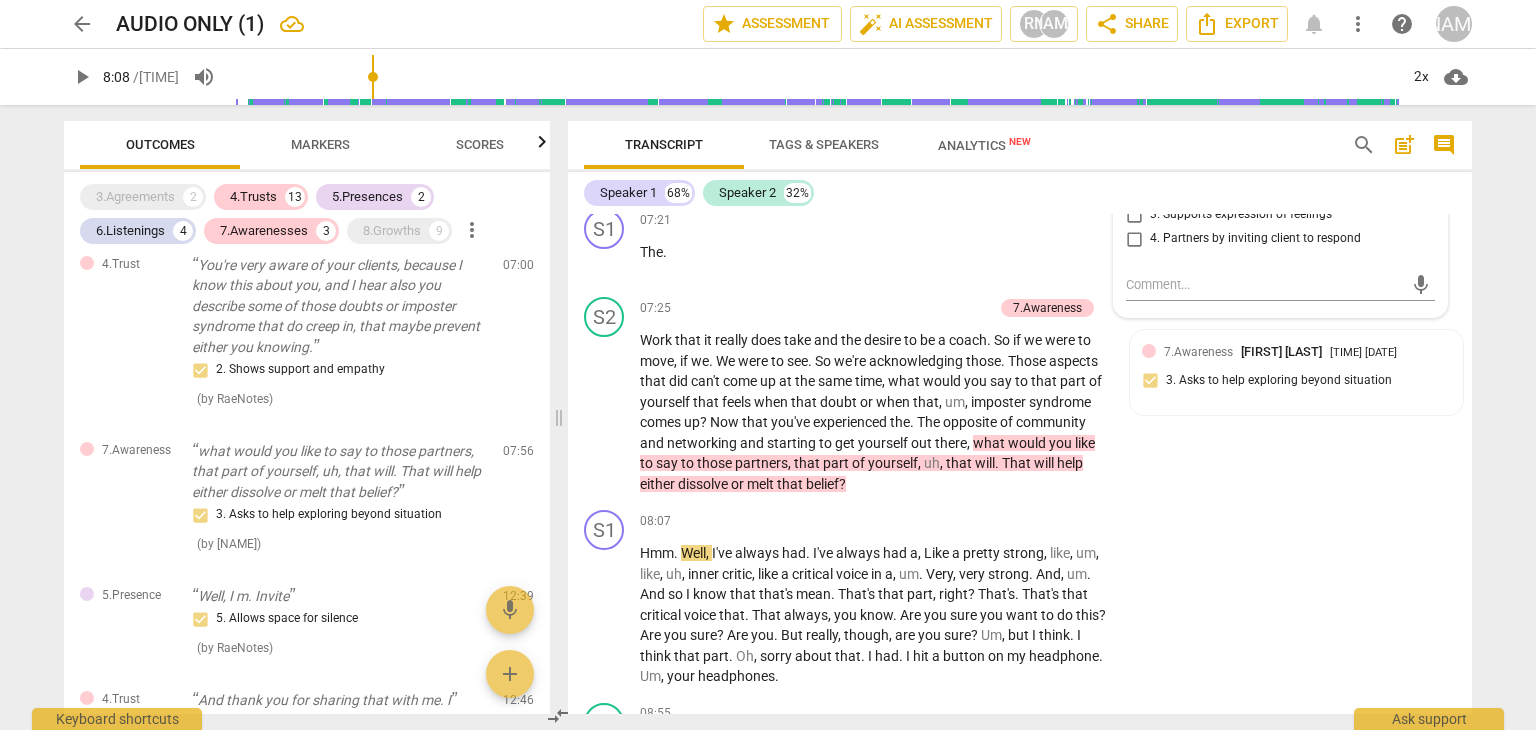 scroll, scrollTop: 2523, scrollLeft: 0, axis: vertical 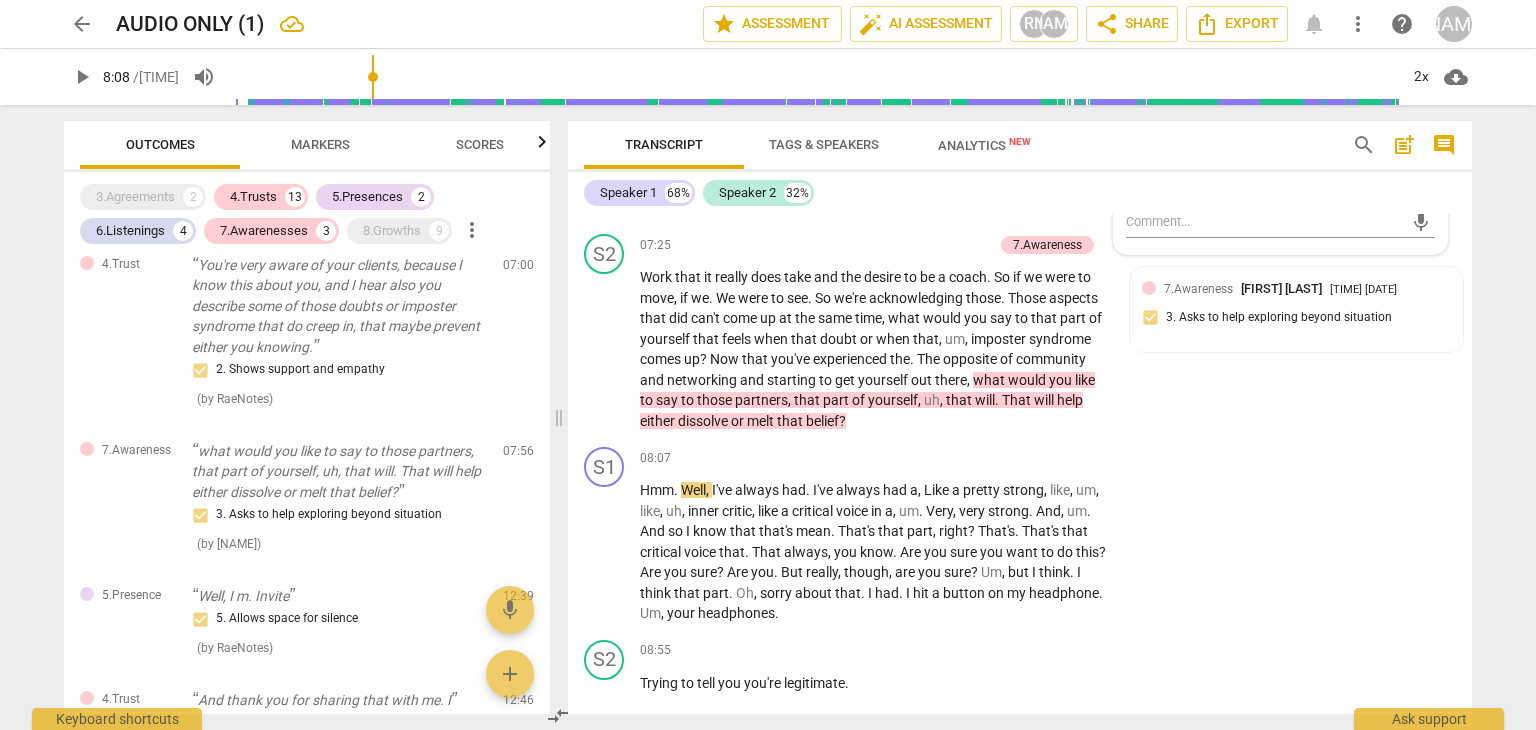 click on "play_arrow" at bounding box center [605, 552] 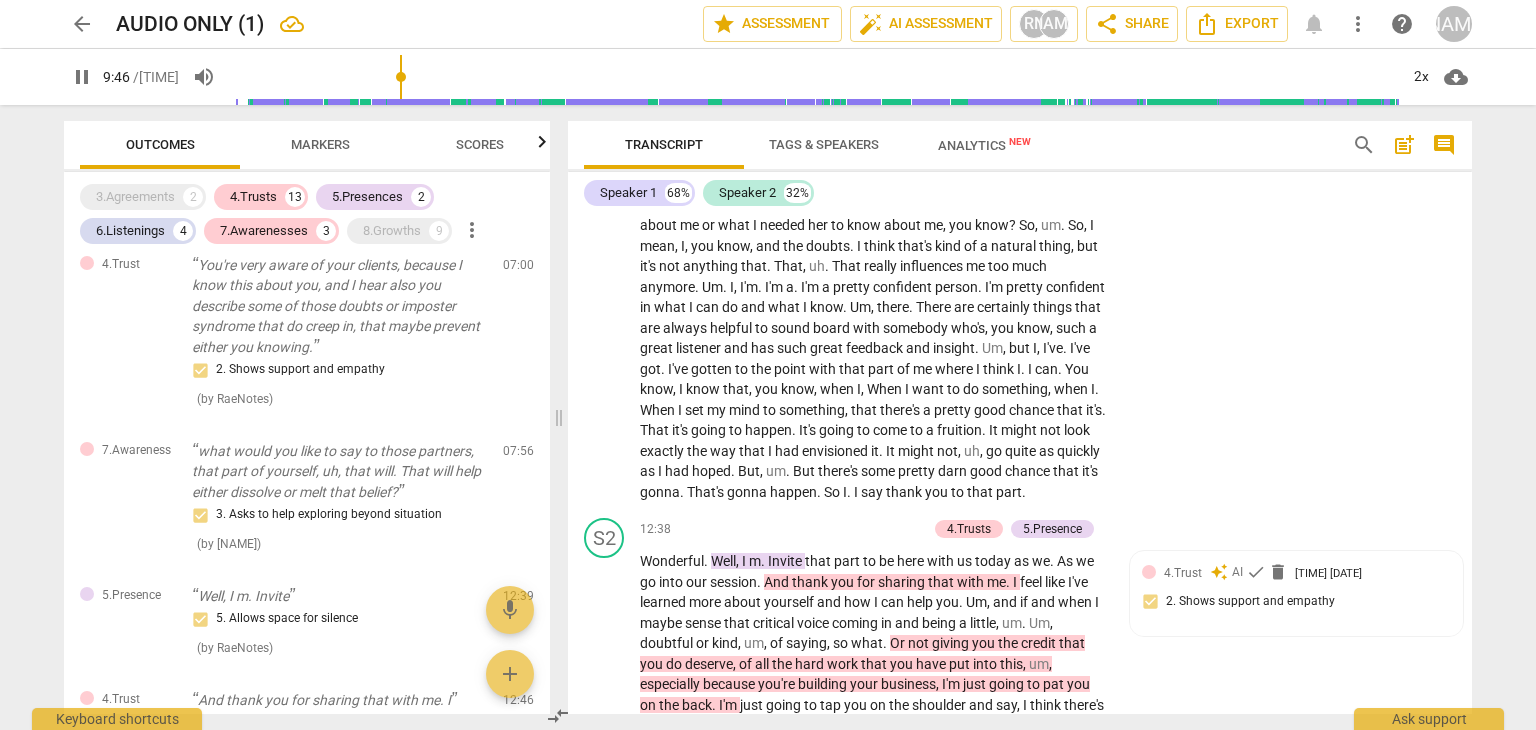 scroll, scrollTop: 3492, scrollLeft: 0, axis: vertical 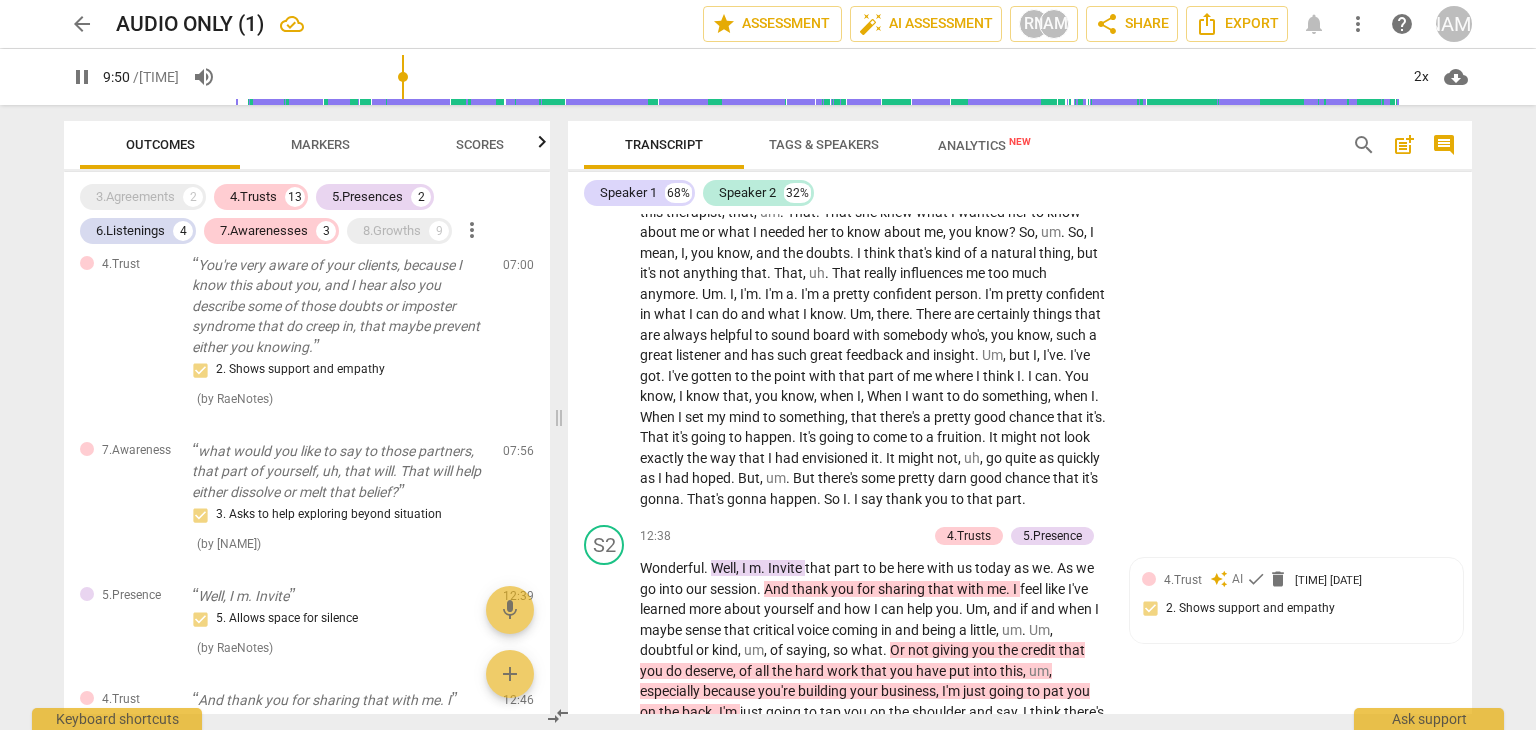 click on "You" at bounding box center [1077, 376] 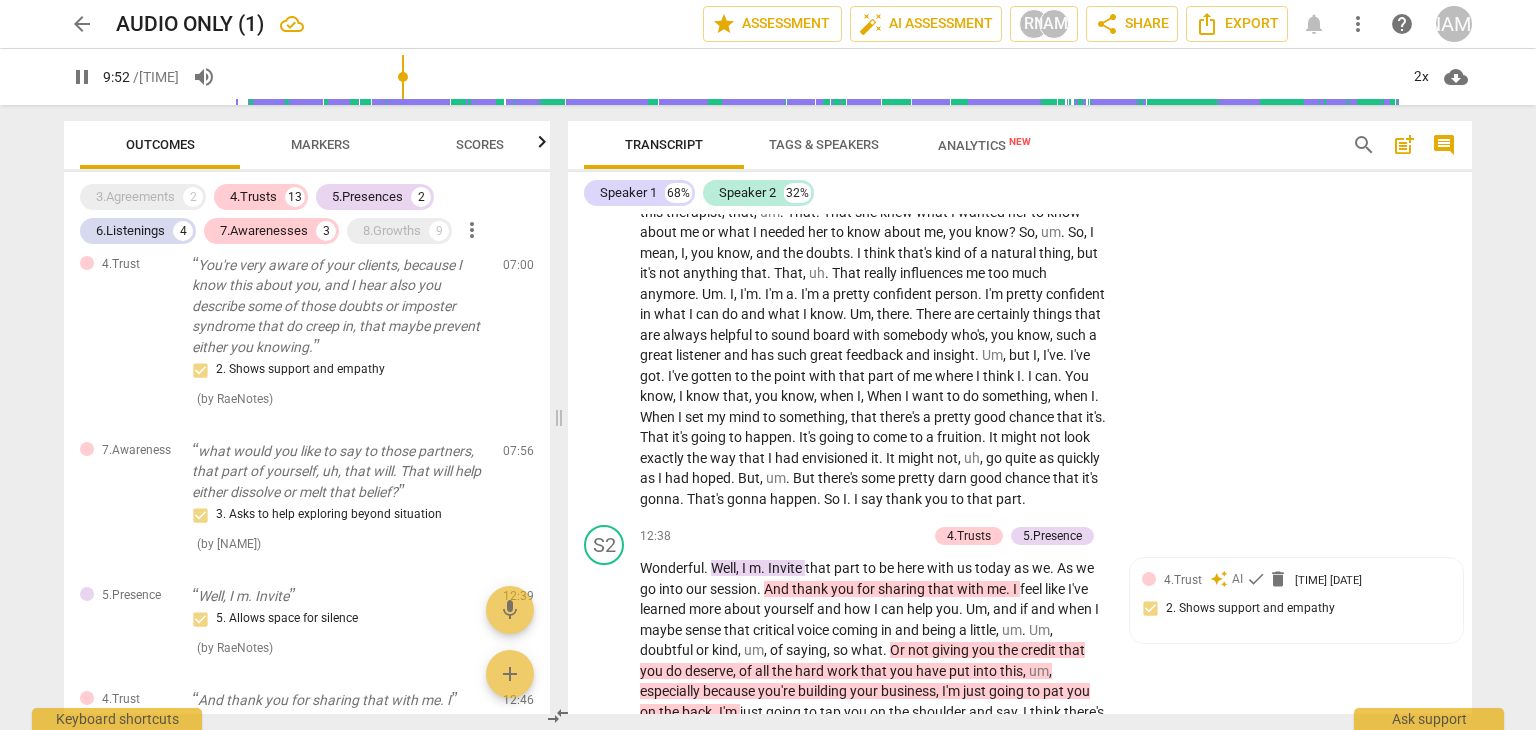 click on "." at bounding box center [1061, 376] 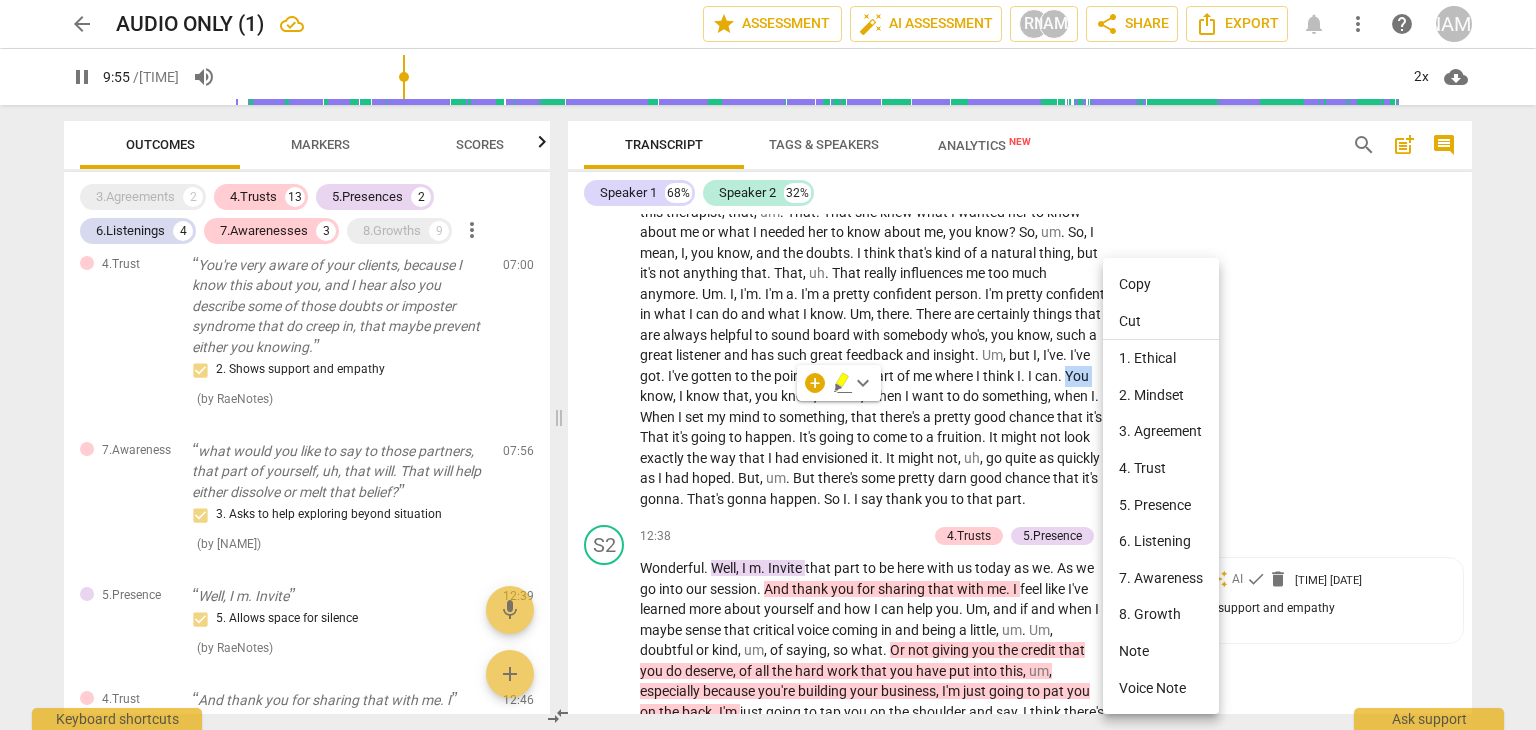 click at bounding box center (768, 365) 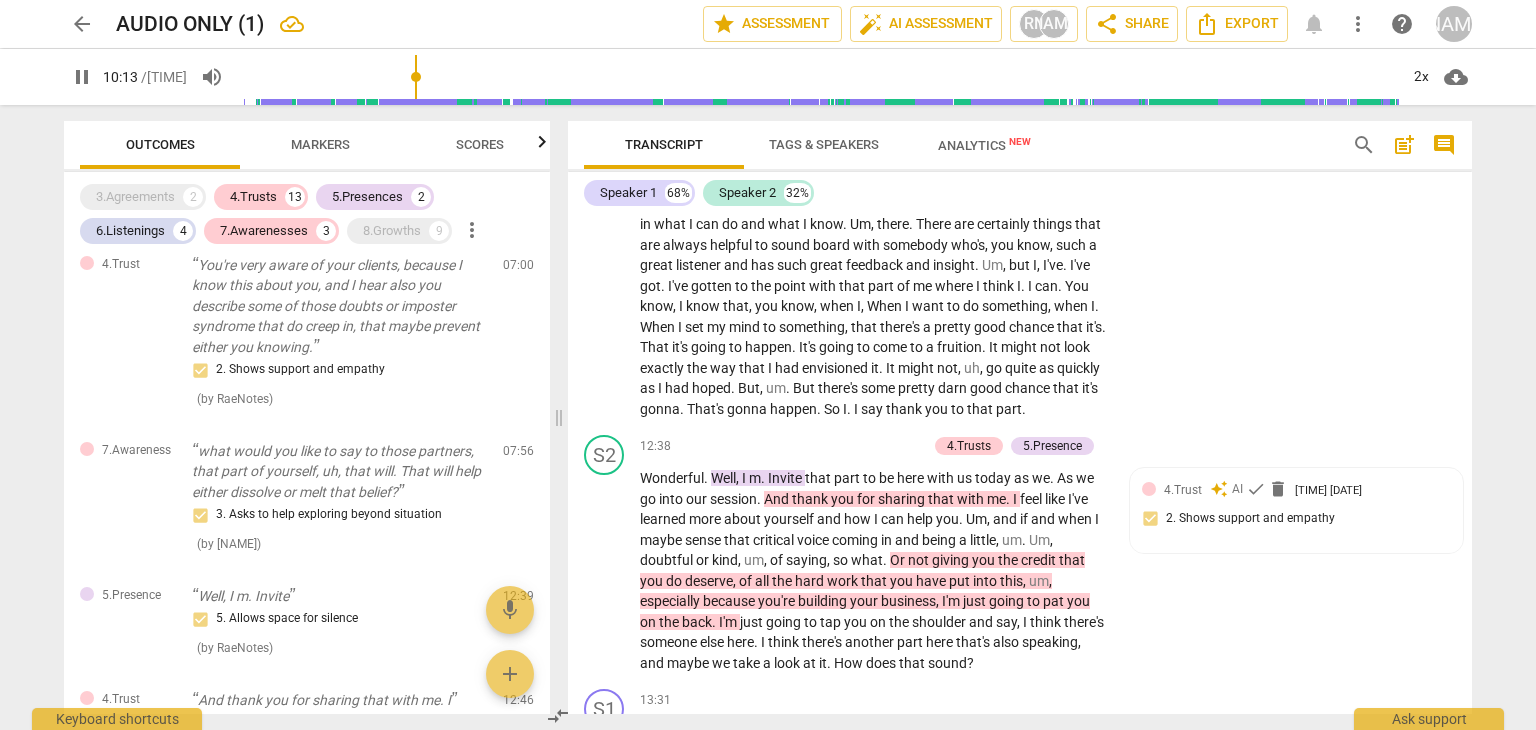 scroll, scrollTop: 3604, scrollLeft: 0, axis: vertical 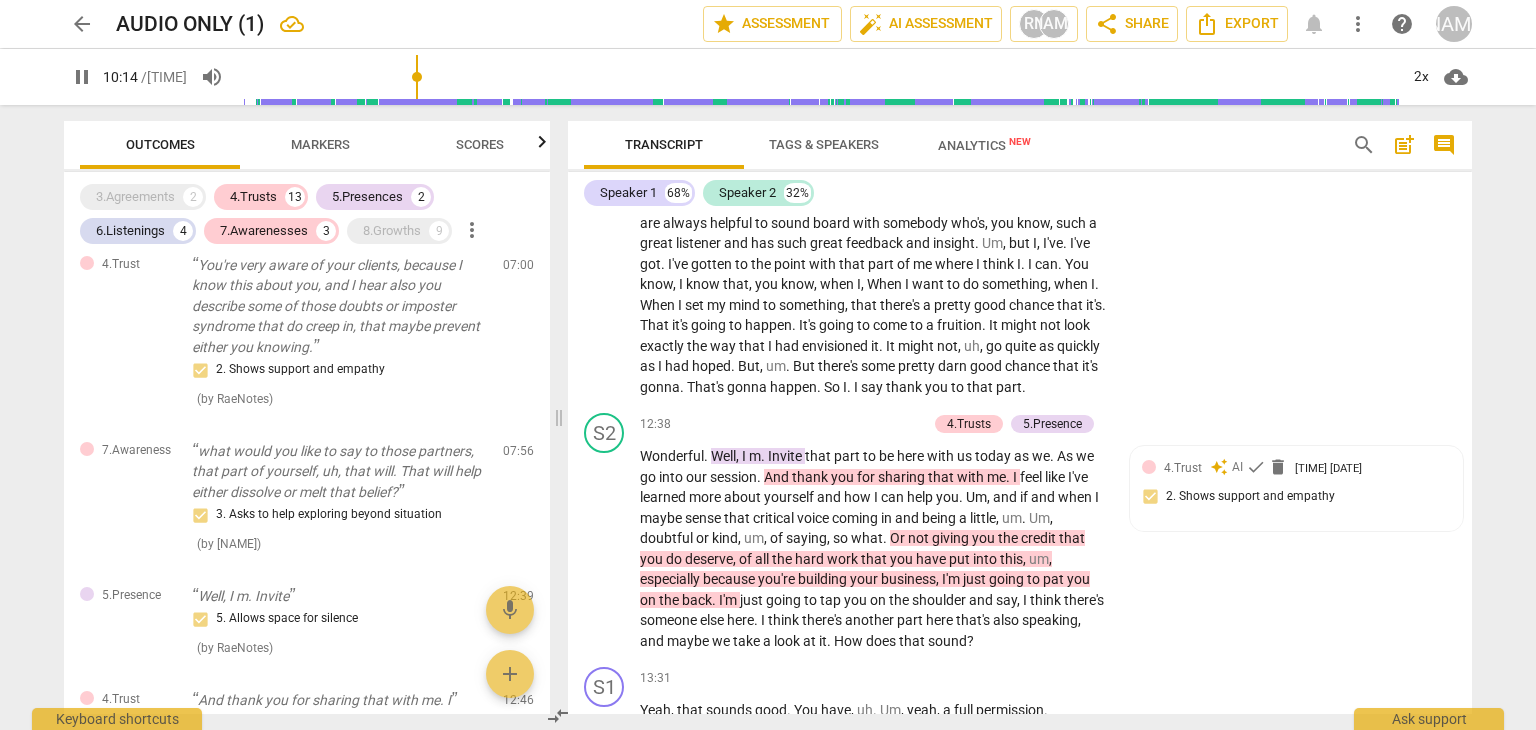 click on "play_arrow pause" at bounding box center [614, 549] 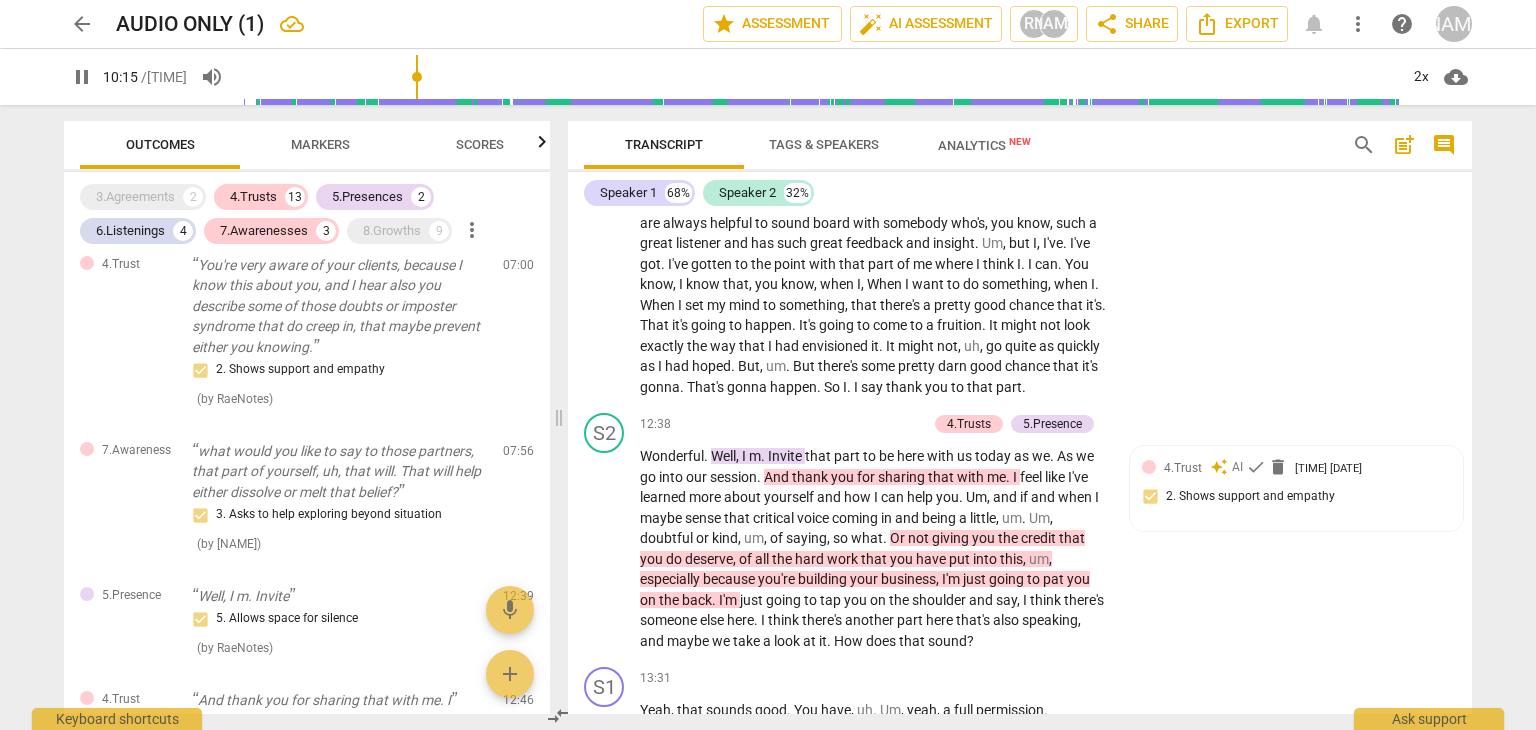 click on "pause" at bounding box center [605, 549] 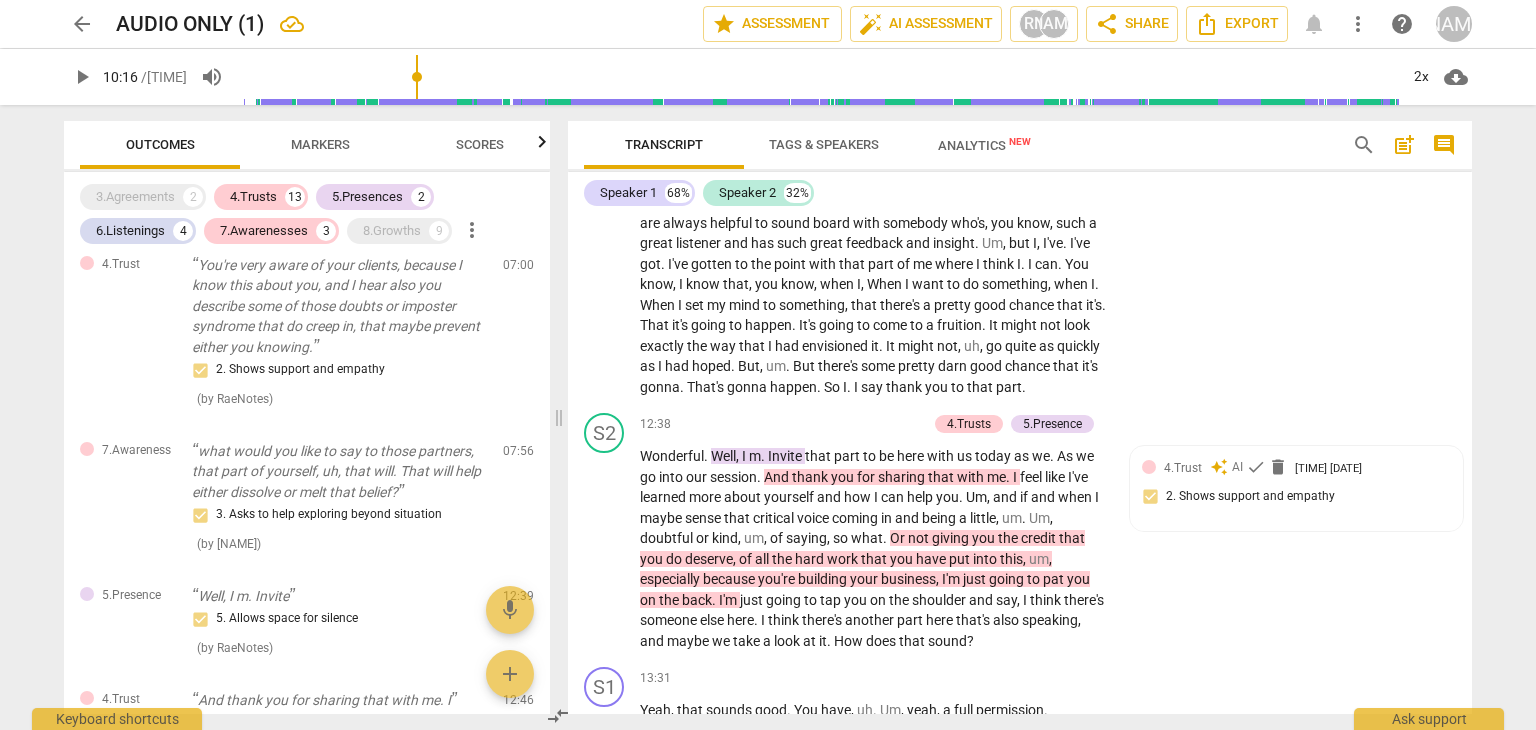 click on "play_arrow" at bounding box center (605, 549) 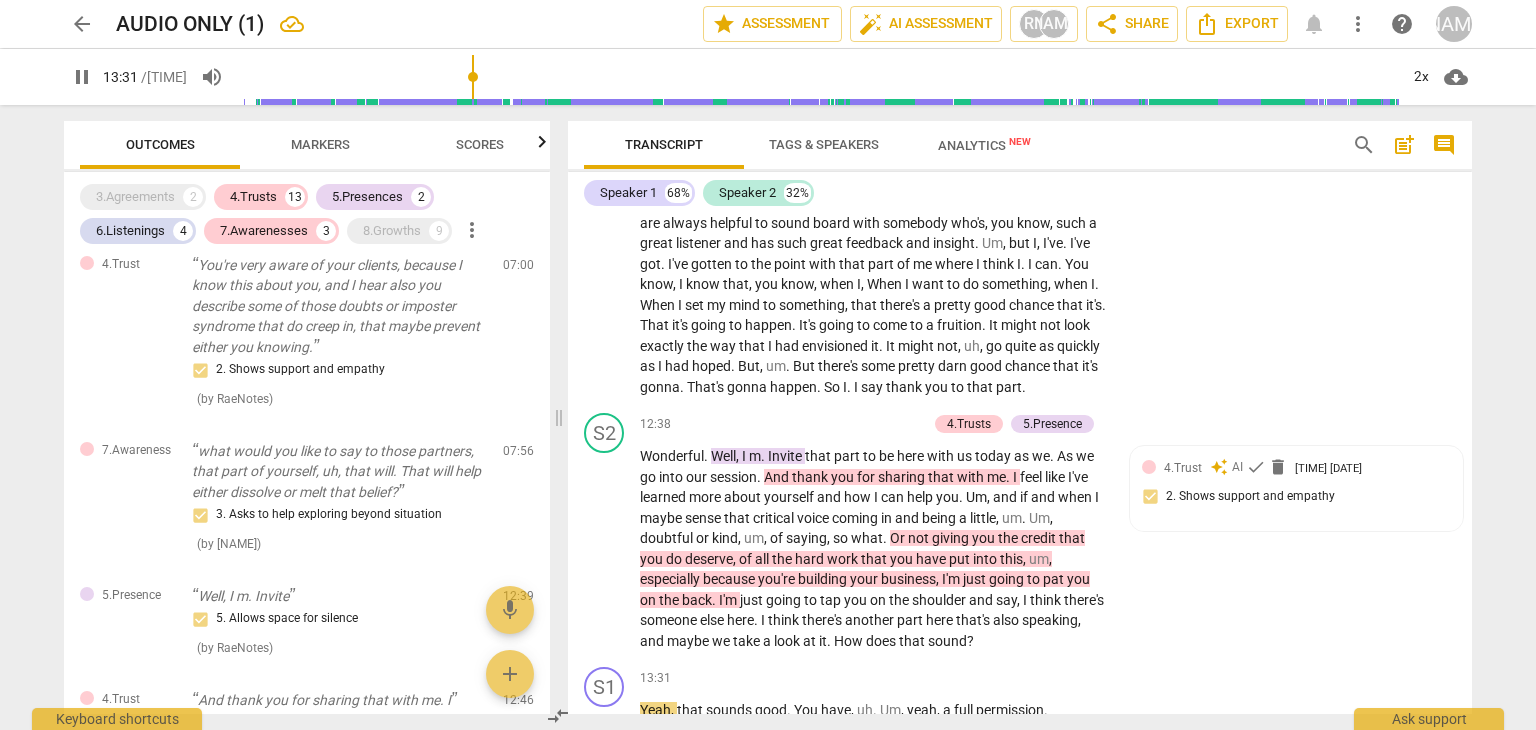scroll, scrollTop: 4124, scrollLeft: 0, axis: vertical 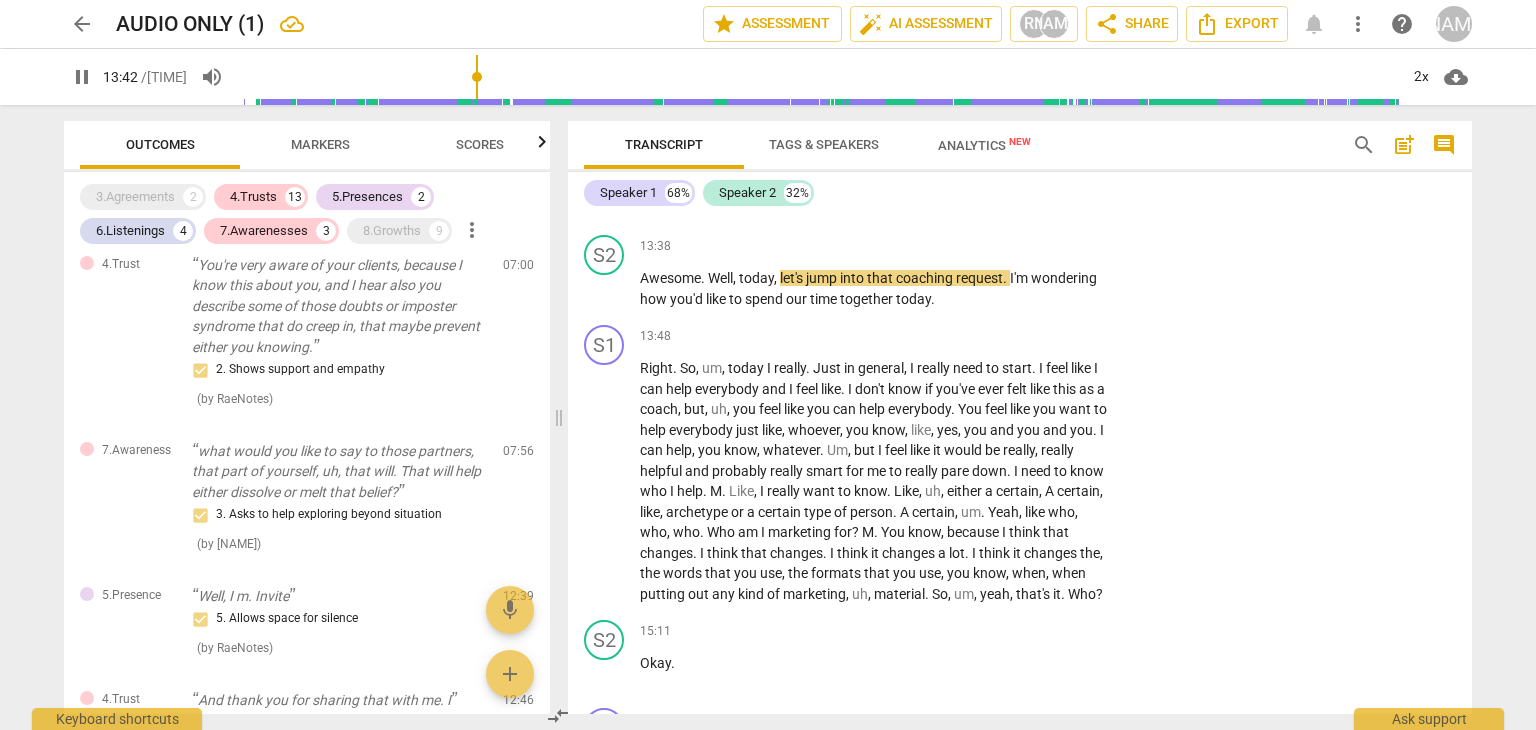 click on "pause" at bounding box center [605, 289] 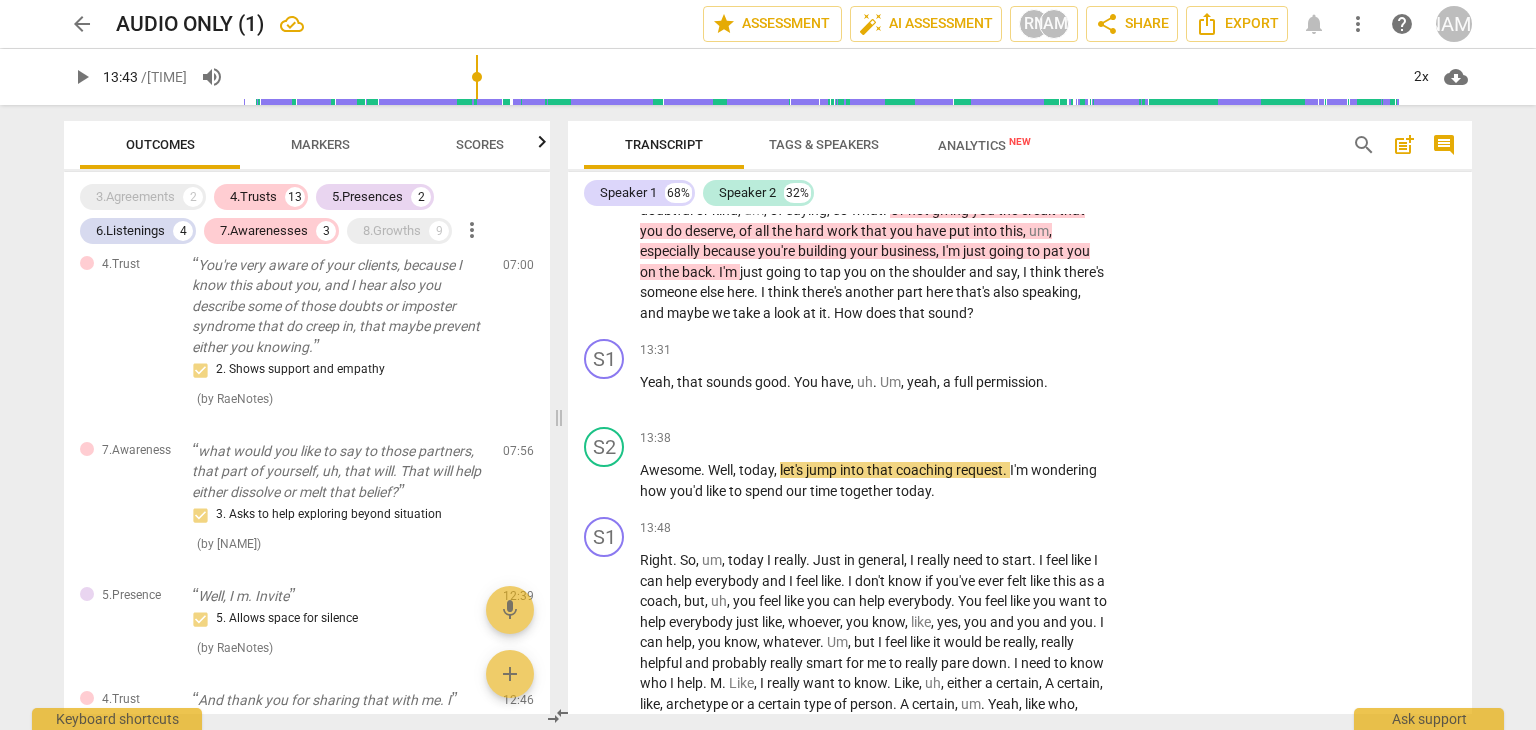 scroll, scrollTop: 3932, scrollLeft: 0, axis: vertical 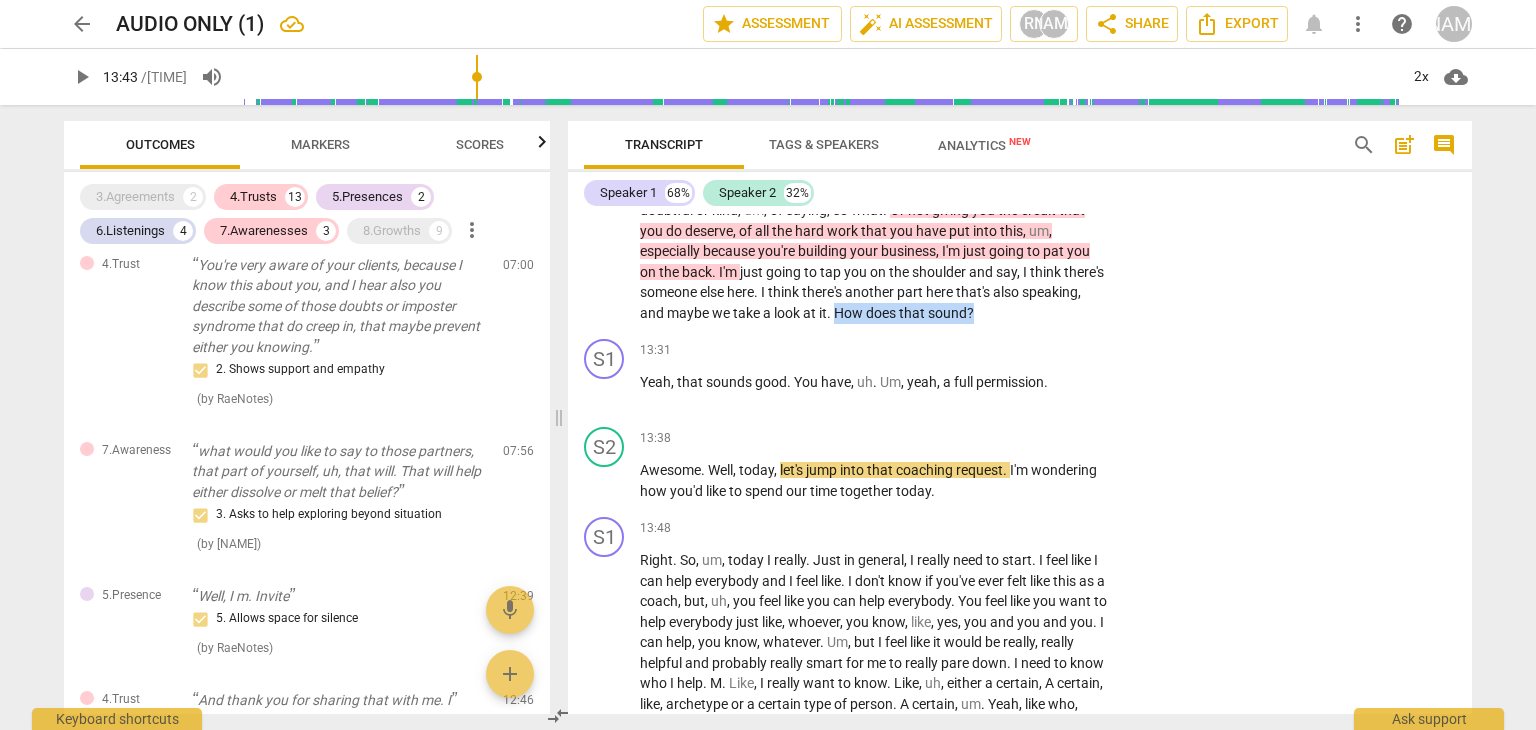 drag, startPoint x: 900, startPoint y: 341, endPoint x: 1103, endPoint y: 358, distance: 203.71059 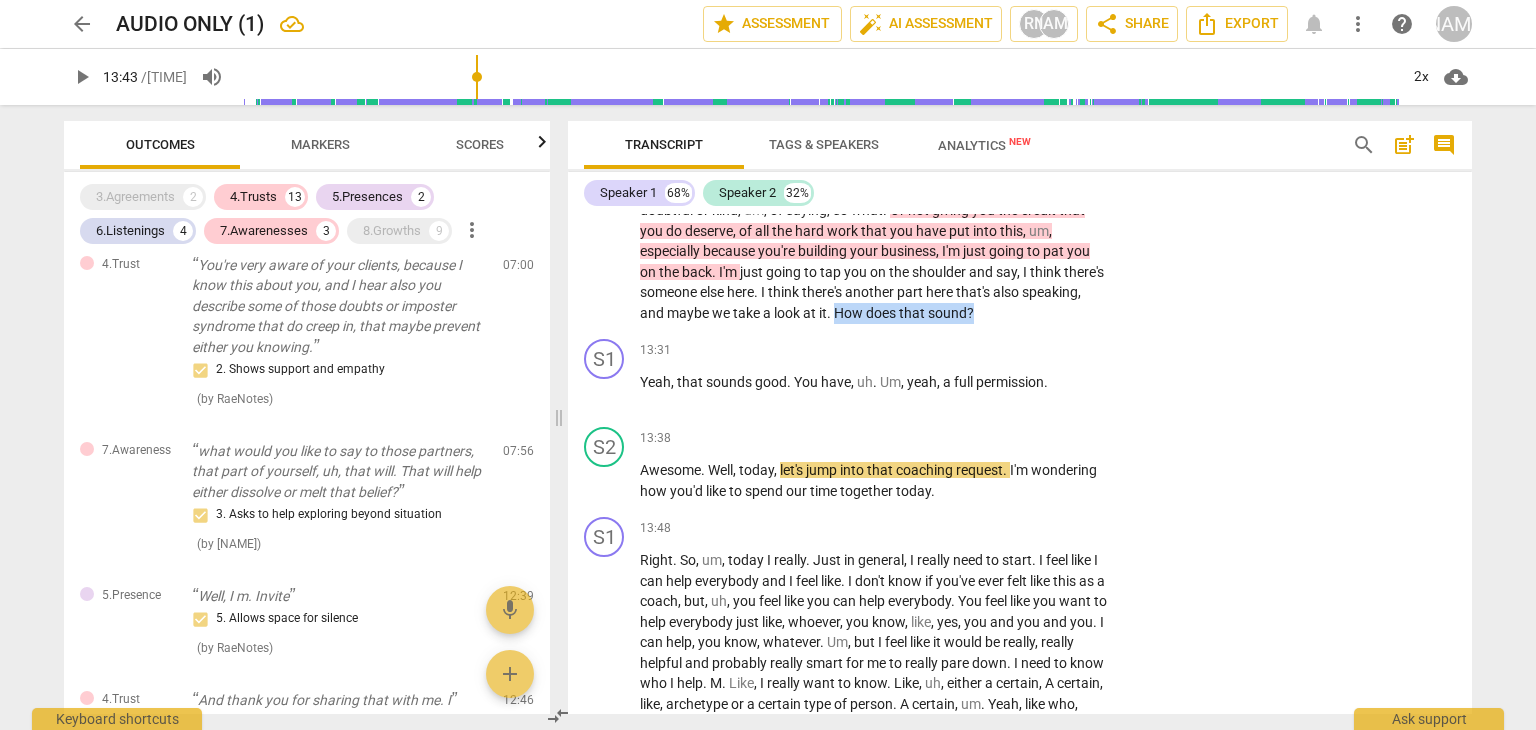 click on "S2 play_arrow pause 12:38 + Add competency 4.Trusts 5.Presence keyboard_arrow_right Wonderful . Well , I m . Invite that part to be here with us today as we . As we go into our session . And thank you for sharing that with me . I feel like I've learned more about yourself and how I can help you . Um , and if and when I maybe sense that critical voice coming in and being a little , um . Um , doubtful or kind , um , of saying , so what . Or not giving you the credit that you do deserve , of all the hard work that you have put into this , um , especially because you're building your business , I'm just going to pat you on the back . I'm just going to tap you on the shoulder and say , I think there's someone else here . I think there's another part here" at bounding box center [1020, 204] 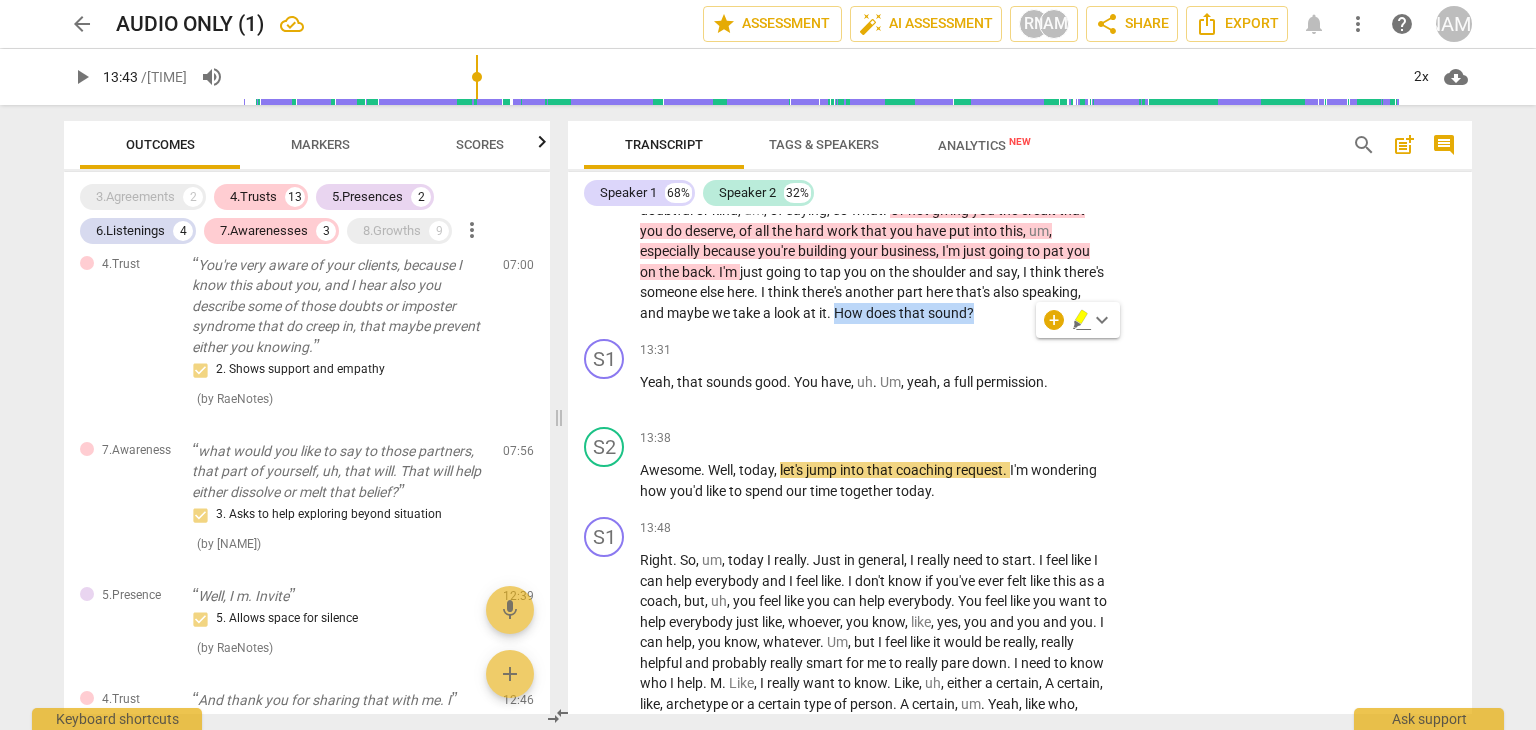 copy on "How   does   that   sound ?" 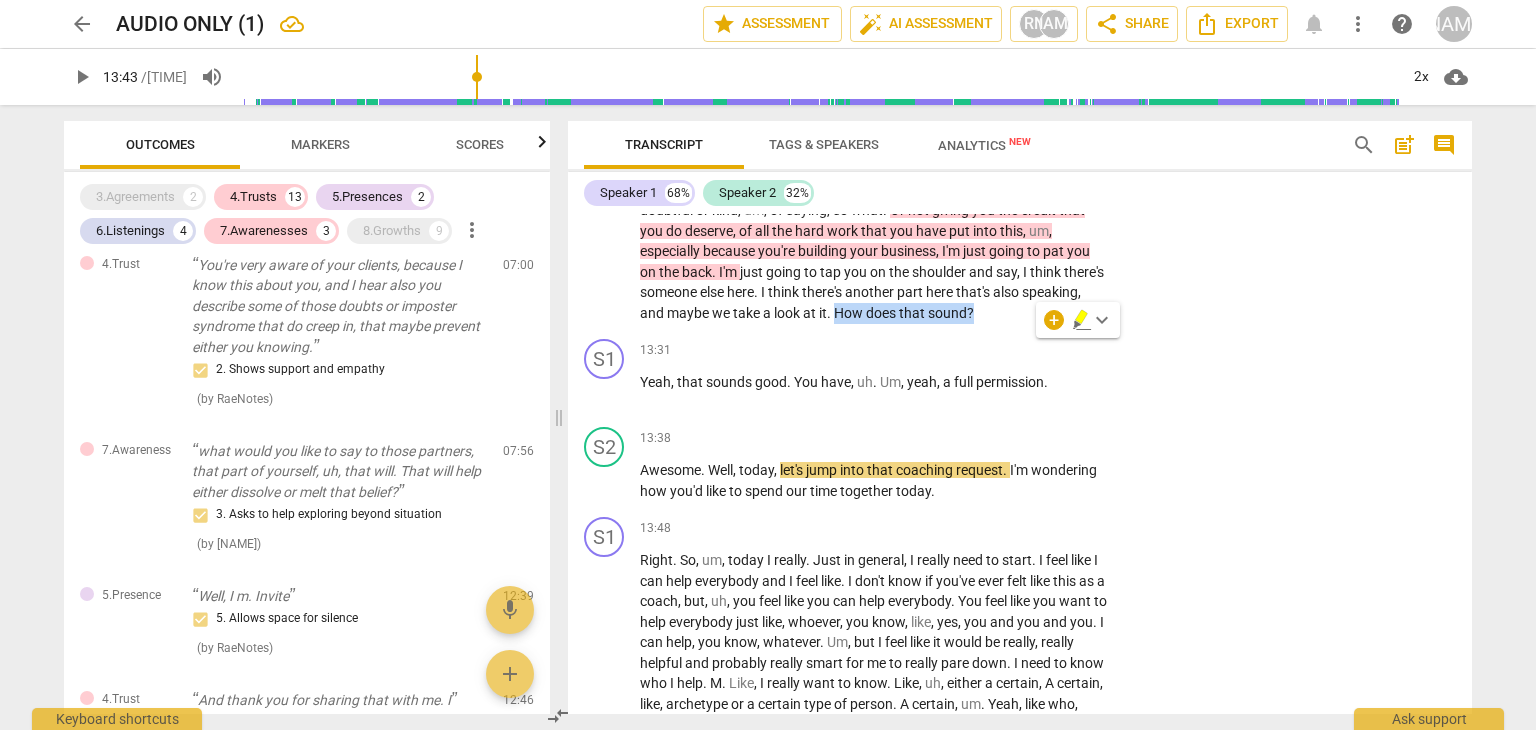 click on "+" at bounding box center (1054, 320) 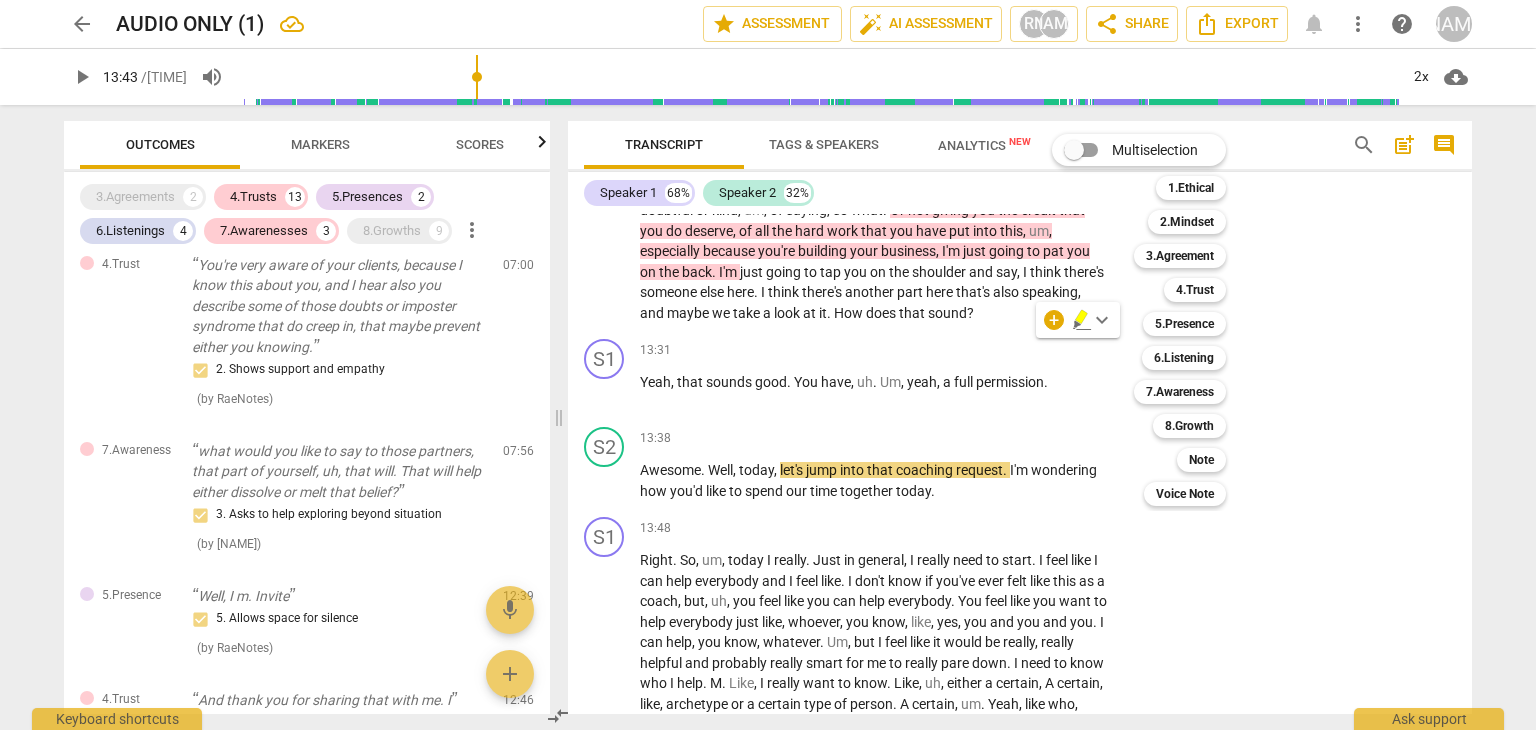 click on "4.Trust" at bounding box center (1195, 290) 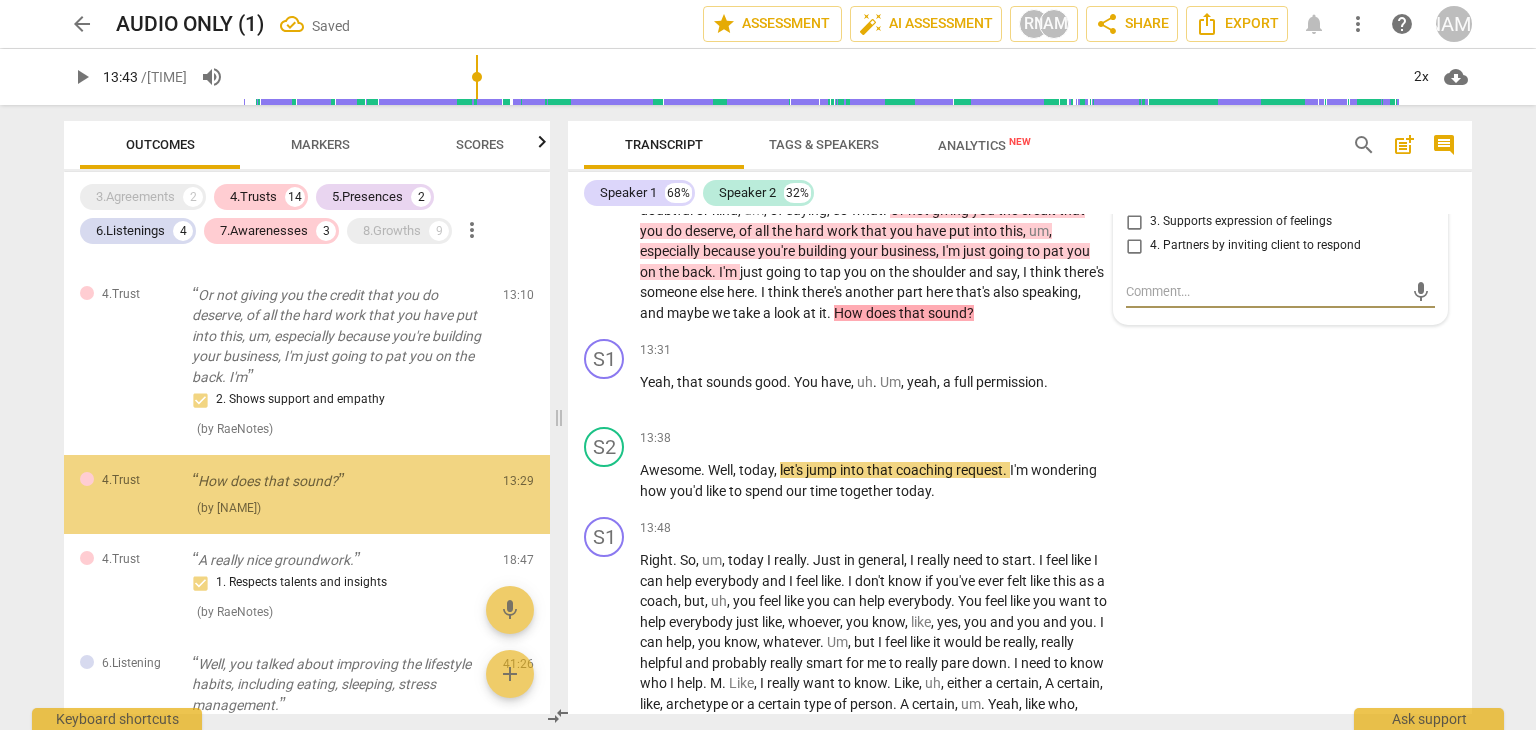scroll, scrollTop: 1653, scrollLeft: 0, axis: vertical 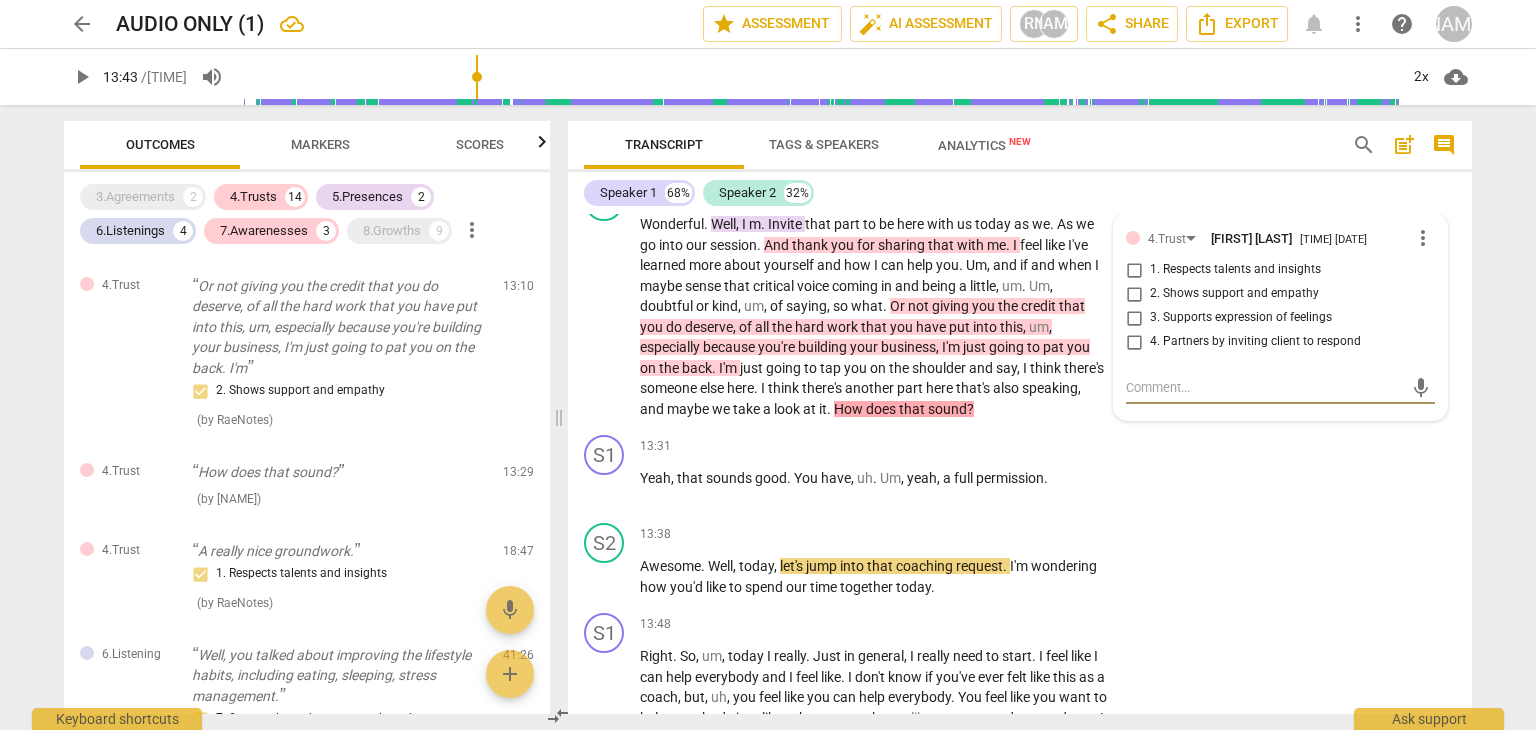 click on "Markers" at bounding box center [320, 144] 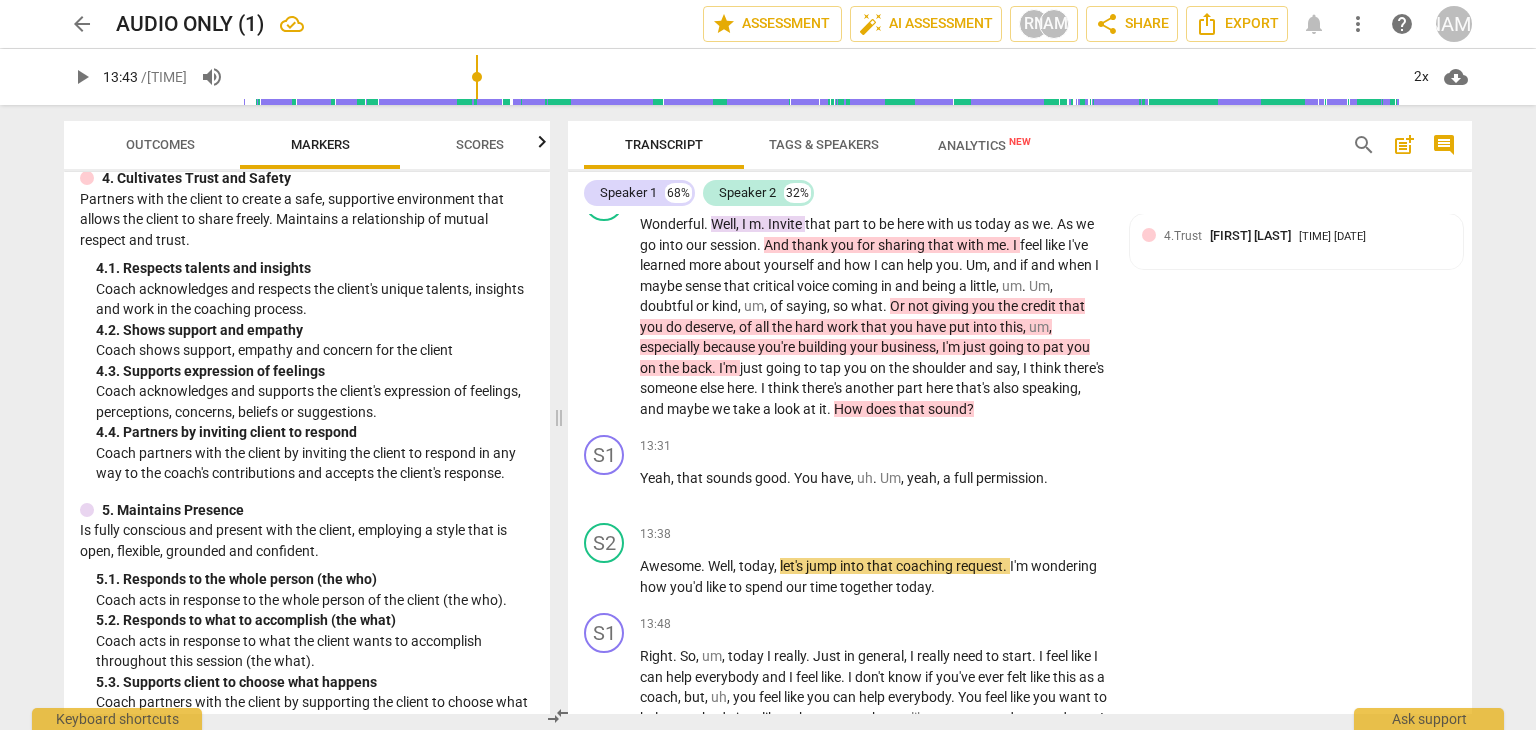 scroll, scrollTop: 754, scrollLeft: 0, axis: vertical 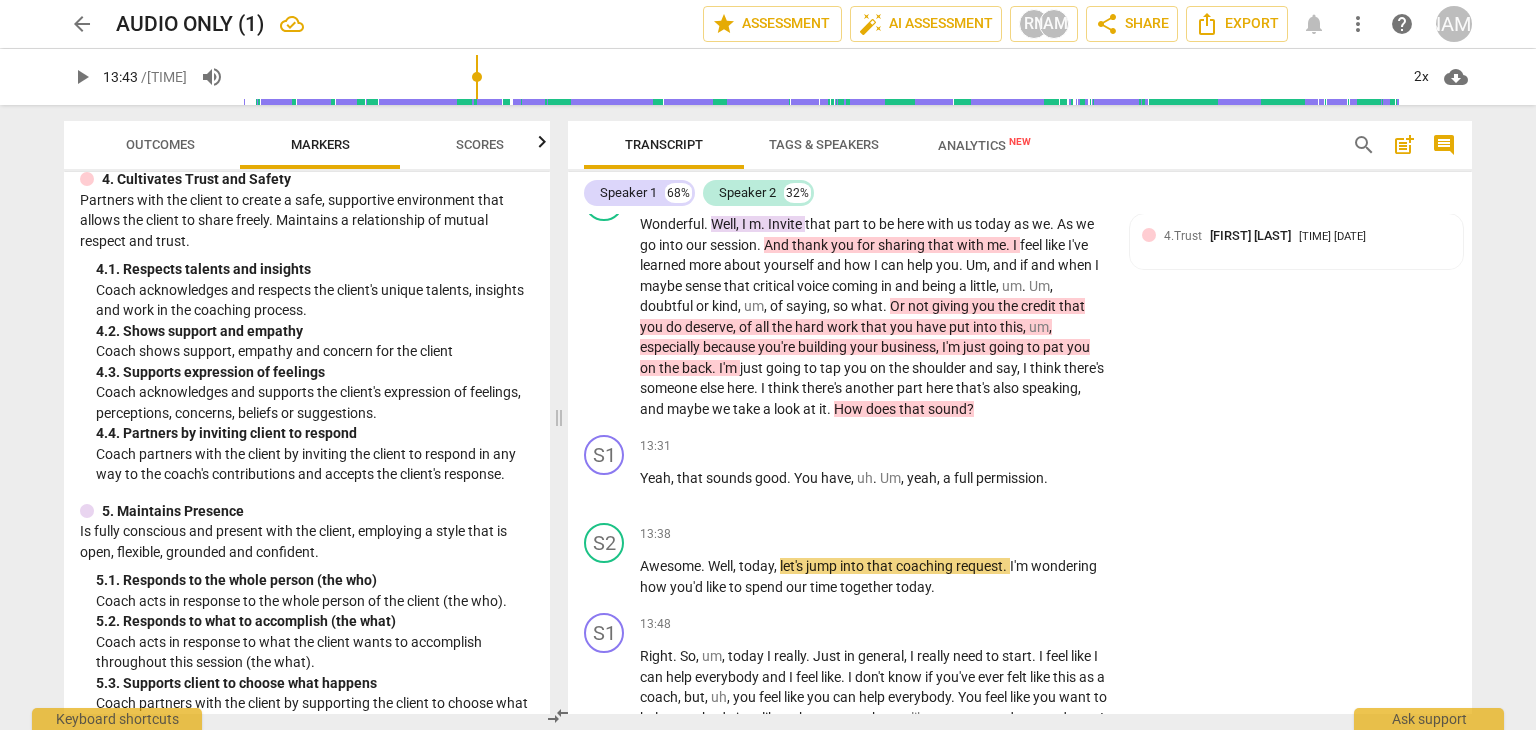 click at bounding box center (1149, 235) 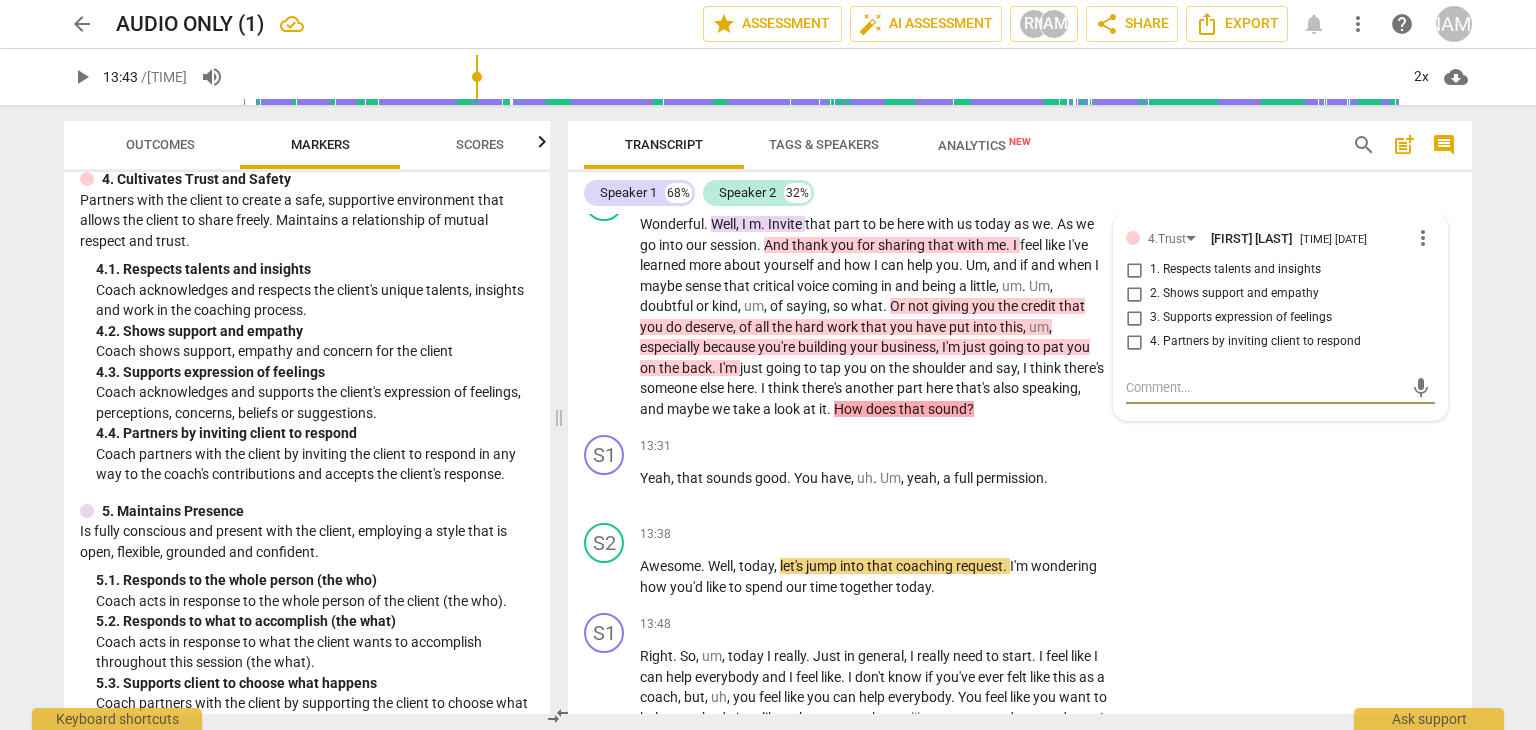 click on "3. Supports expression of feelings" at bounding box center (1134, 318) 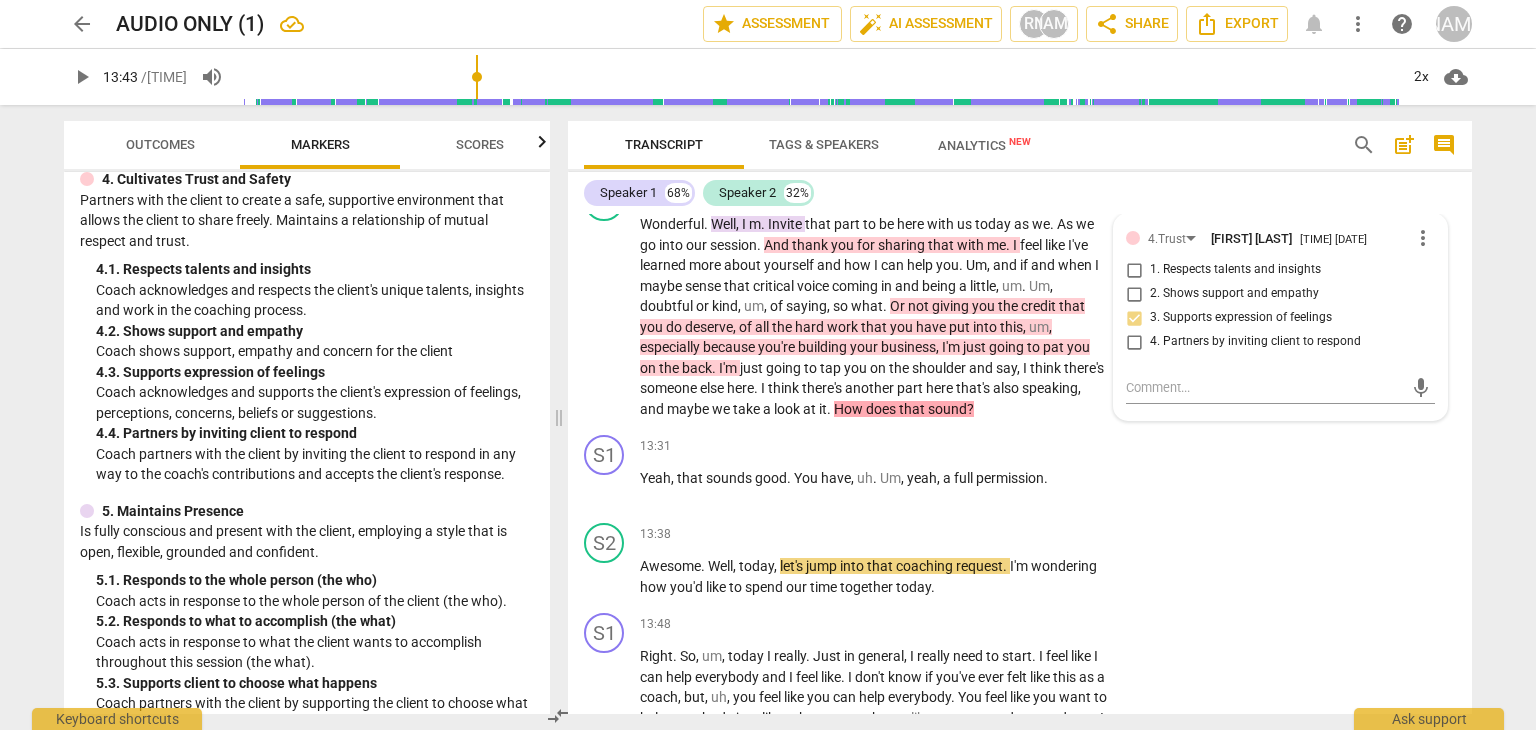 click on "S1 play_arrow pause [TIME] + Add competency keyboard_arrow_right Yeah ,   that   sounds   good .   You   have ,   uh .   Um ,   yeah ,   a   full   permission ." at bounding box center [1020, 471] 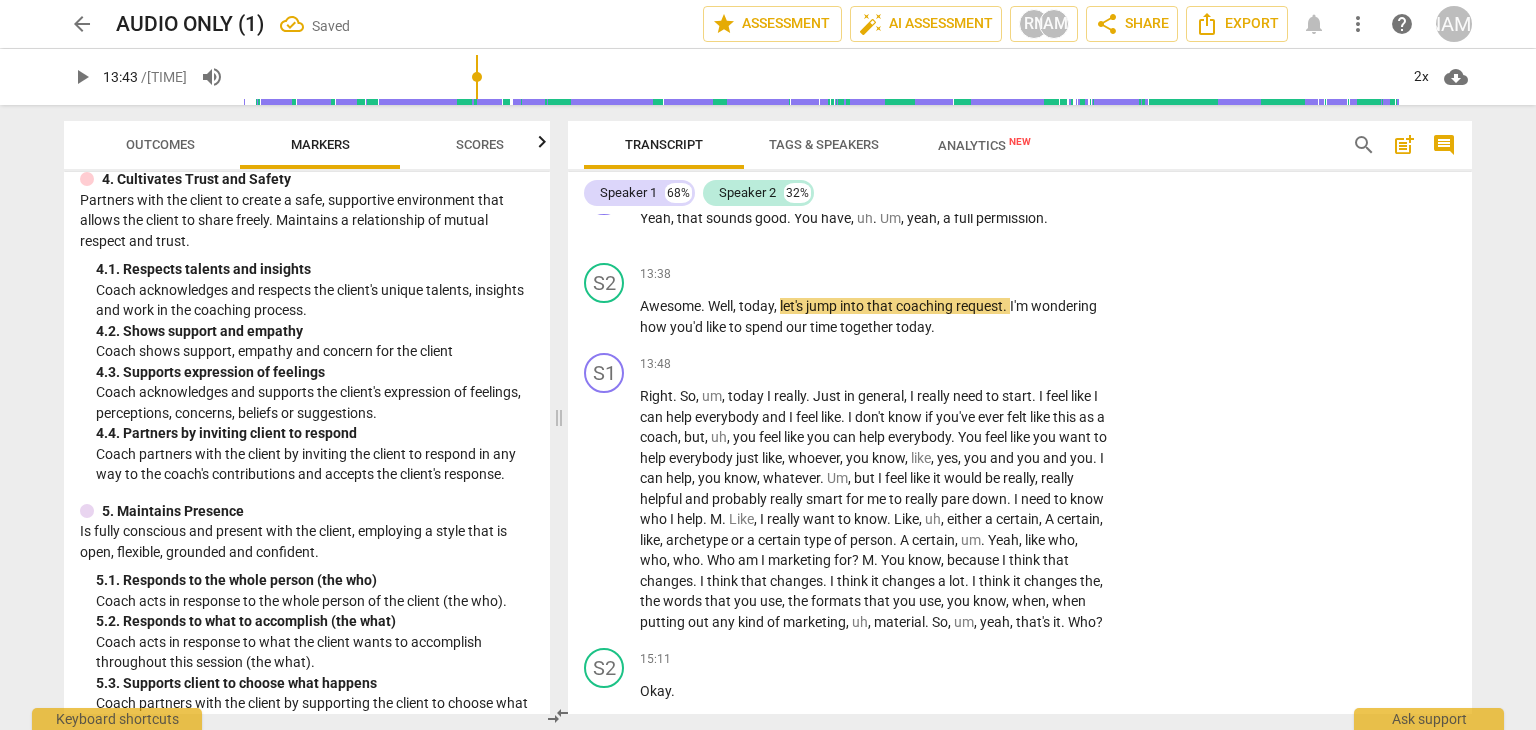 scroll, scrollTop: 4142, scrollLeft: 0, axis: vertical 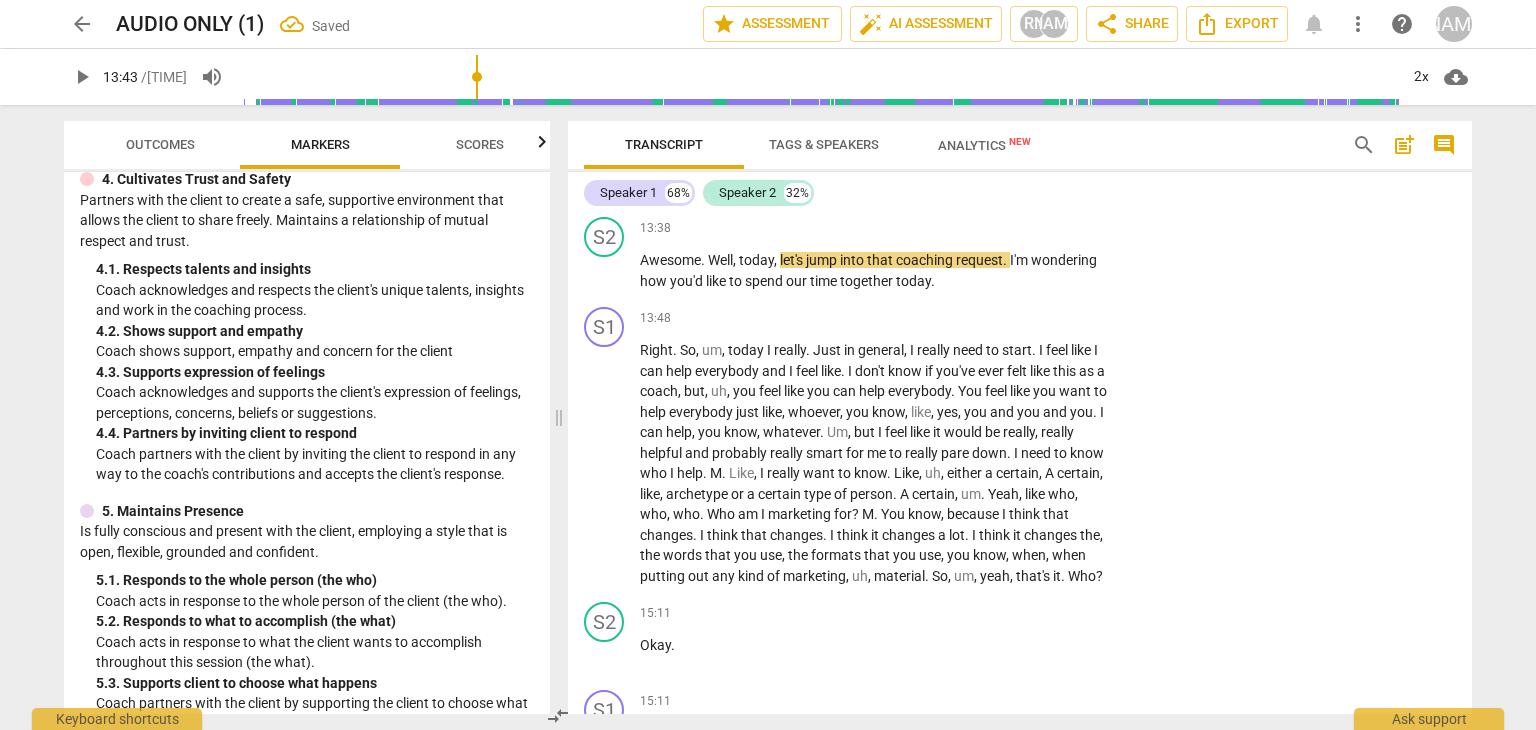 click on "play_arrow pause" at bounding box center [614, 463] 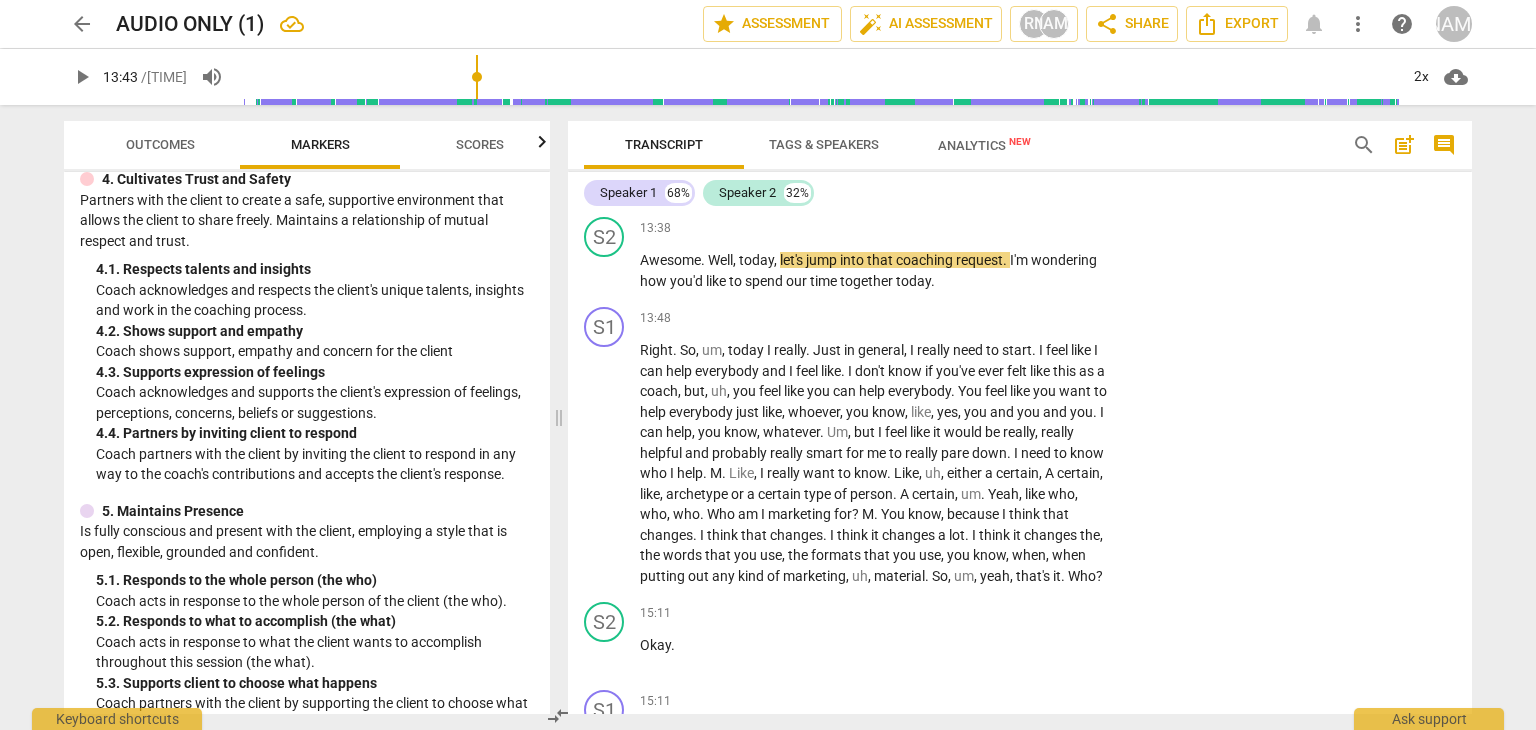 click on "play_arrow" at bounding box center [605, 464] 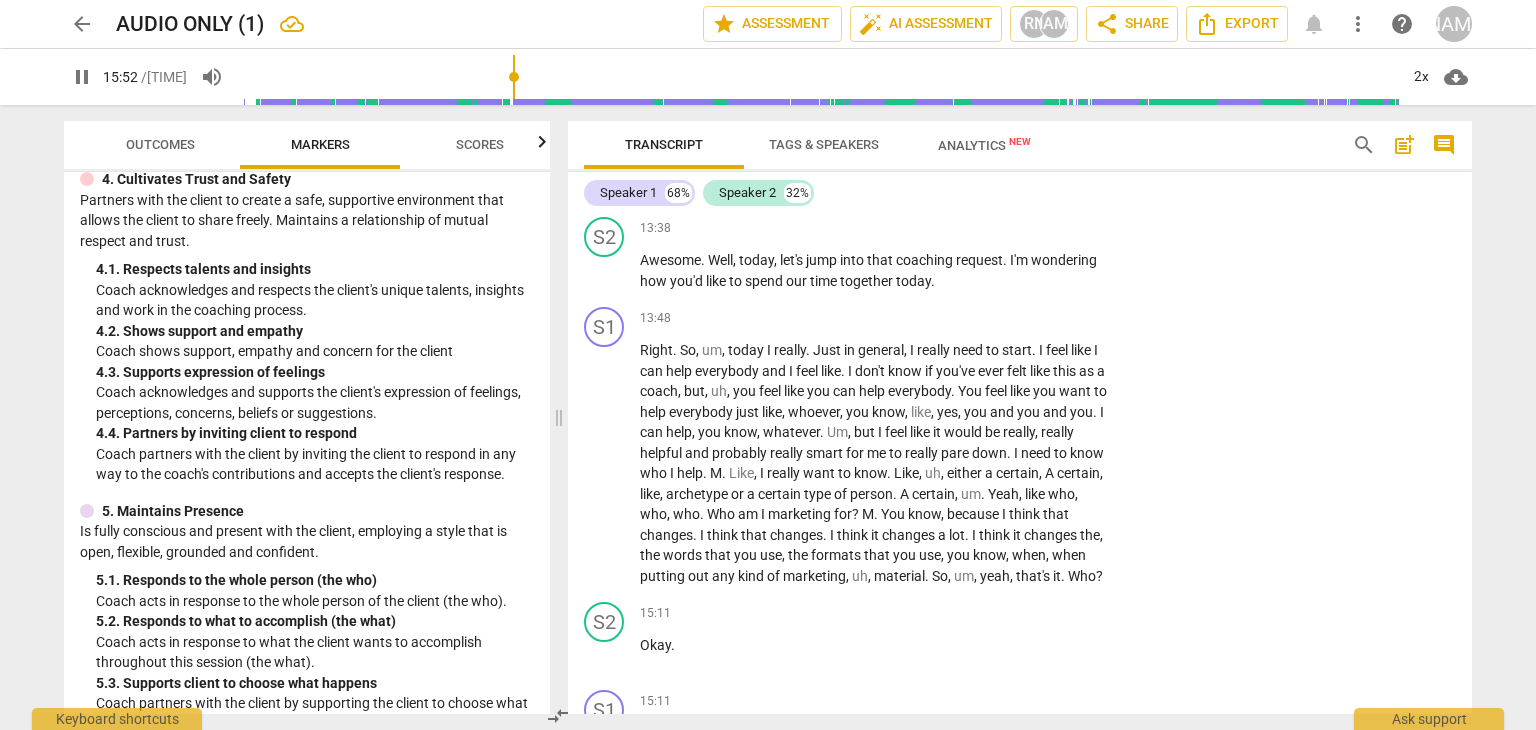 scroll, scrollTop: 4704, scrollLeft: 0, axis: vertical 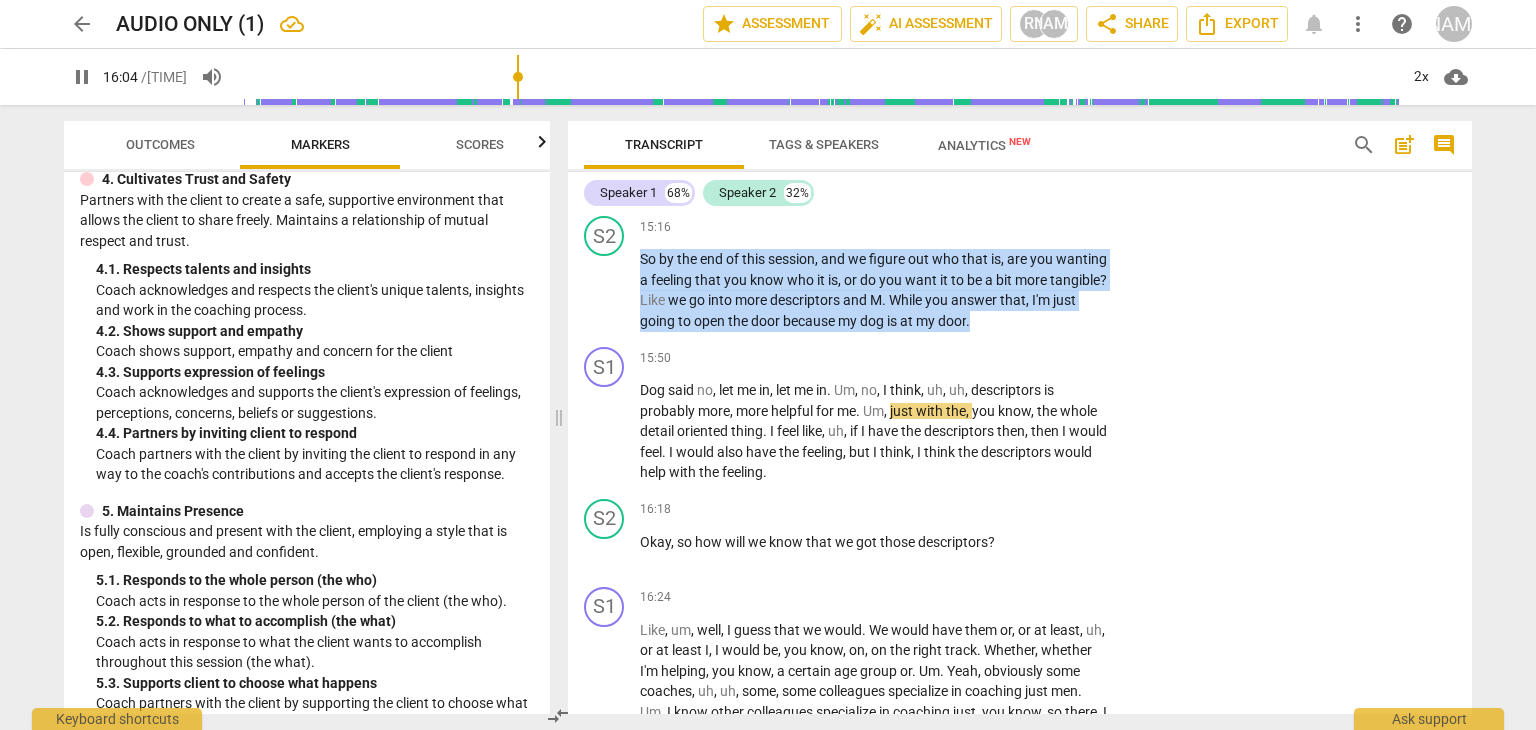 drag, startPoint x: 641, startPoint y: 308, endPoint x: 1066, endPoint y: 365, distance: 428.80533 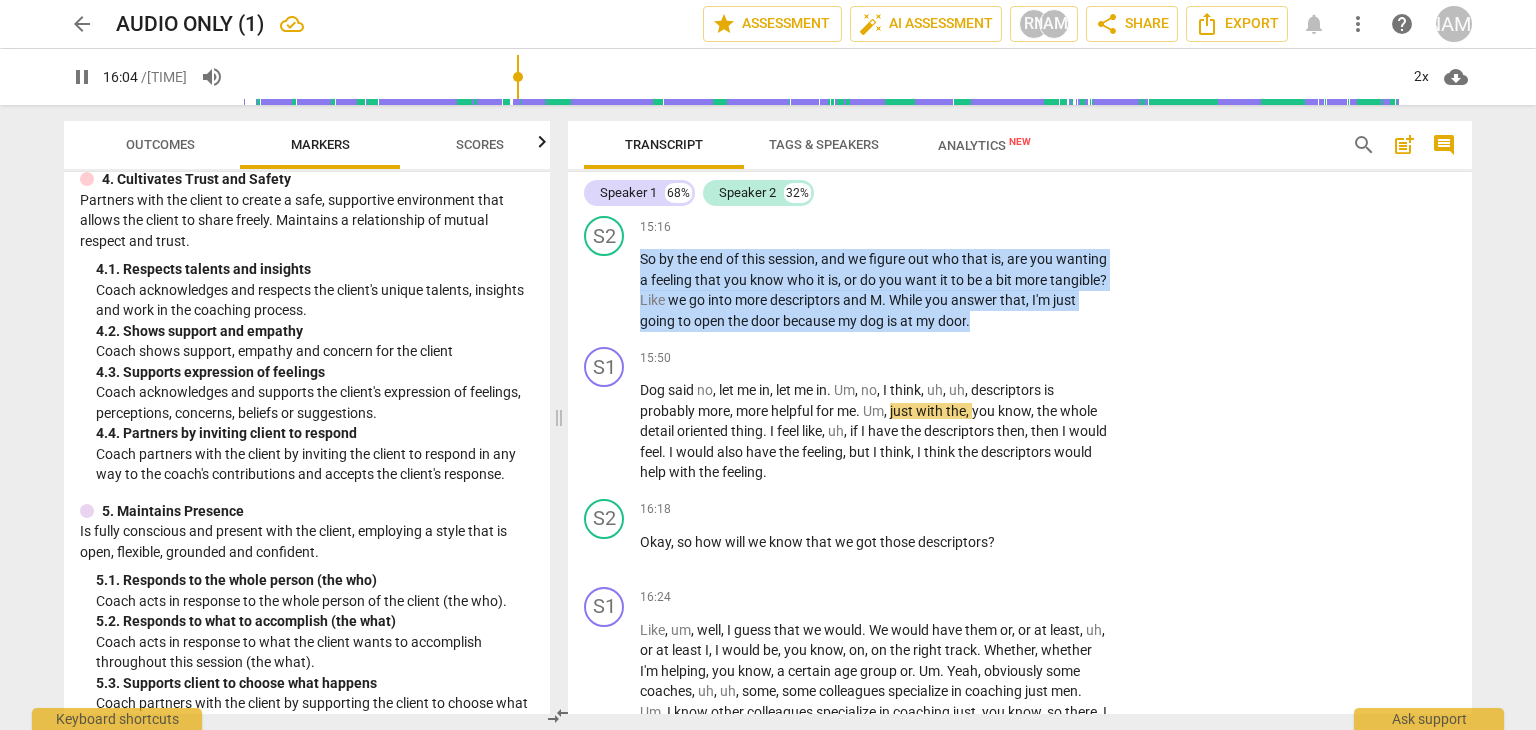 click on "So   by   the   end   of   this   session ,   and   we   figure   out   who   that   is ,   are   you   wanting   a   feeling   that   you   know   who   it   is ,   or   do   you   want   it   to   be   a   bit   more   tangible ?   Like   we   go   into   more   descriptors   and   M .   While   you   answer   that ,   I'm   just   going   to   open   the   door   because   my   dog   is   at   my   door ." at bounding box center (874, 290) 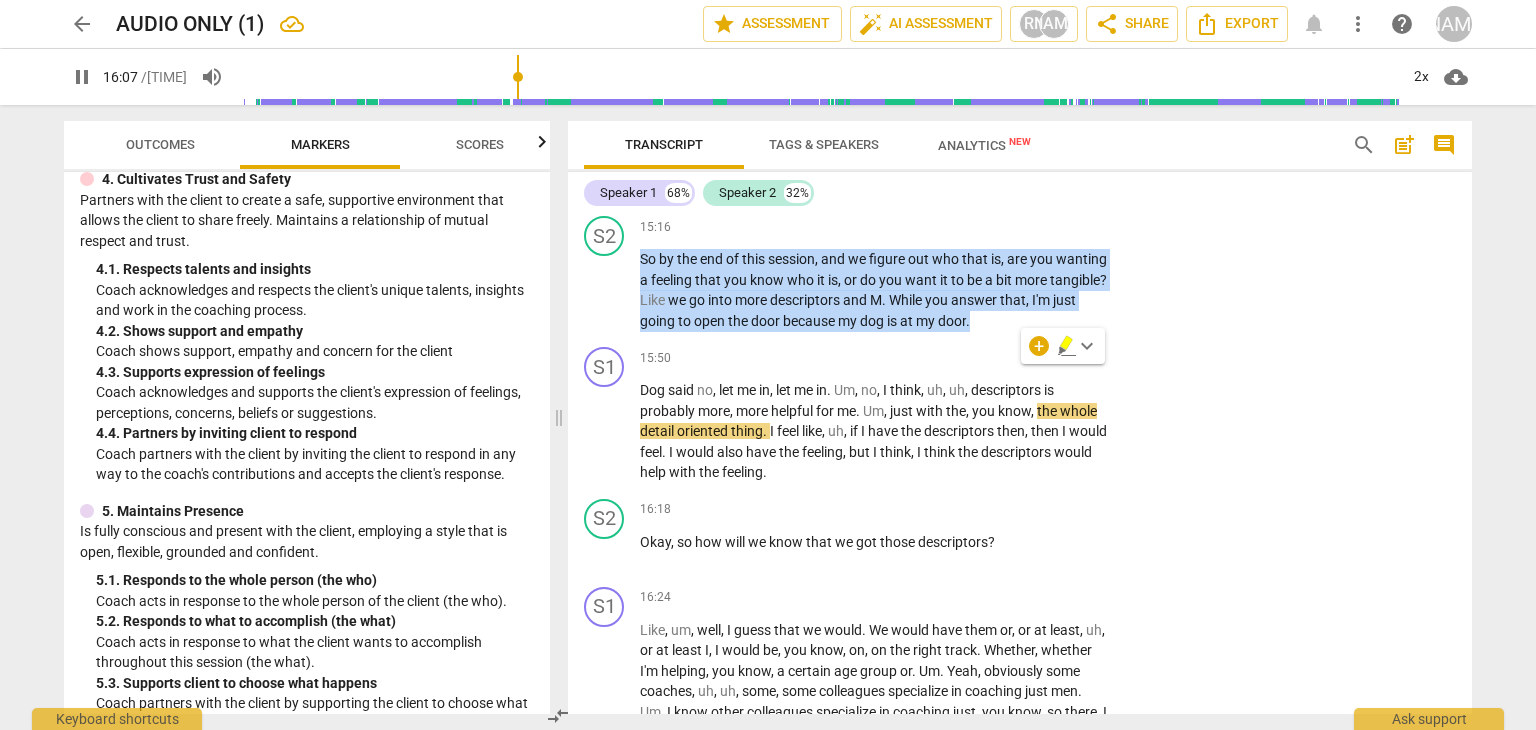 click on "+" at bounding box center [985, 227] 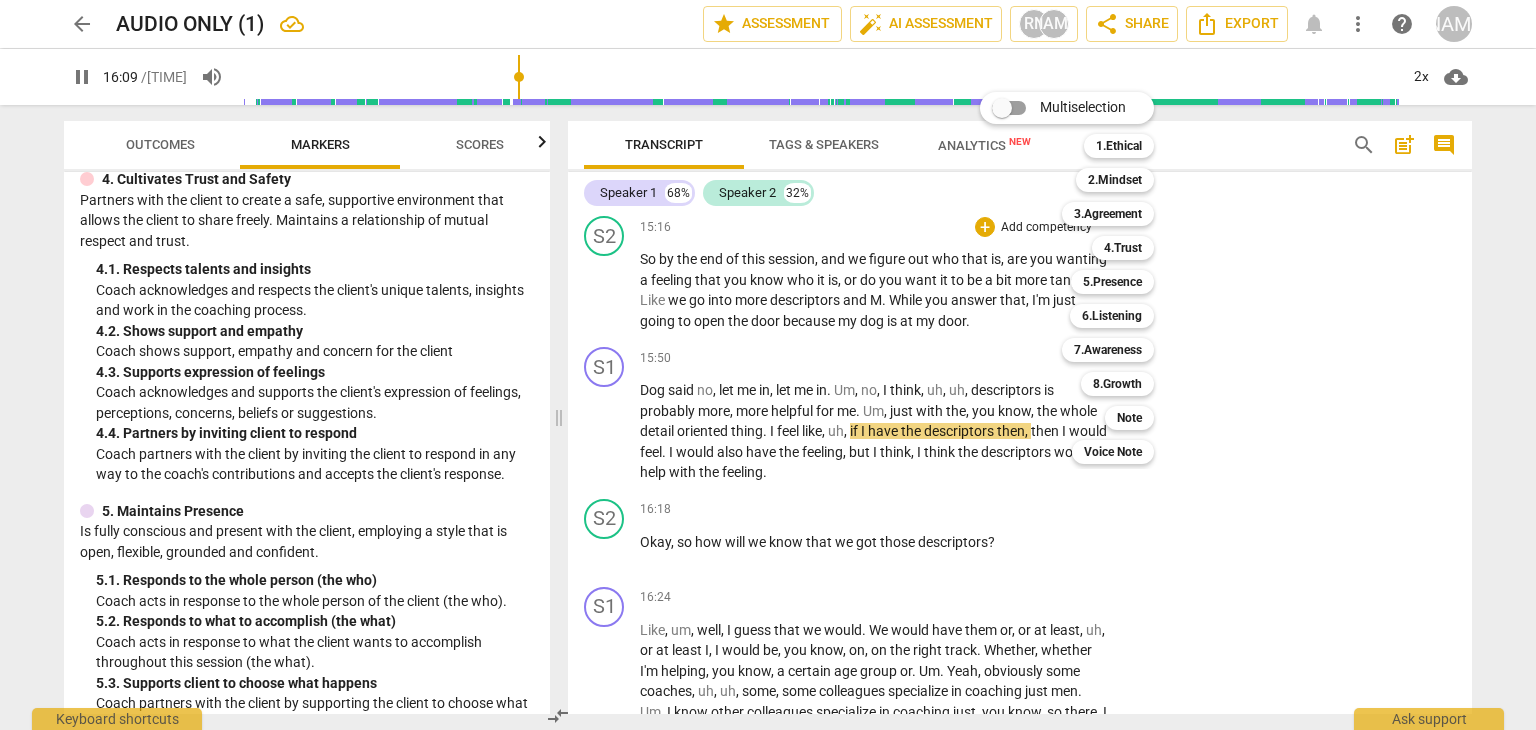 click on "3.Agreement" at bounding box center (1108, 214) 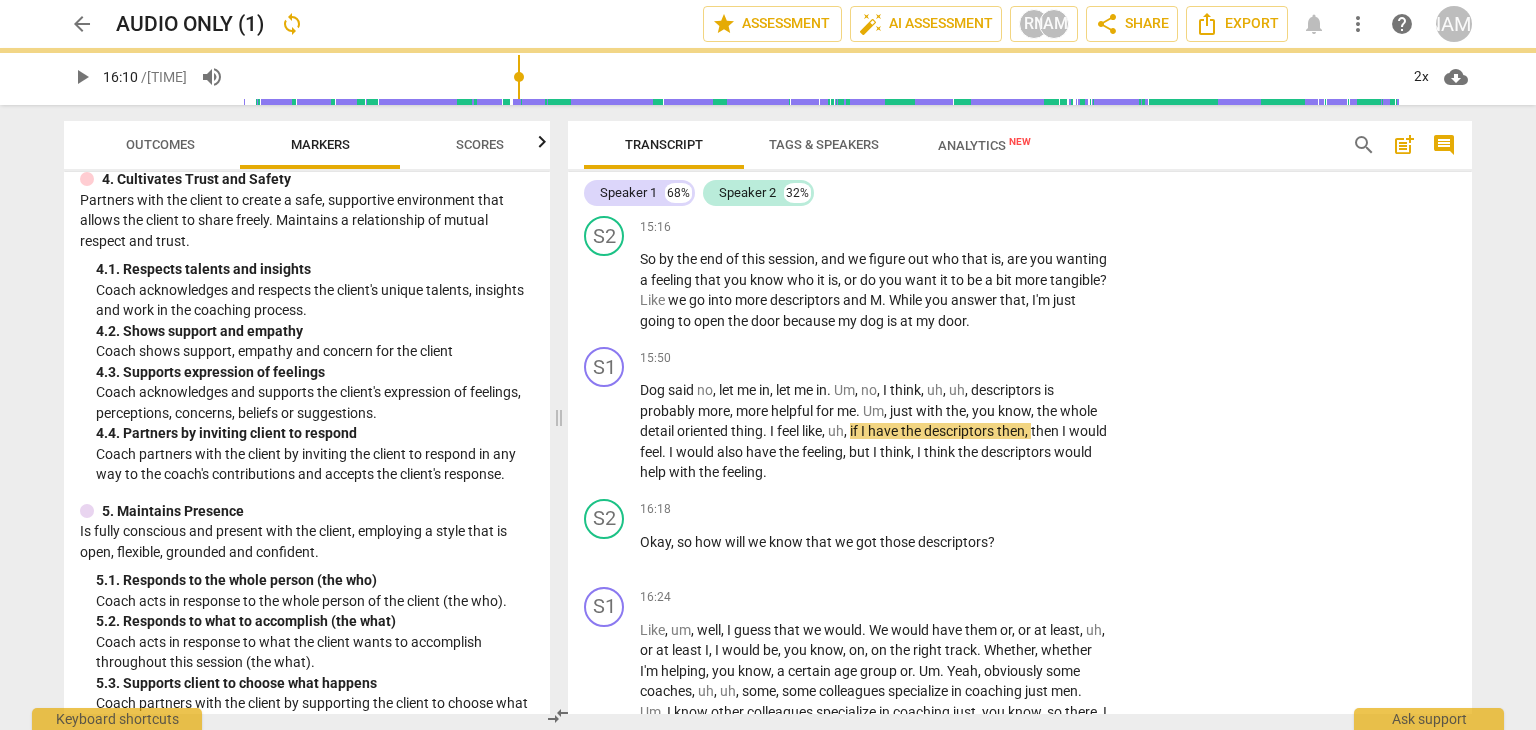 type on "970" 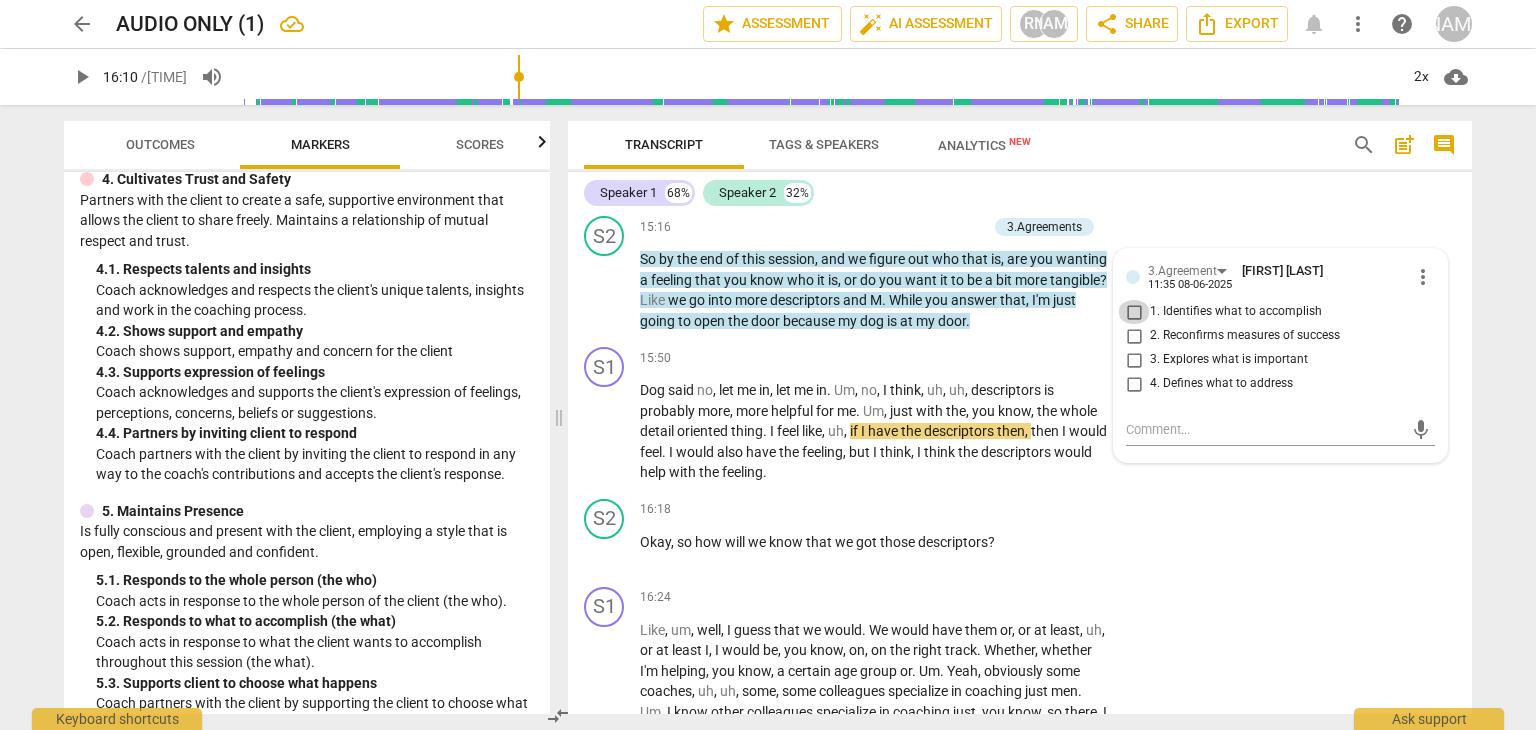 click on "1. Identifies what to accomplish" at bounding box center (1134, 312) 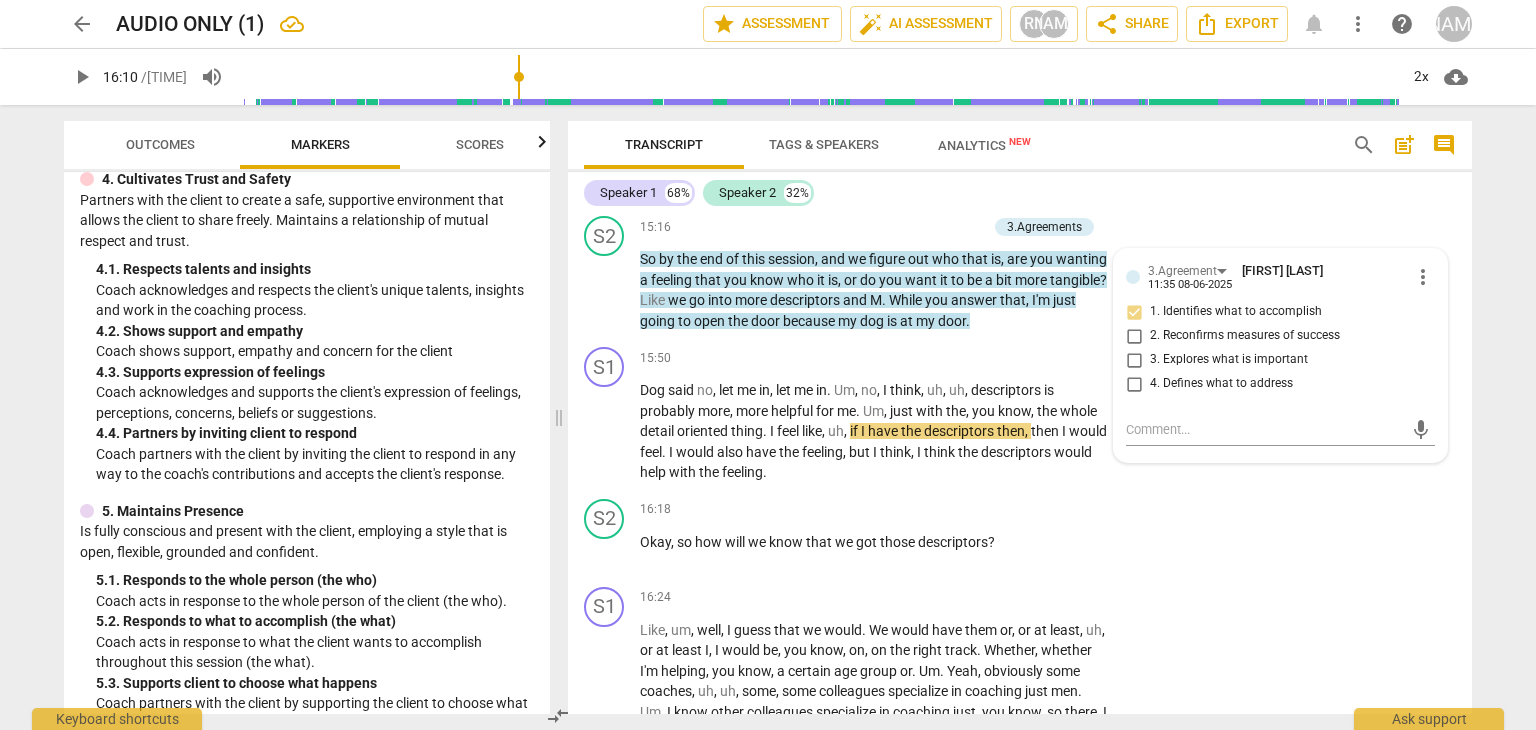 click on "2. Reconfirms measures of success" at bounding box center (1134, 336) 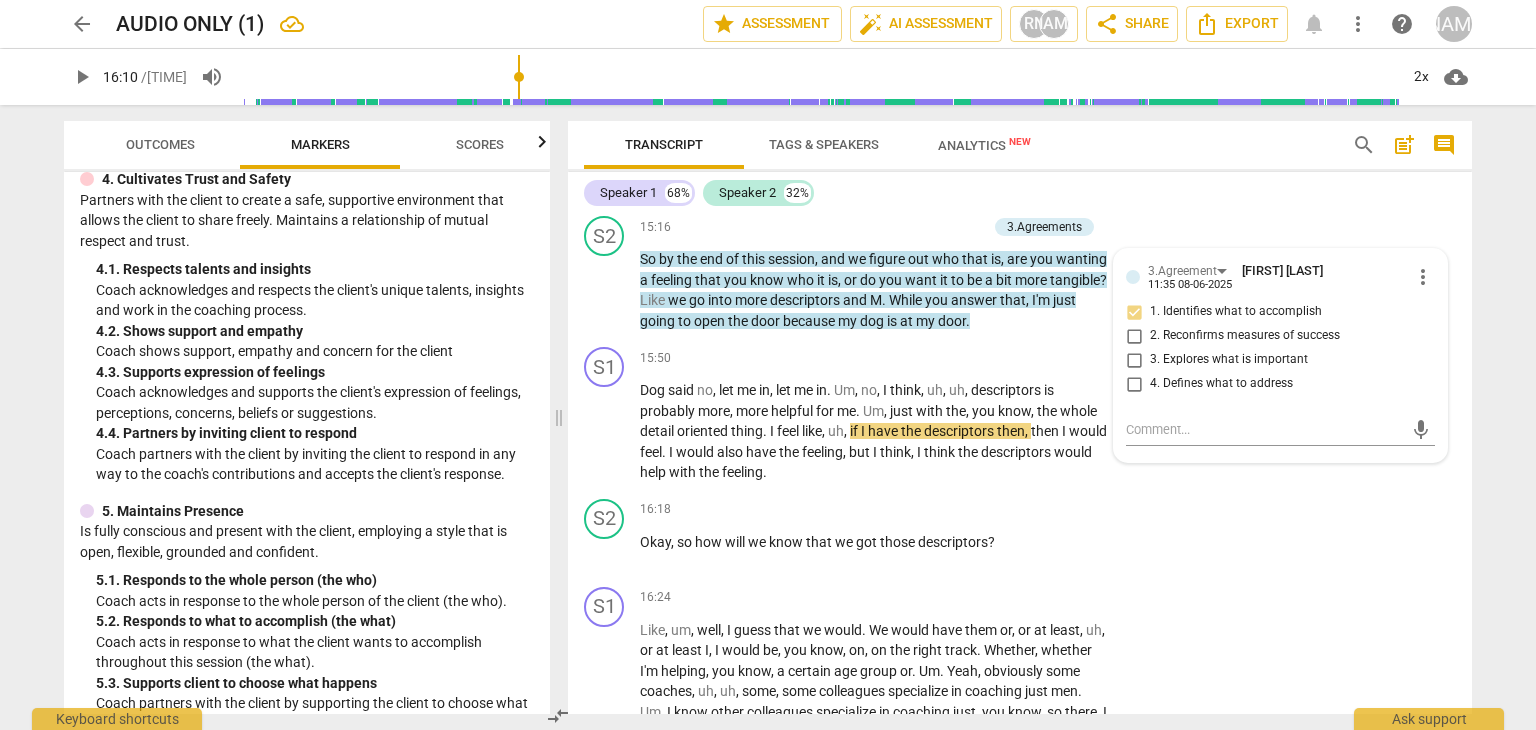 checkbox on "true" 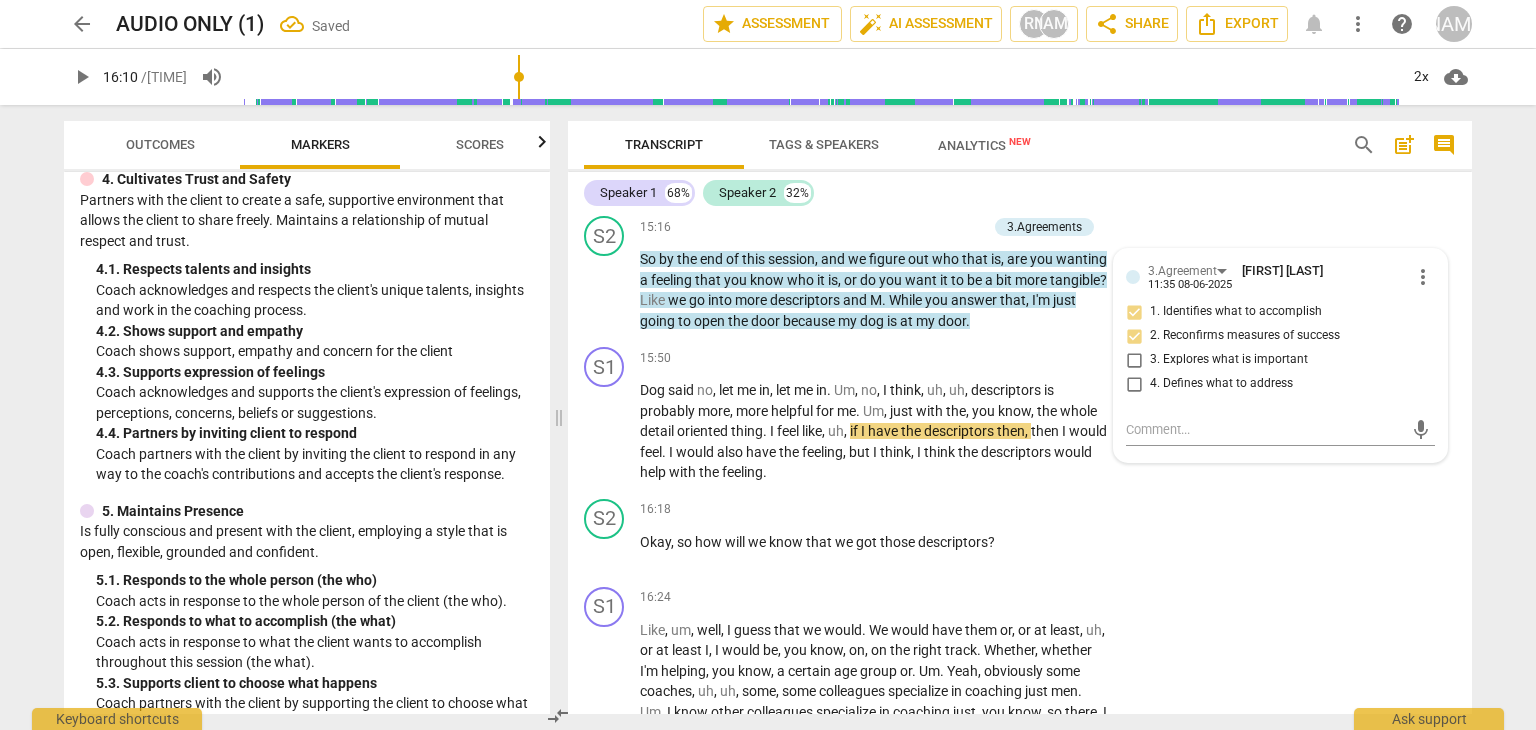 click on "Speaker 1 68% Speaker 2 32%" at bounding box center [1020, 193] 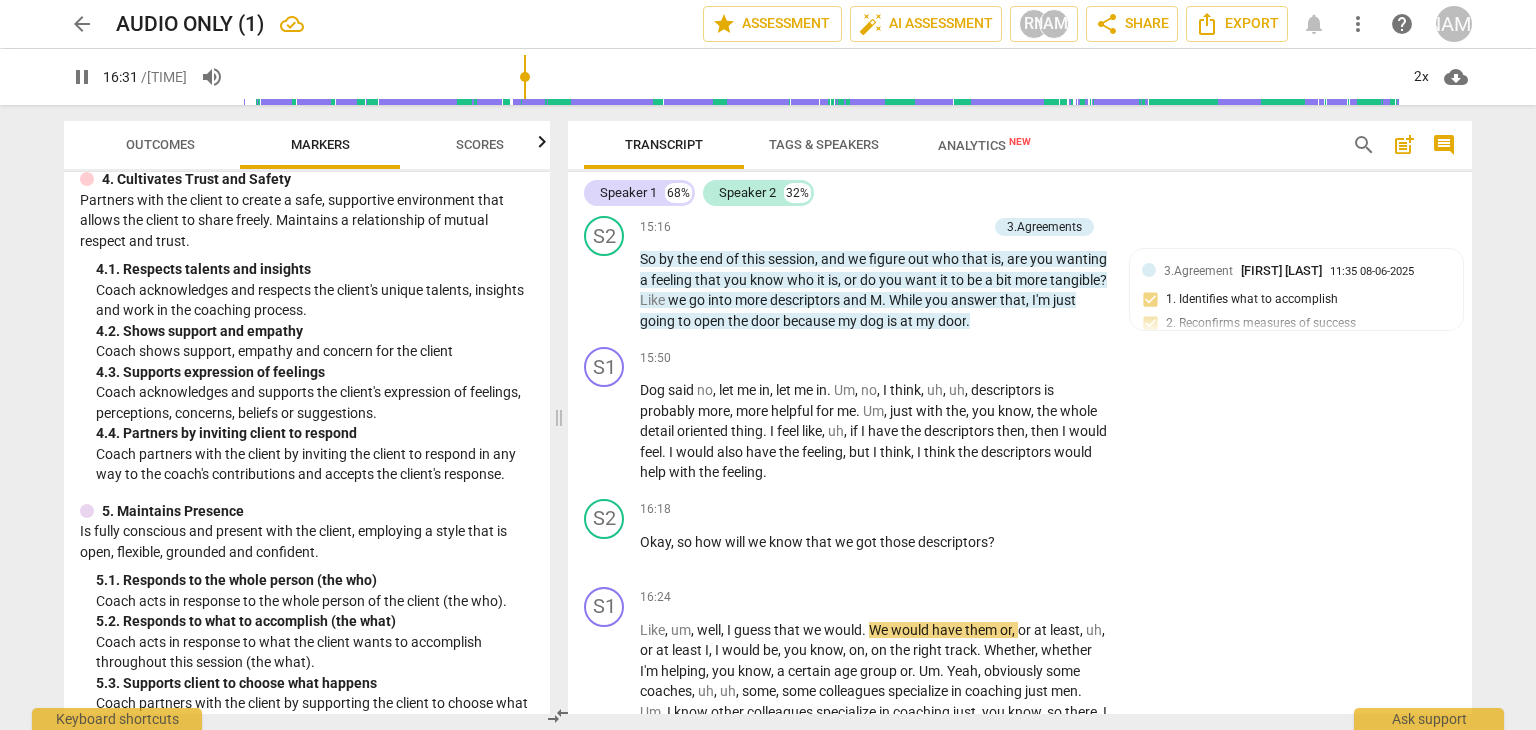 click on "got" at bounding box center [868, 542] 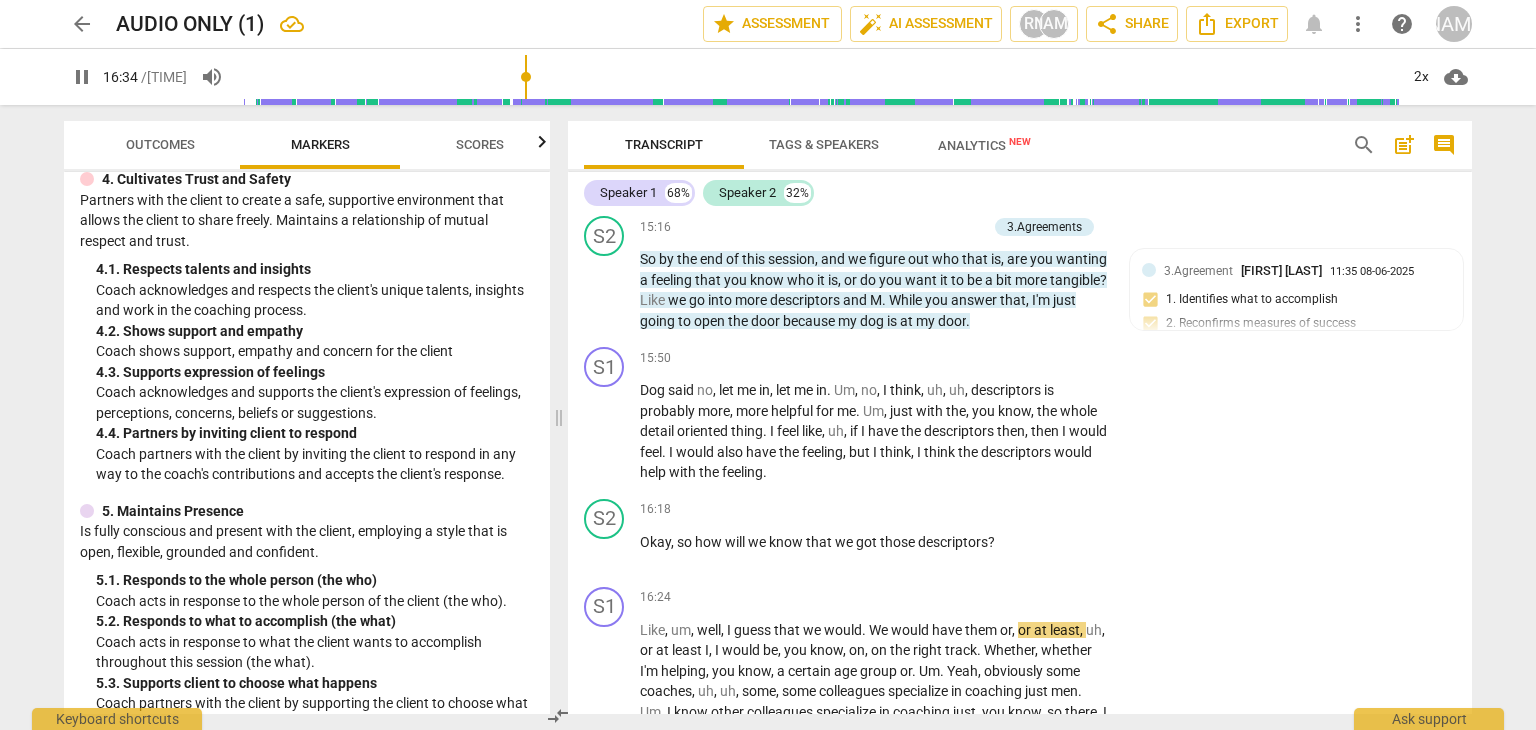 click on "+" at bounding box center (985, 510) 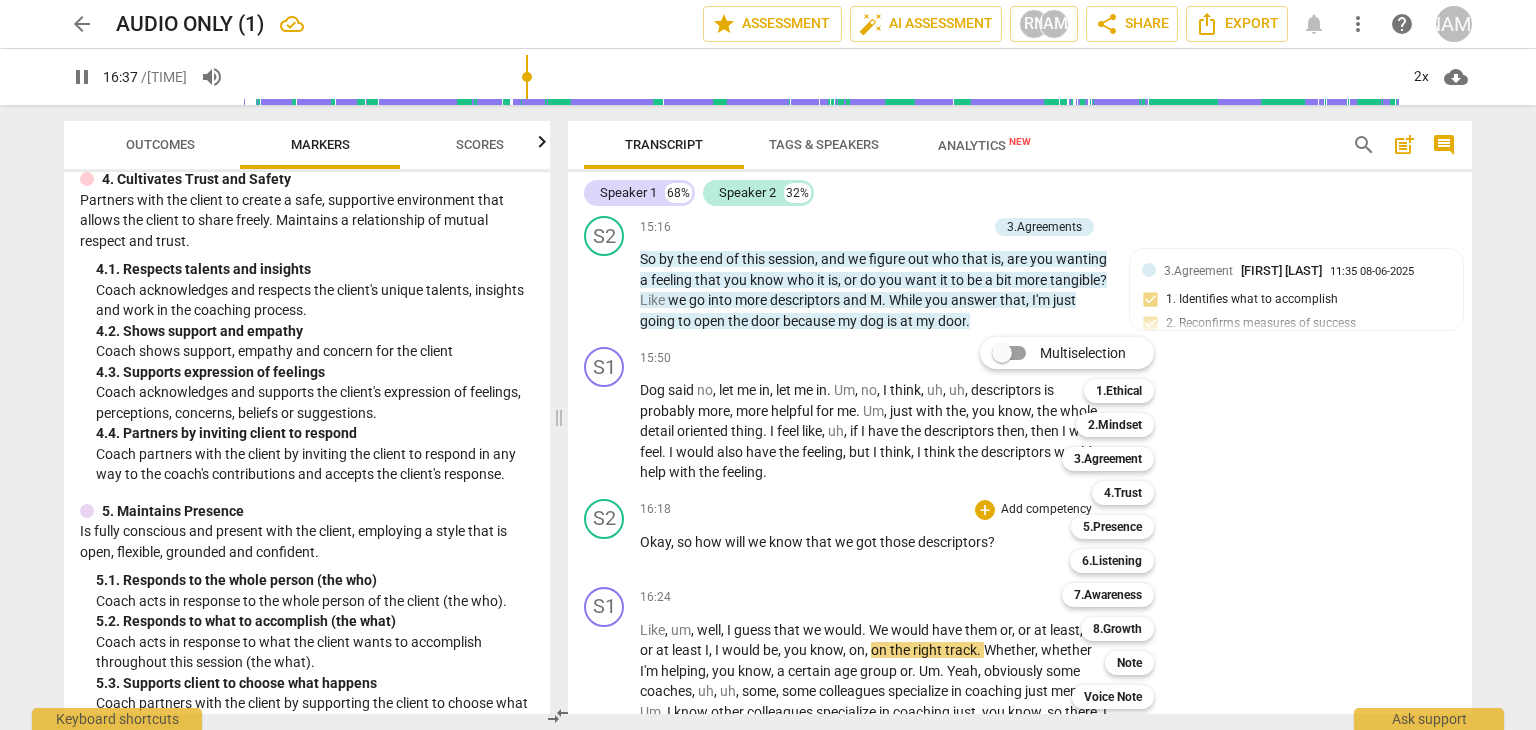 click on "3.Agreement" at bounding box center (1108, 459) 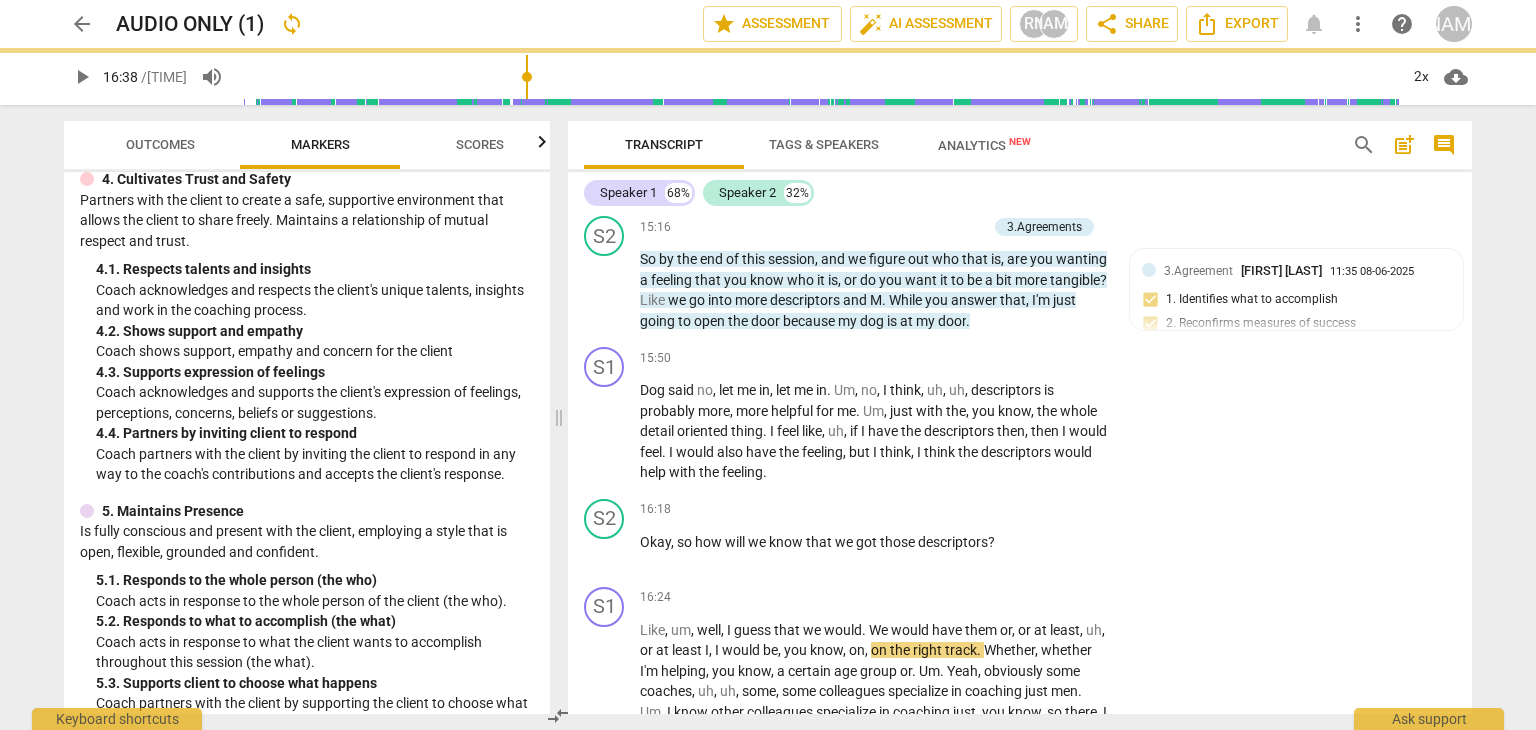 type on "999" 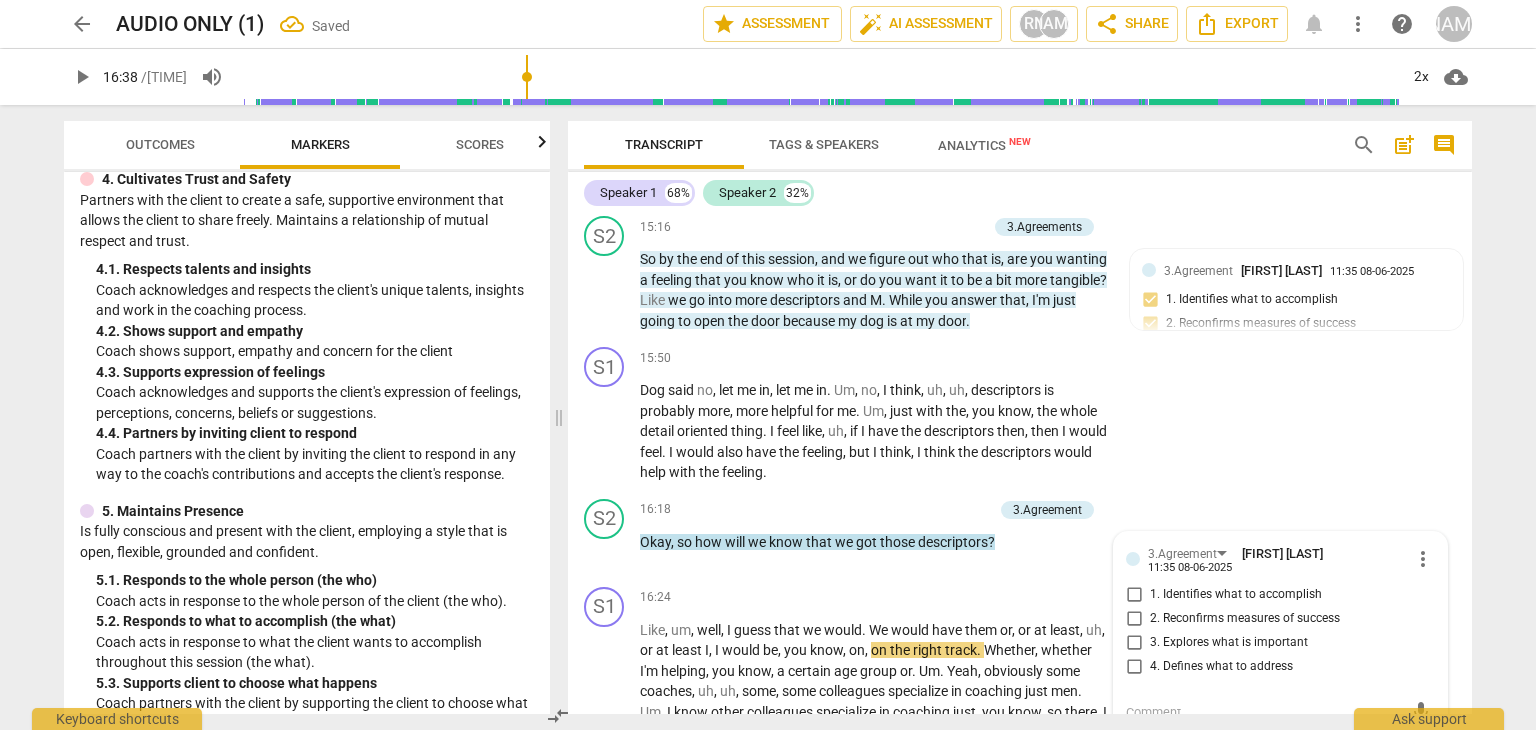 scroll, scrollTop: 4995, scrollLeft: 0, axis: vertical 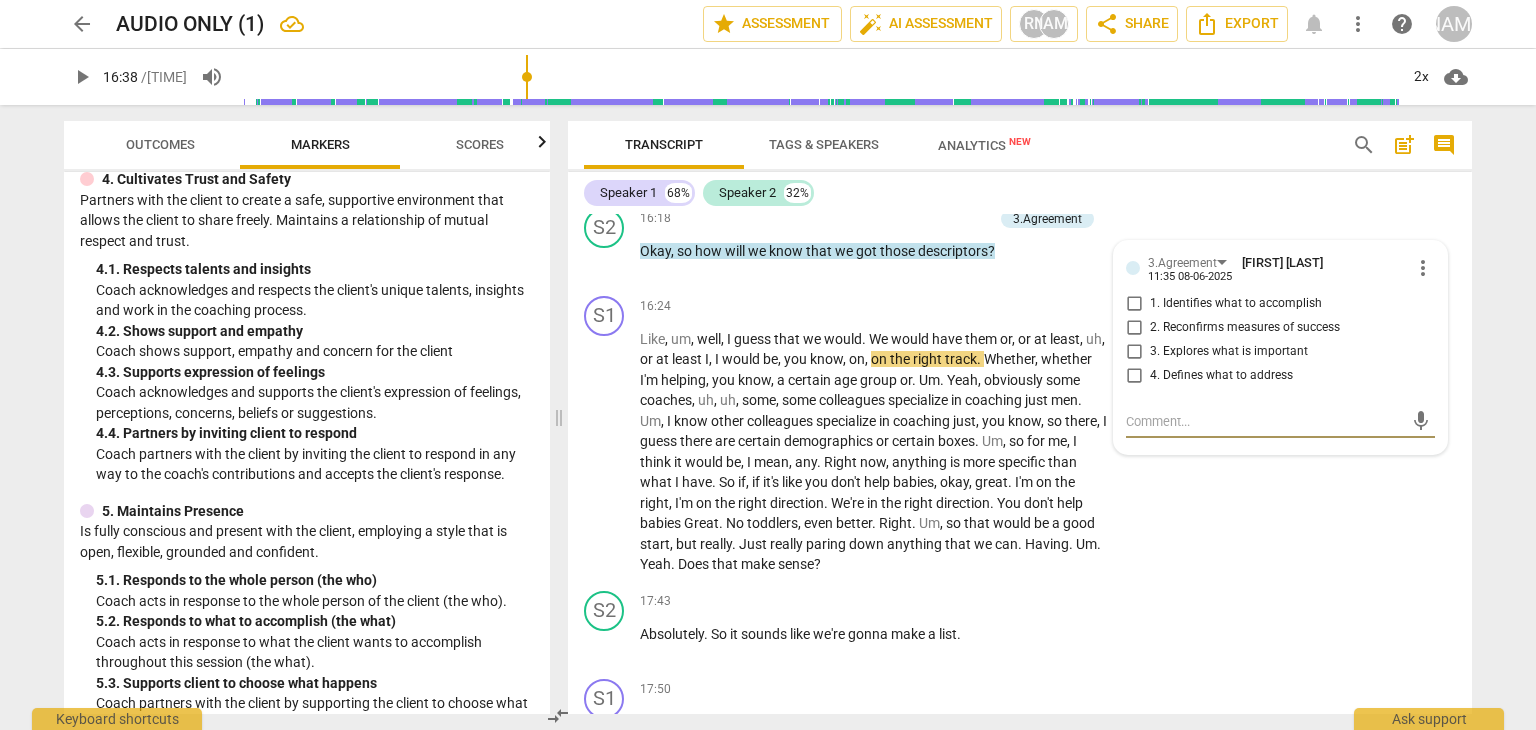 click on "2. Reconfirms measures of success" at bounding box center (1134, 328) 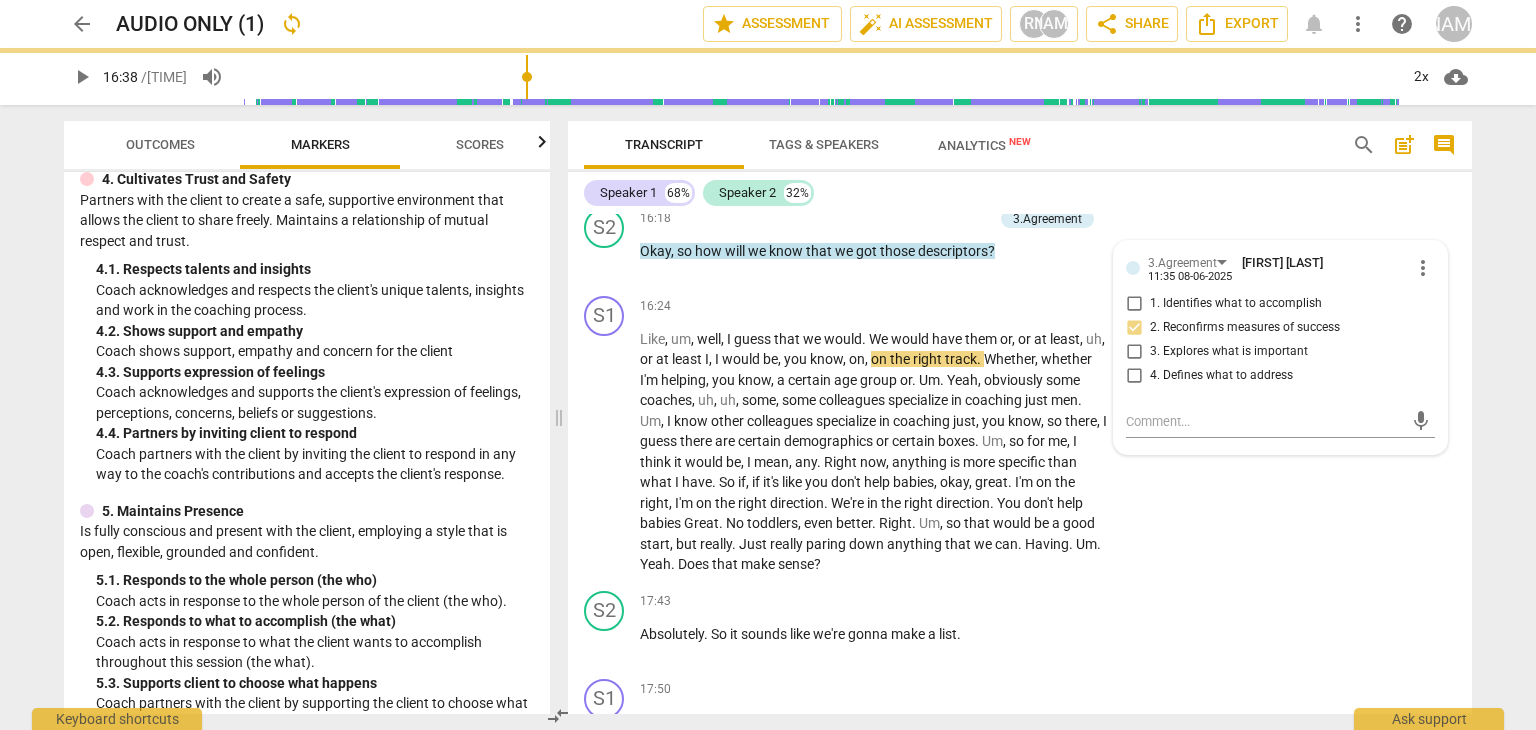 click on "Okay" at bounding box center (655, 251) 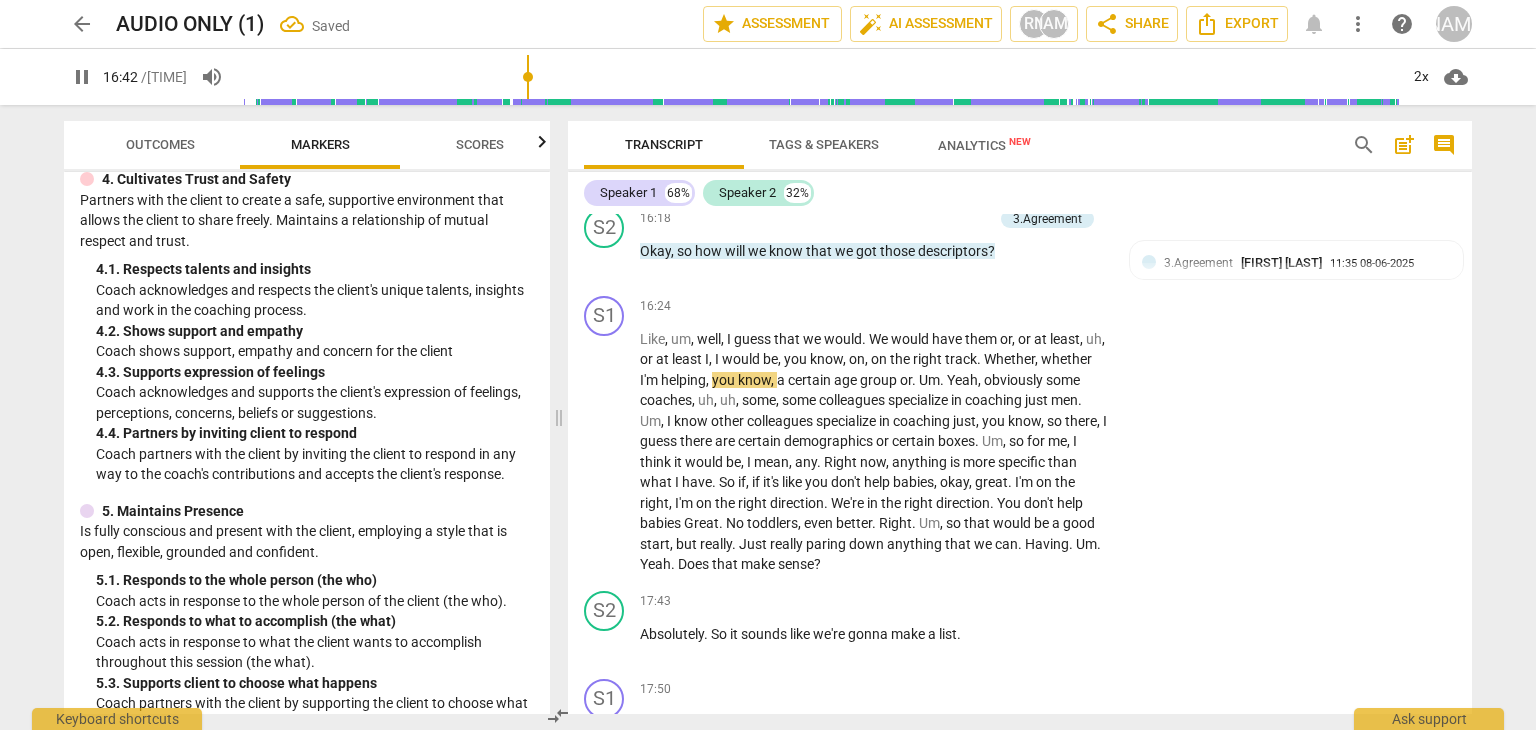 drag, startPoint x: 636, startPoint y: 295, endPoint x: 772, endPoint y: 301, distance: 136.1323 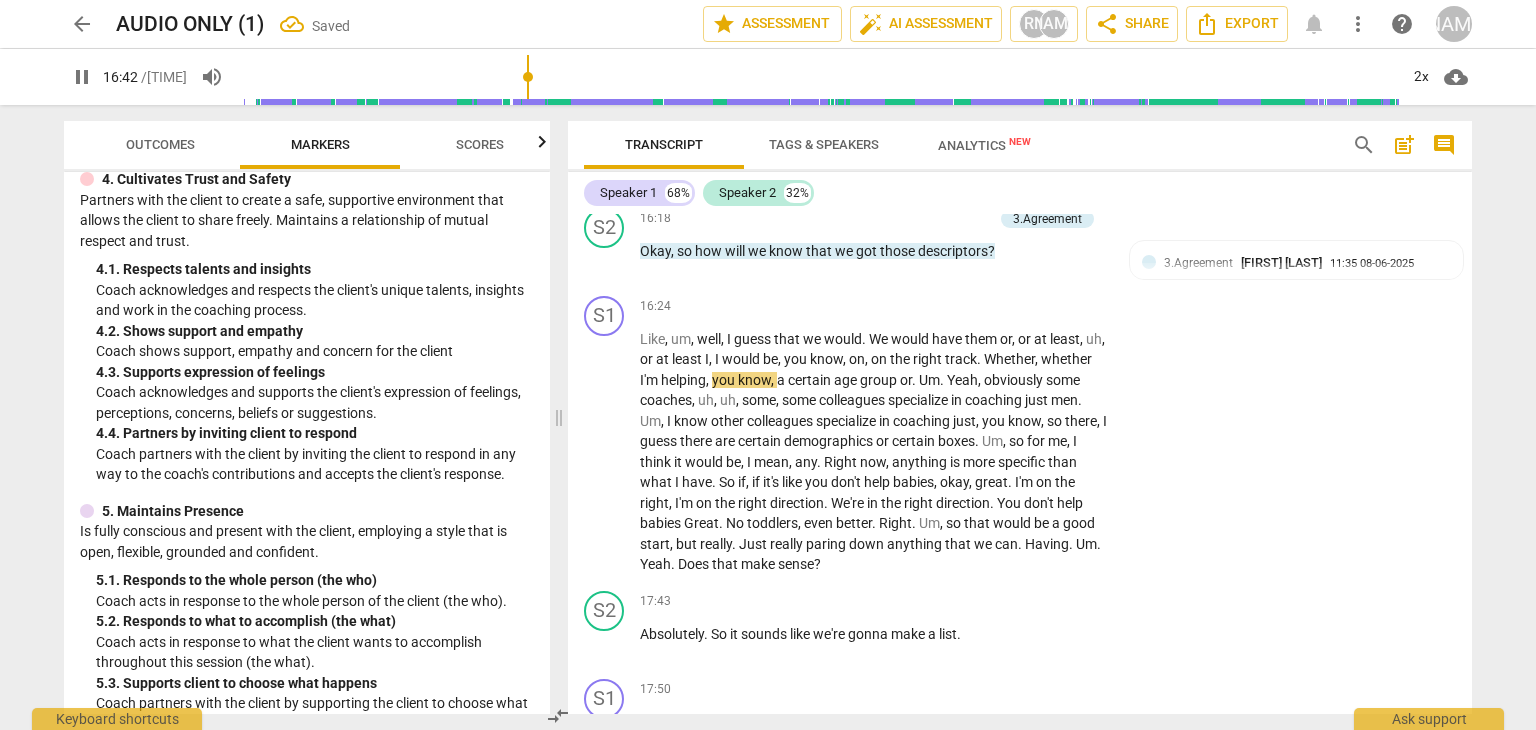 click on "S2 play_arrow pause [TIME] + Add competency 3.Agreement keyboard_arrow_right Okay ,   so   how   will   we   know   that   we   got   those   descriptors ? 3.Agreement [NAME] [TIME] [DATE] 2. Reconfirms measures of success" at bounding box center (1020, 244) 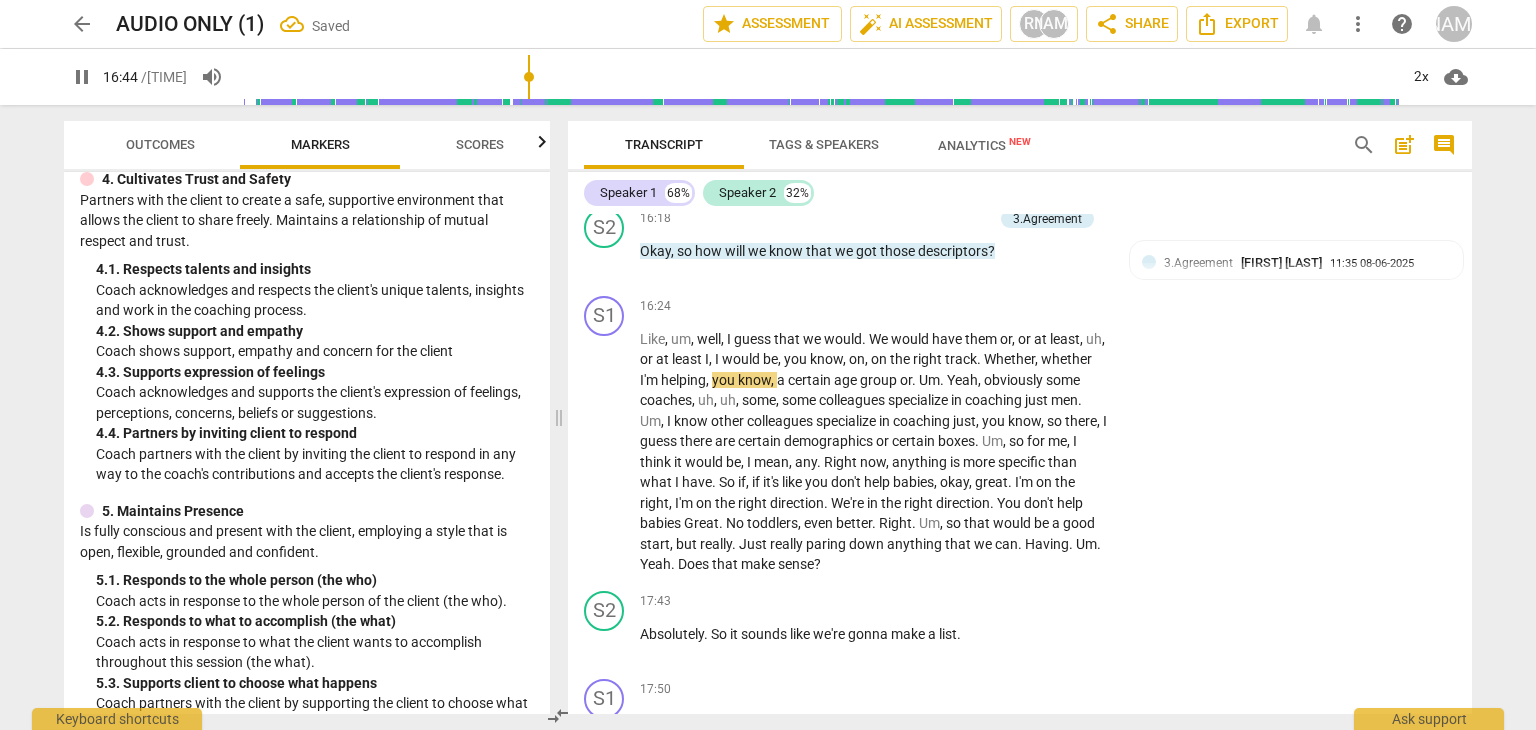click on "Okay" at bounding box center [655, 251] 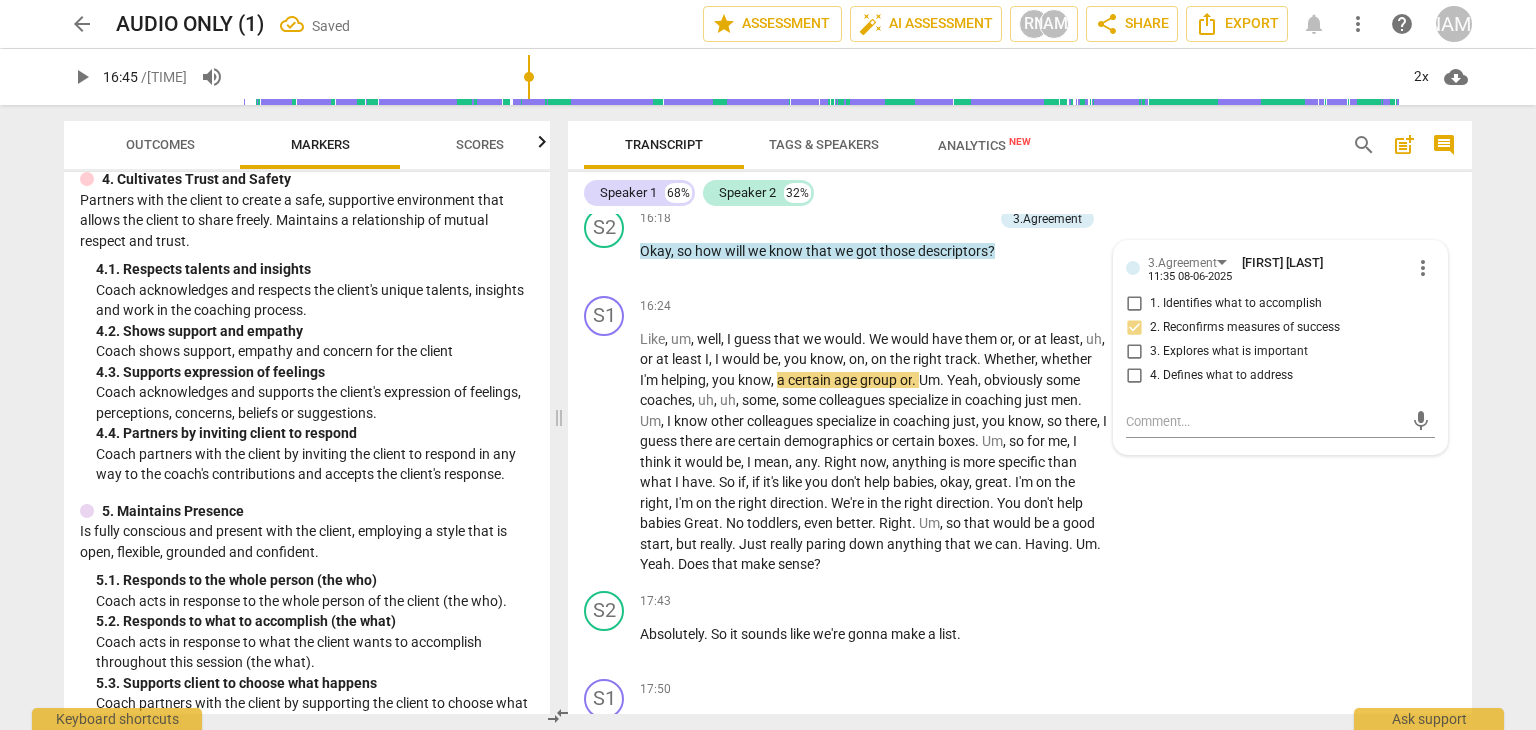 click on "S2 play_arrow pause" at bounding box center [612, 244] 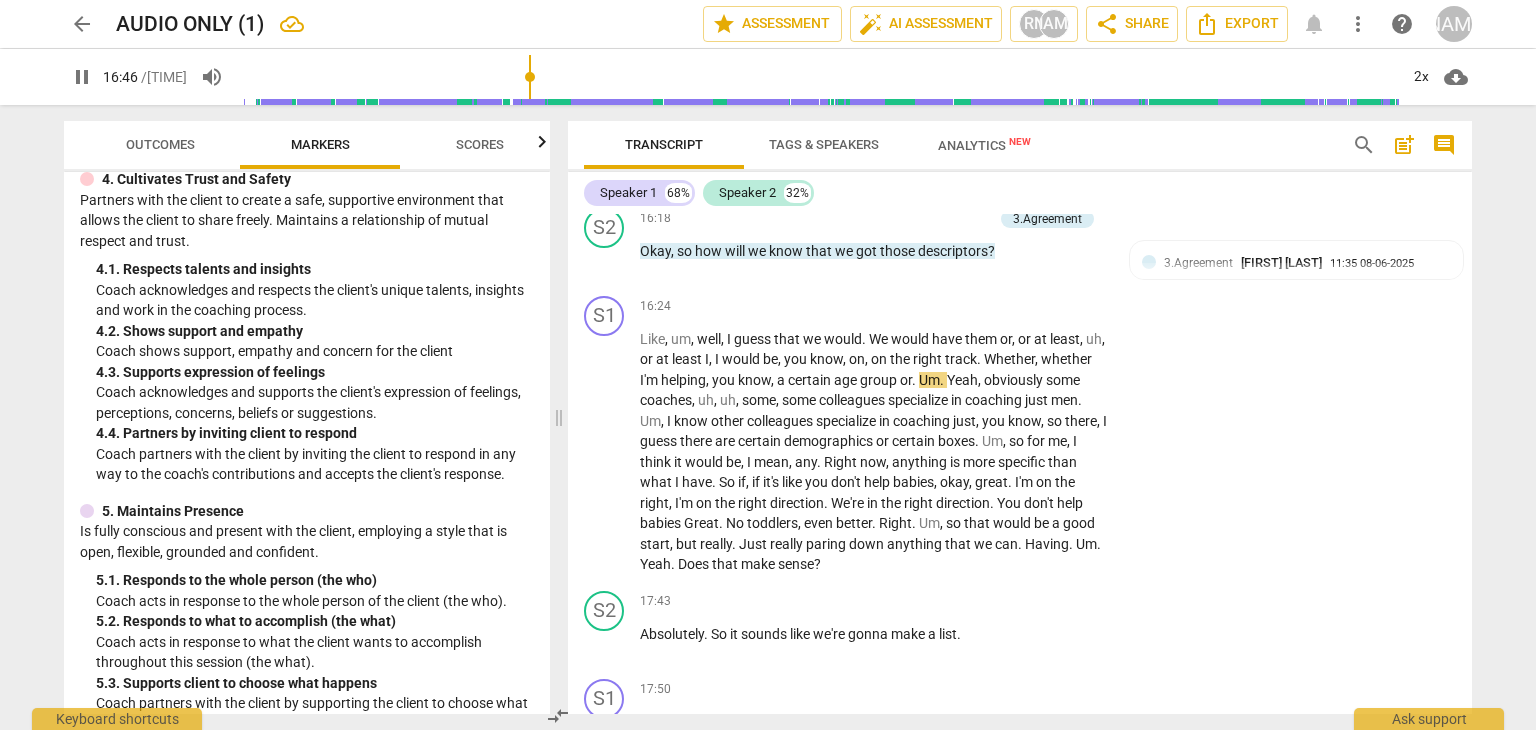 click on "S2 play_arrow pause" at bounding box center [612, 244] 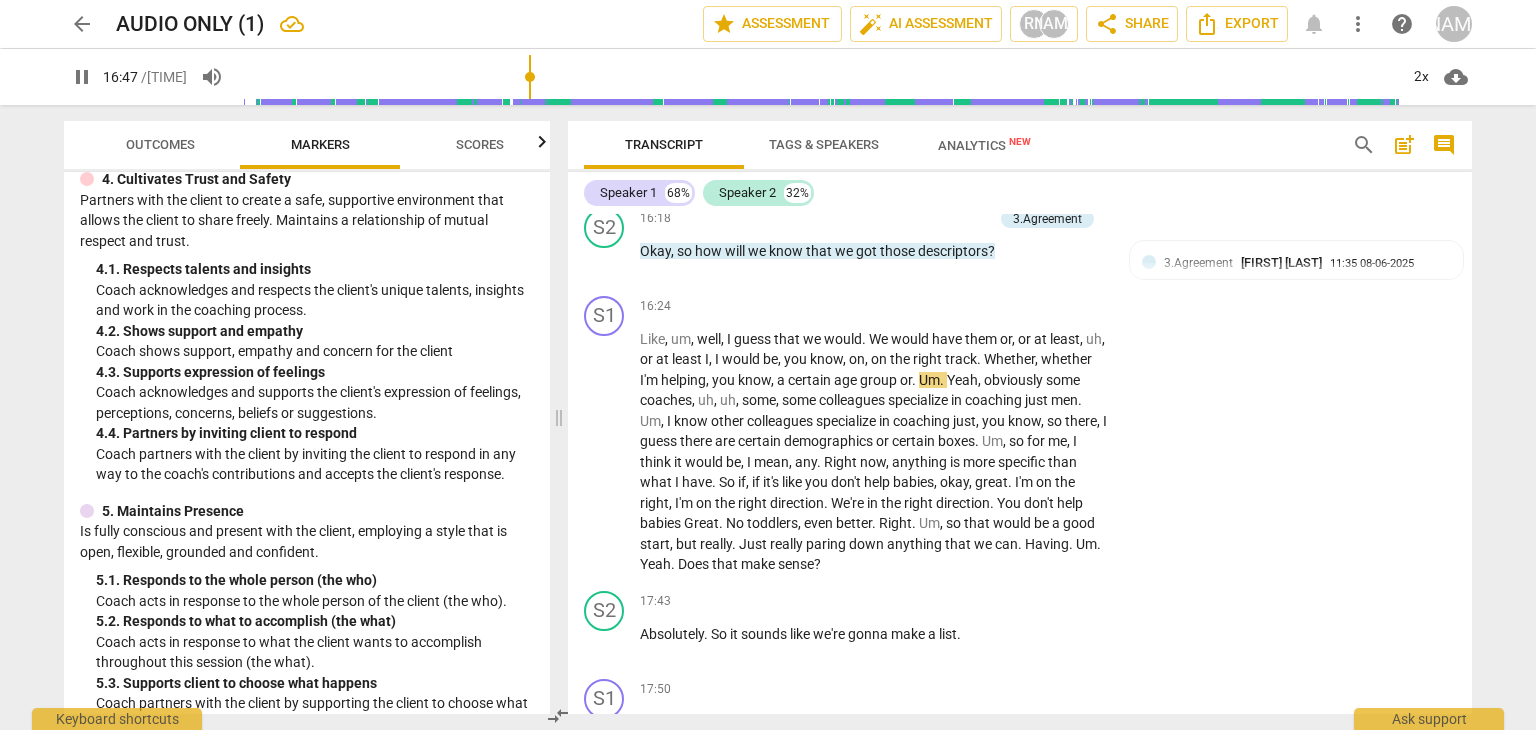 click on "Okay" at bounding box center (655, 251) 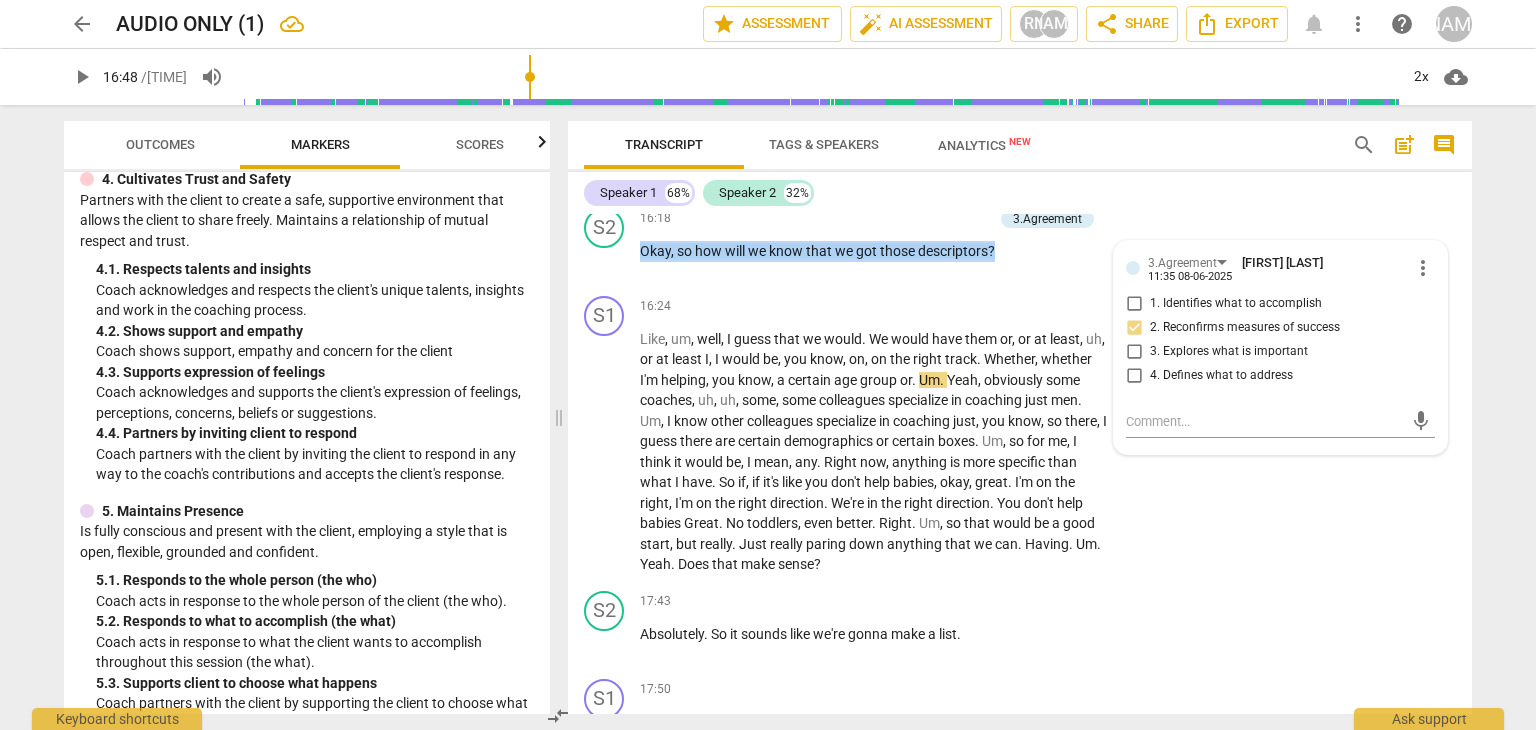 drag, startPoint x: 639, startPoint y: 295, endPoint x: 1040, endPoint y: 323, distance: 401.97638 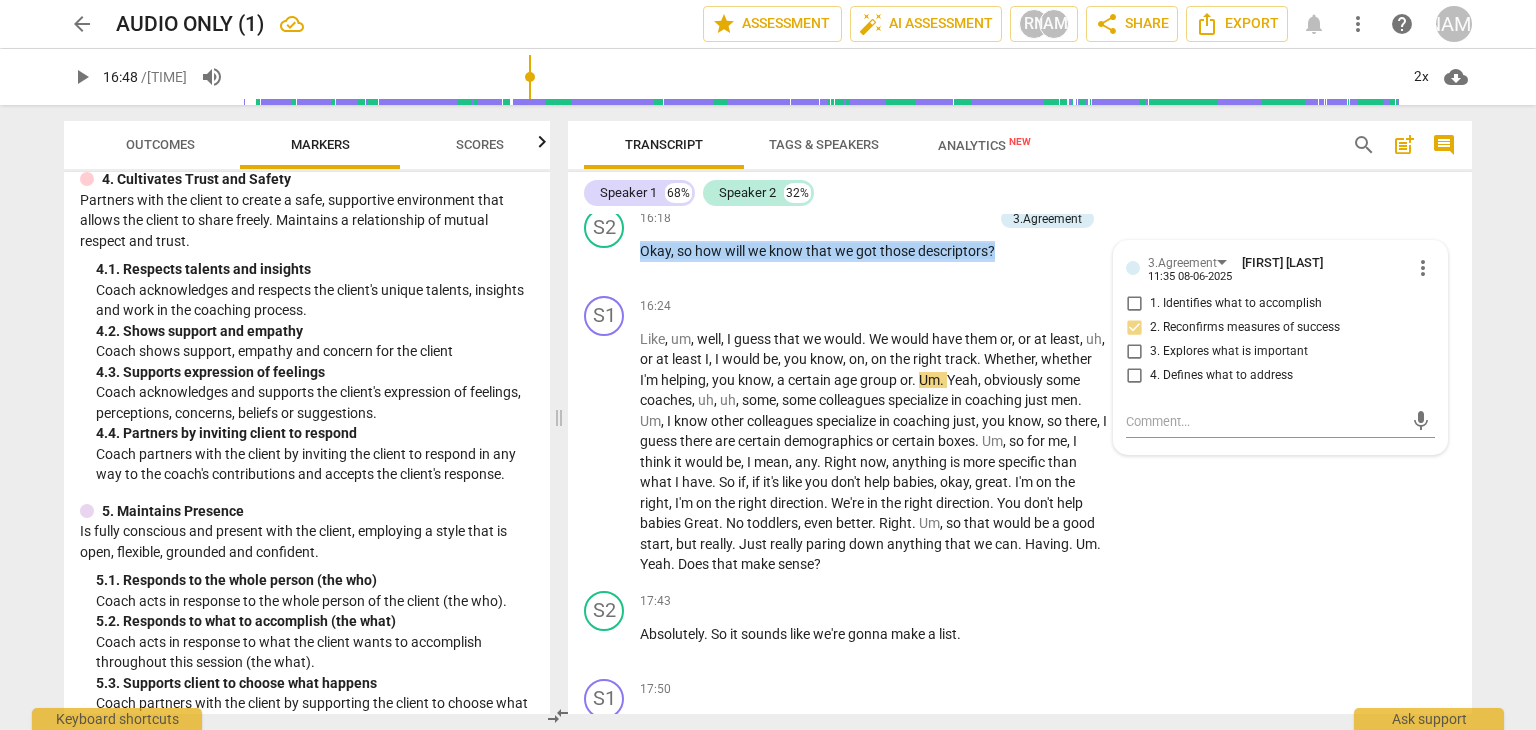 click on "[TIME] + Add competency 3.Agreement keyboard_arrow_right Okay ,   so   how   will   we   know   that   we   got   those   descriptors ?" at bounding box center [880, 244] 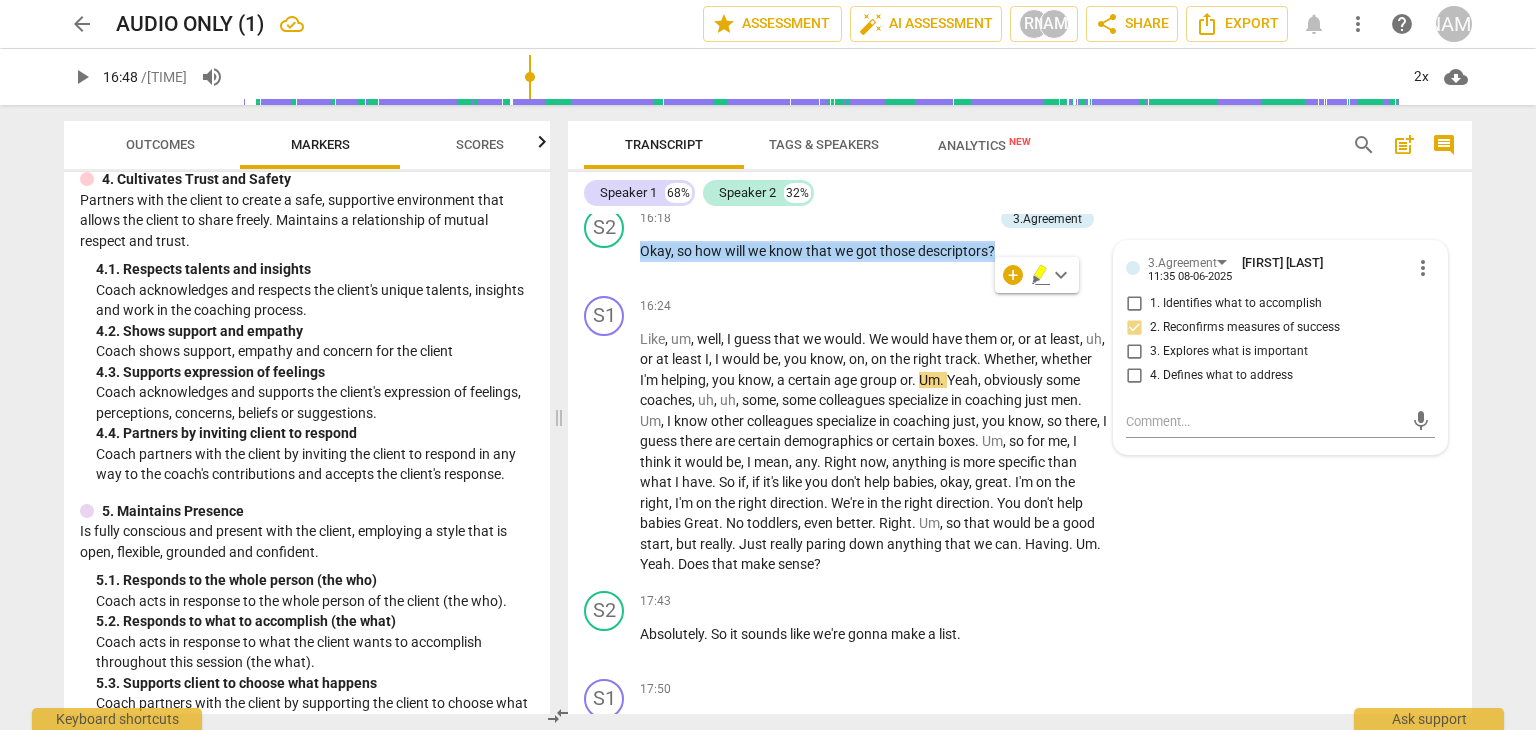 copy on "Okay ,   so   how   will   we   know   that   we   got   those   descriptors ?" 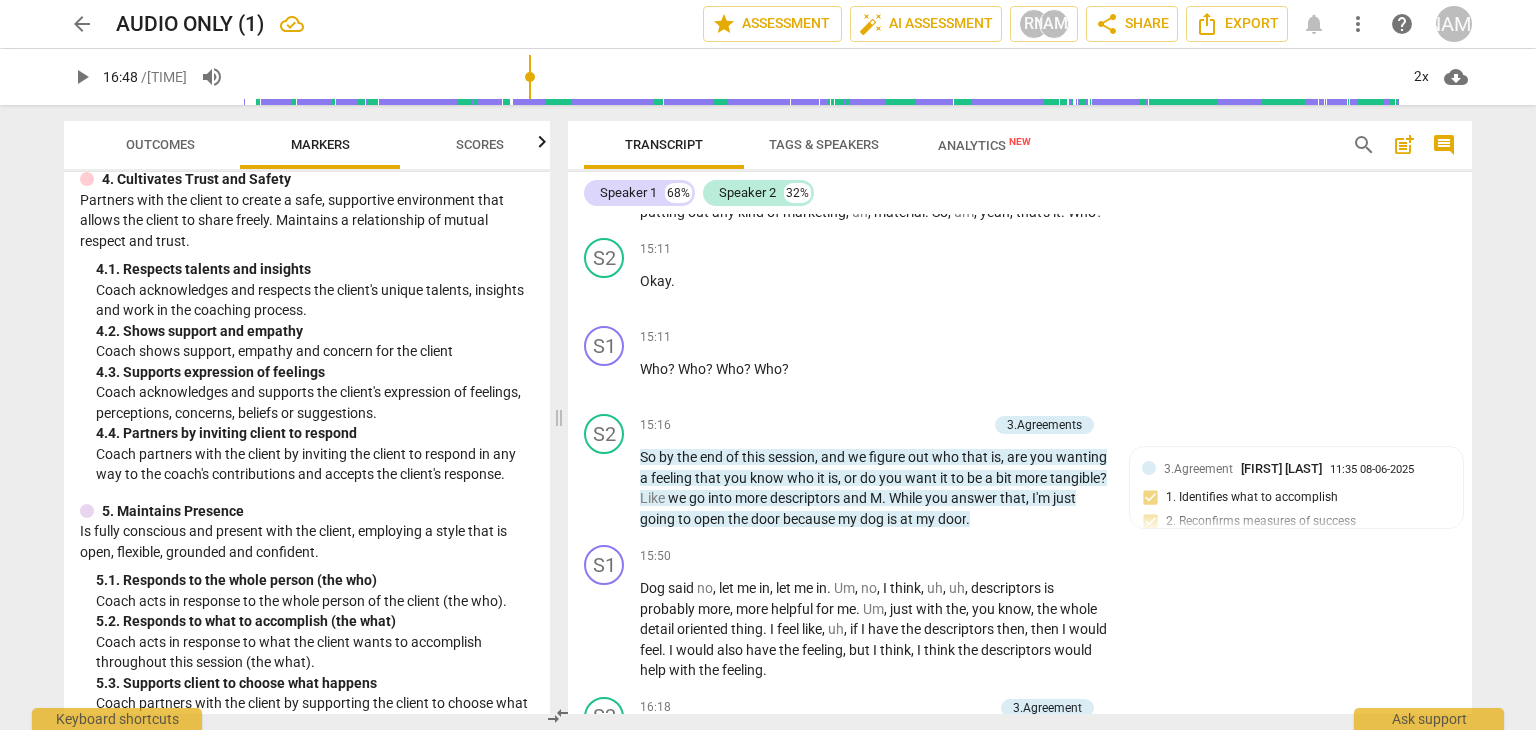 scroll, scrollTop: 4497, scrollLeft: 0, axis: vertical 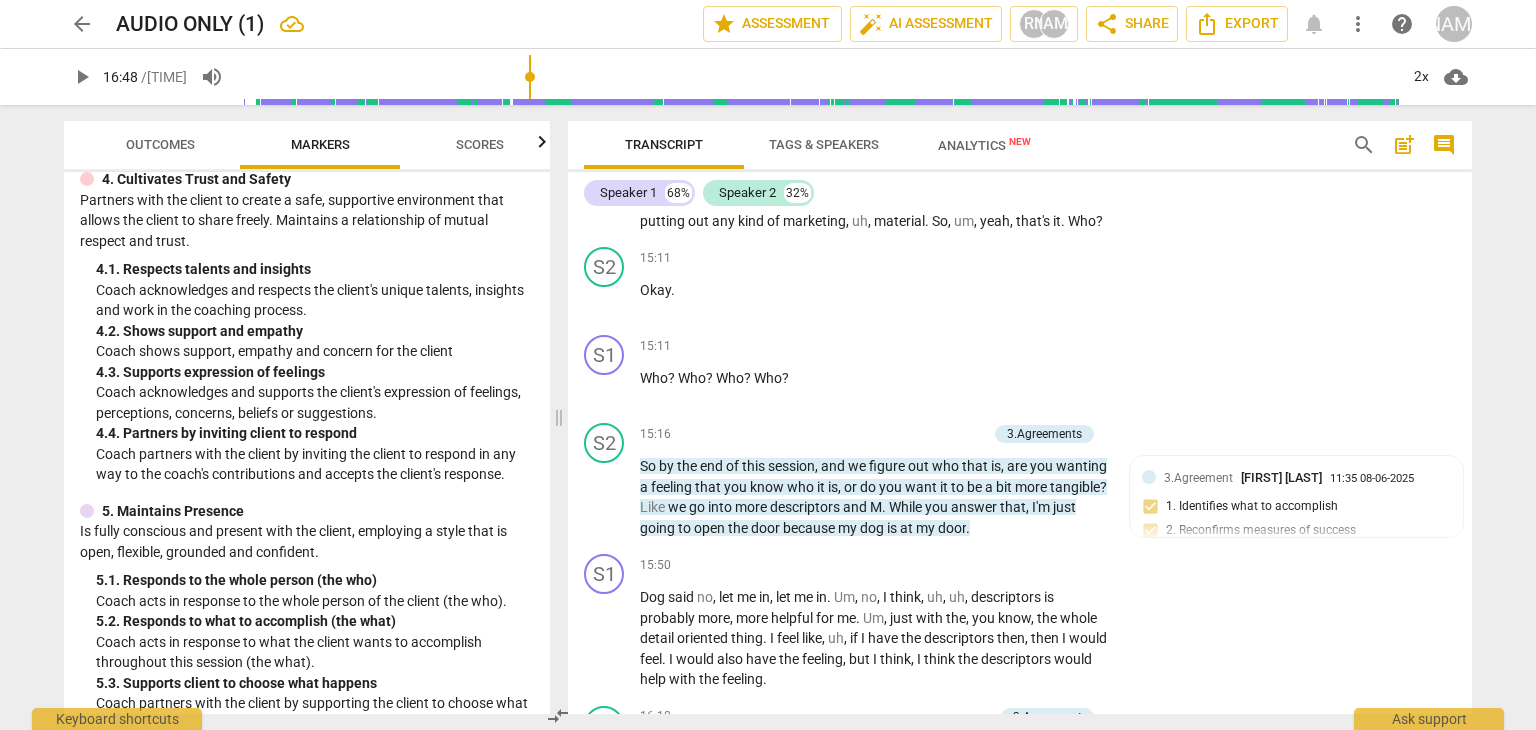 drag, startPoint x: 636, startPoint y: 508, endPoint x: 732, endPoint y: 517, distance: 96.42095 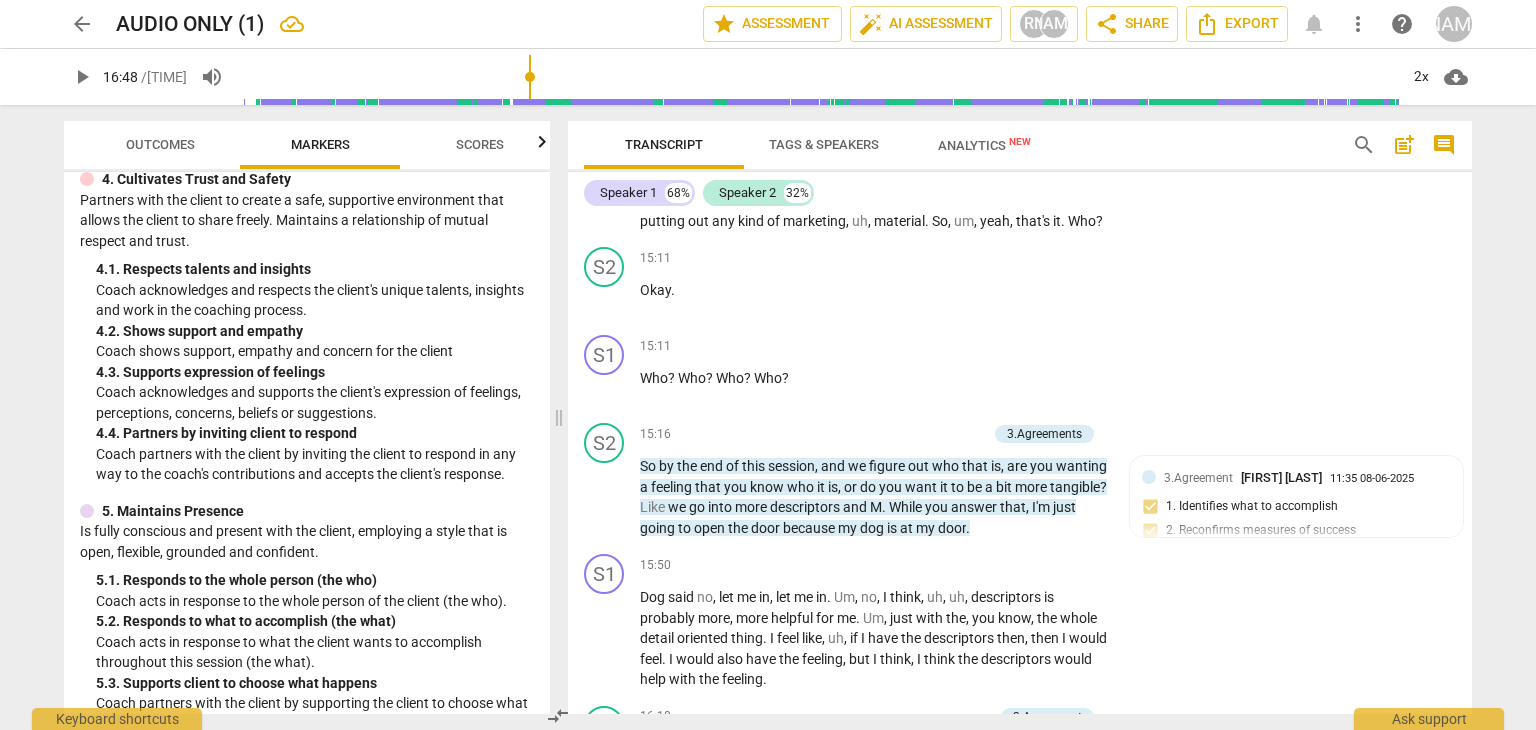 click on "S2 play_arrow pause [TIME] + Add competency 3.Agreements keyboard_arrow_right So   by   the   end   of   this   session ,   and   we   figure   out   who   that   is ,   are   you   wanting   a   feeling   that   you   know   who   it   is ,   or   do   you   want   it   to   be   a   bit   more   tangible ?   Like   we   go   into   more   descriptors   and   M .   While   you   answer   that ,   I'm   just   going   to   open   the   door   because   my   dog   is   at   my   door . 3.Agreement [NAME] [TIME] [DATE] 1. Identifies what to accomplish 2. Reconfirms measures of success" at bounding box center [1020, 480] 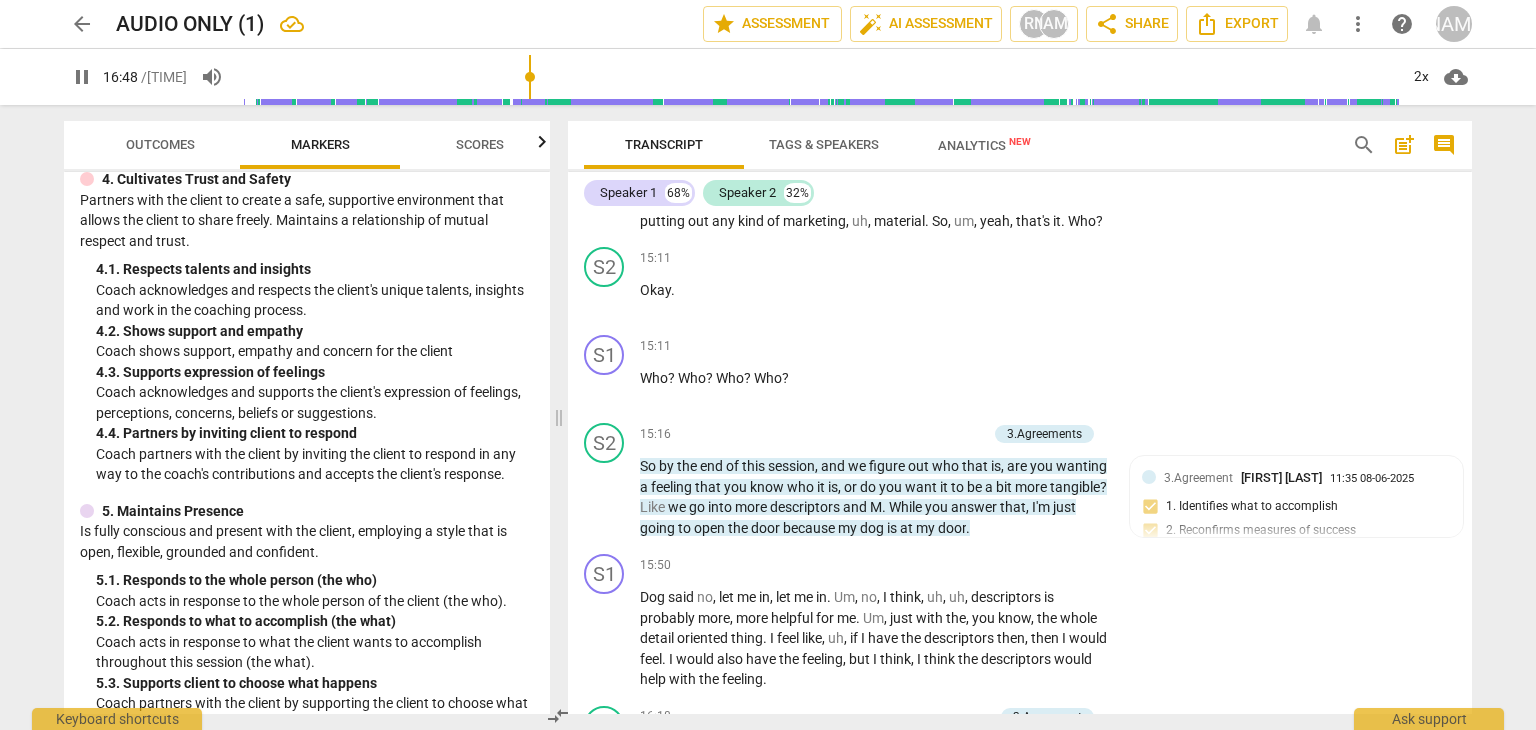 click on "pause" at bounding box center (605, 498) 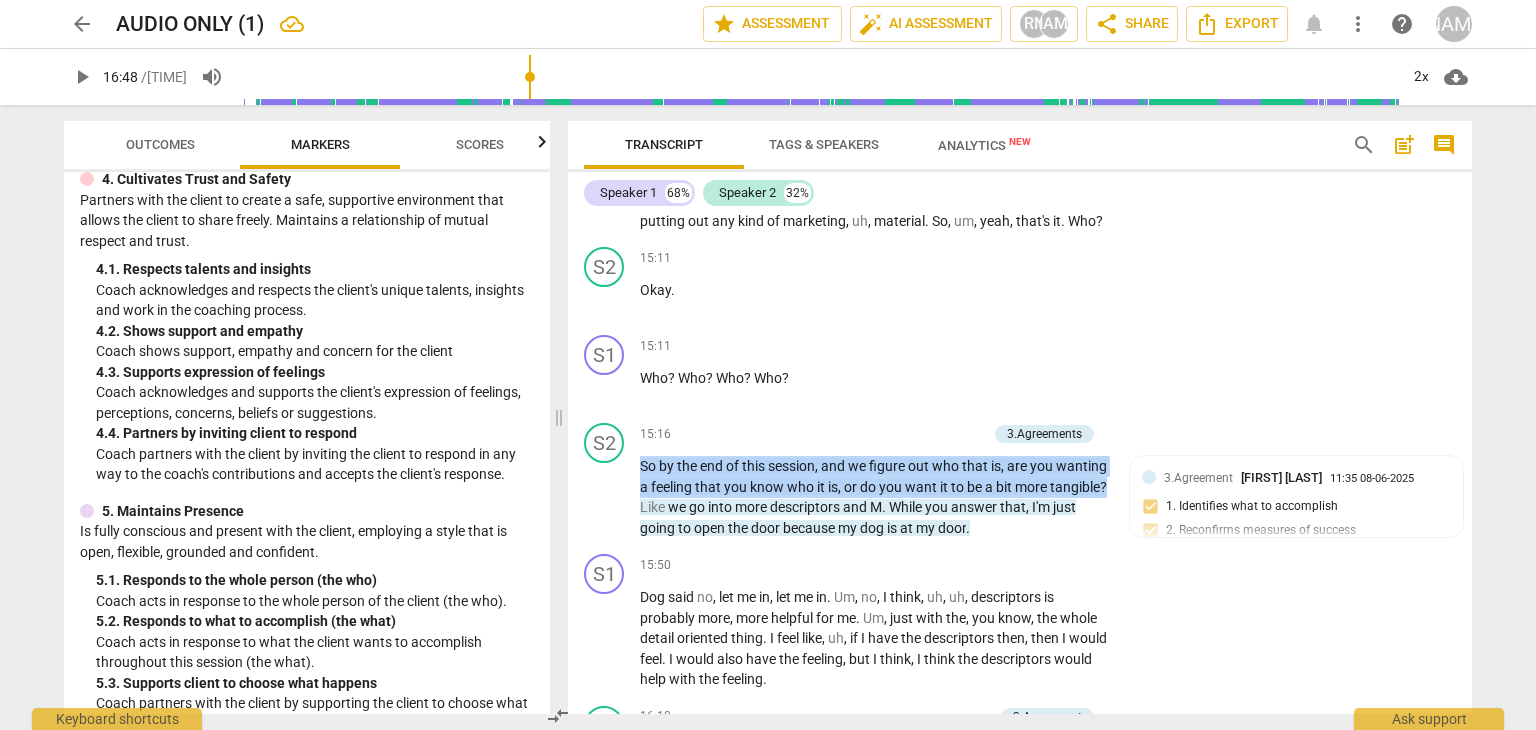 drag, startPoint x: 640, startPoint y: 510, endPoint x: 696, endPoint y: 562, distance: 76.41989 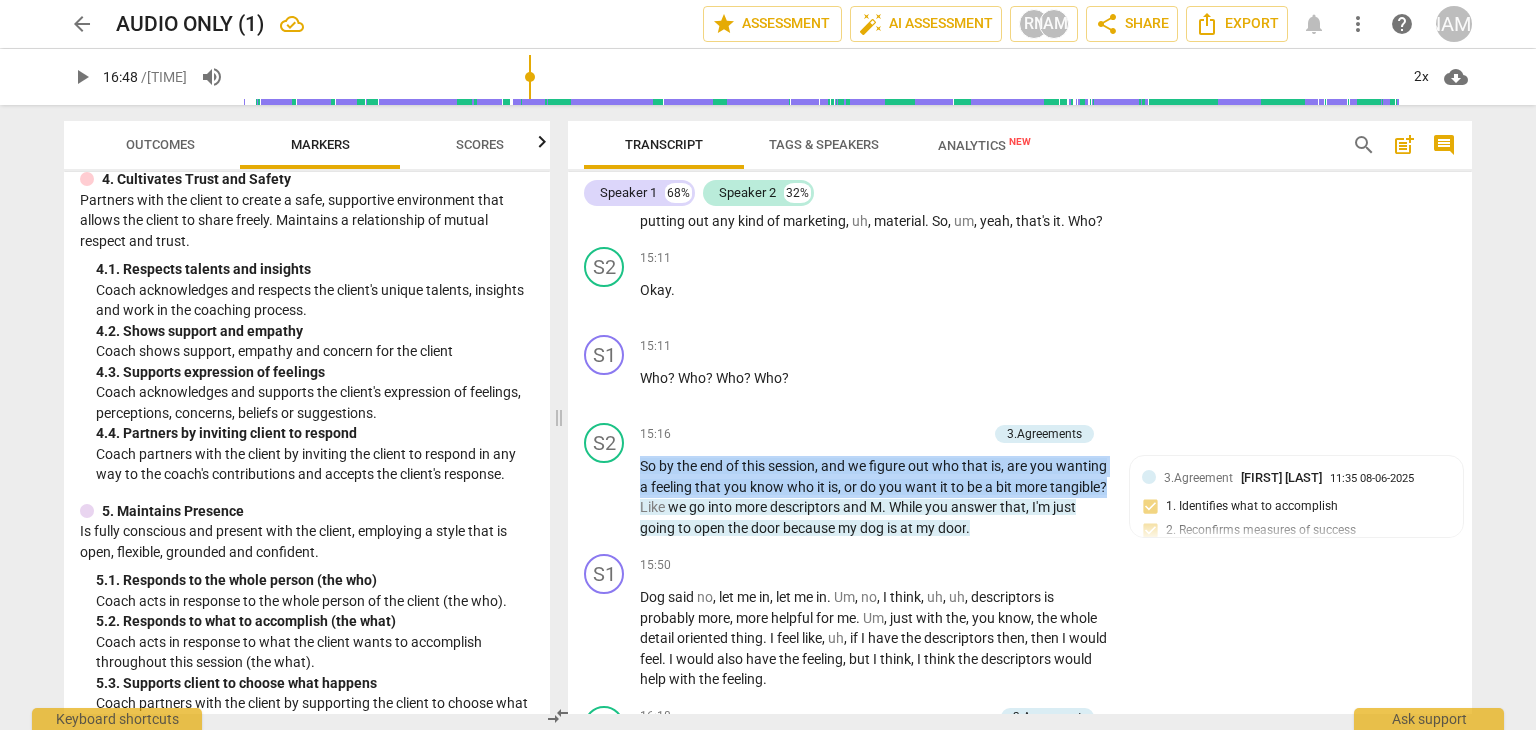 click on "So   by   the   end   of   this   session ,   and   we   figure   out   who   that   is ,   are   you   wanting   a   feeling   that   you   know   who   it   is ,   or   do   you   want   it   to   be   a   bit   more   tangible ?   Like   we   go   into   more   descriptors   and   M .   While   you   answer   that ,   I'm   just   going   to   open   the   door   because   my   dog   is   at   my   door ." at bounding box center [874, 497] 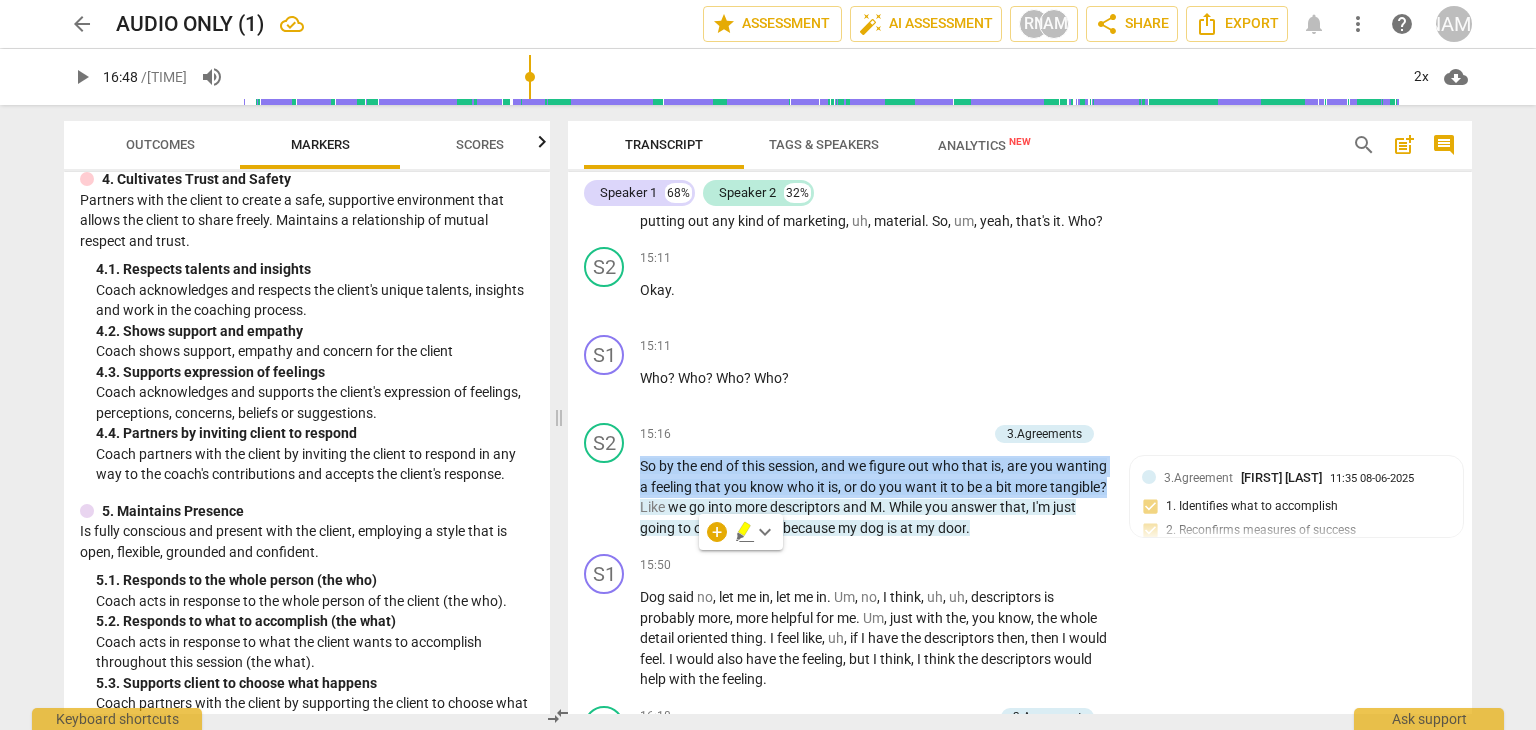 copy on "So   by   the   end   of   this   session ,   and   we   figure   out   who   that   is ,   are   you   wanting   a   feeling   that   you   know   who   it   is ,   or   do   you   want   it   to   be   a   bit   more   tangible ?" 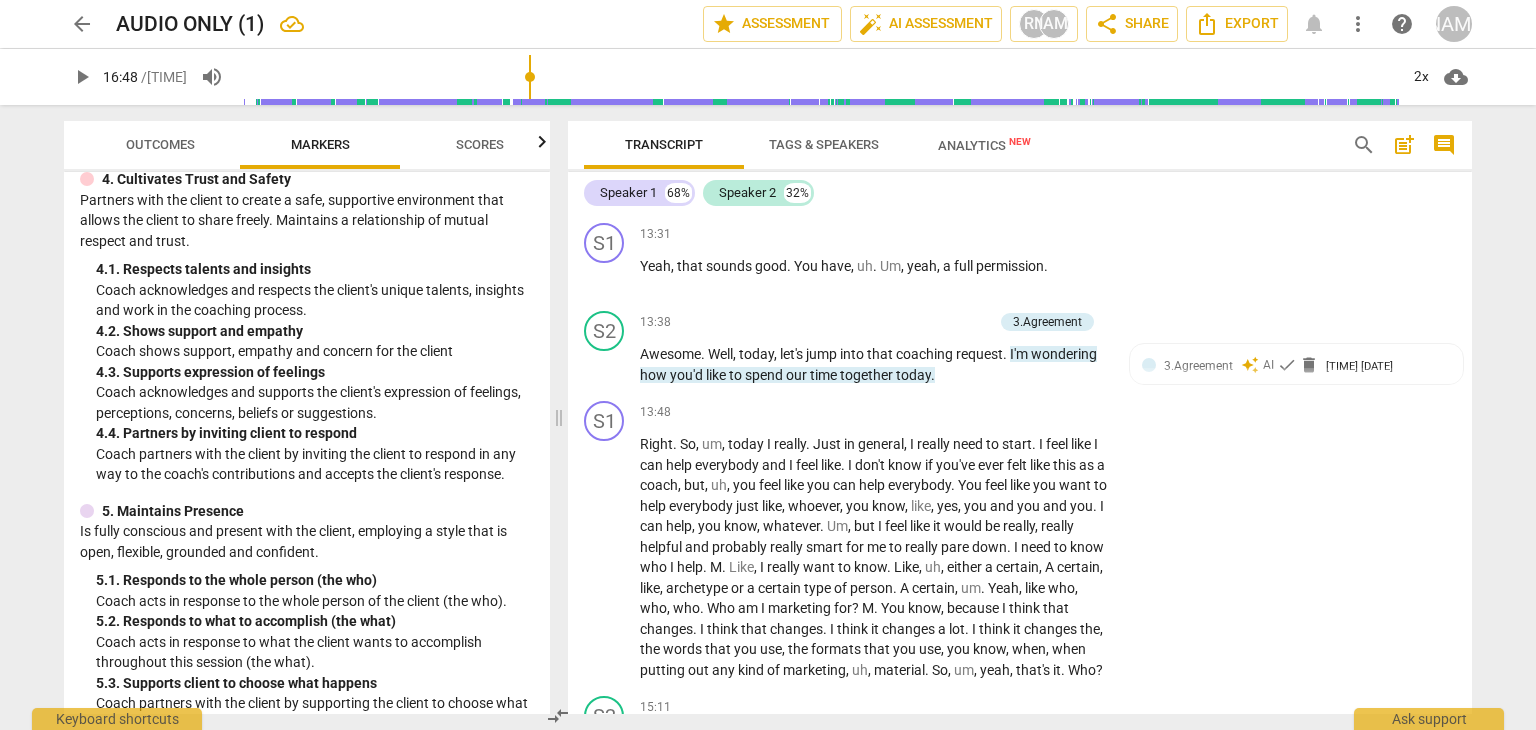 scroll, scrollTop: 4048, scrollLeft: 0, axis: vertical 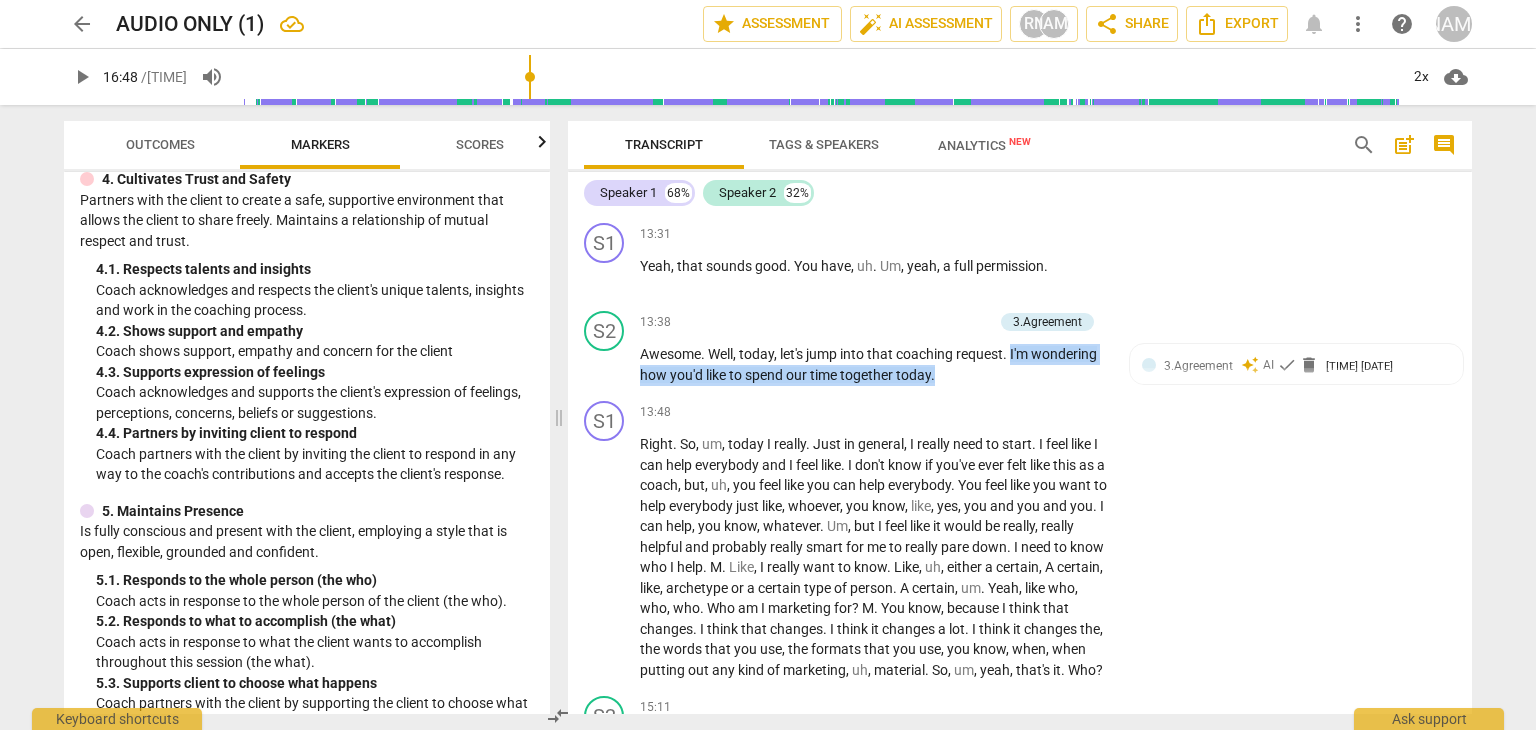 drag, startPoint x: 1013, startPoint y: 385, endPoint x: 1037, endPoint y: 408, distance: 33.24154 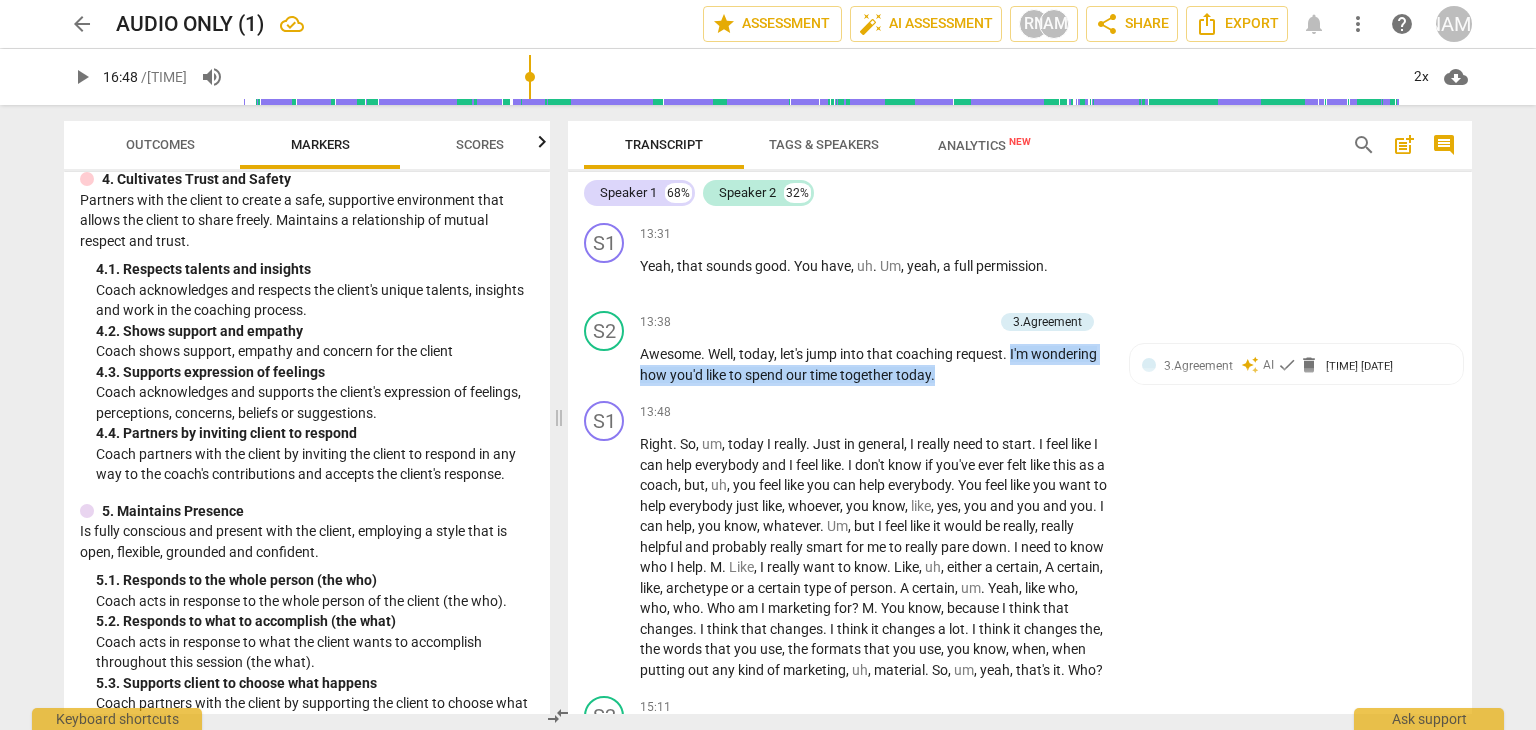 click on "Awesome .   Well ,   today ,   let's   jump   into   that   coaching   request .   I'm   wondering   how   you'd   like   to   spend   our   time   together   today ." at bounding box center [874, 364] 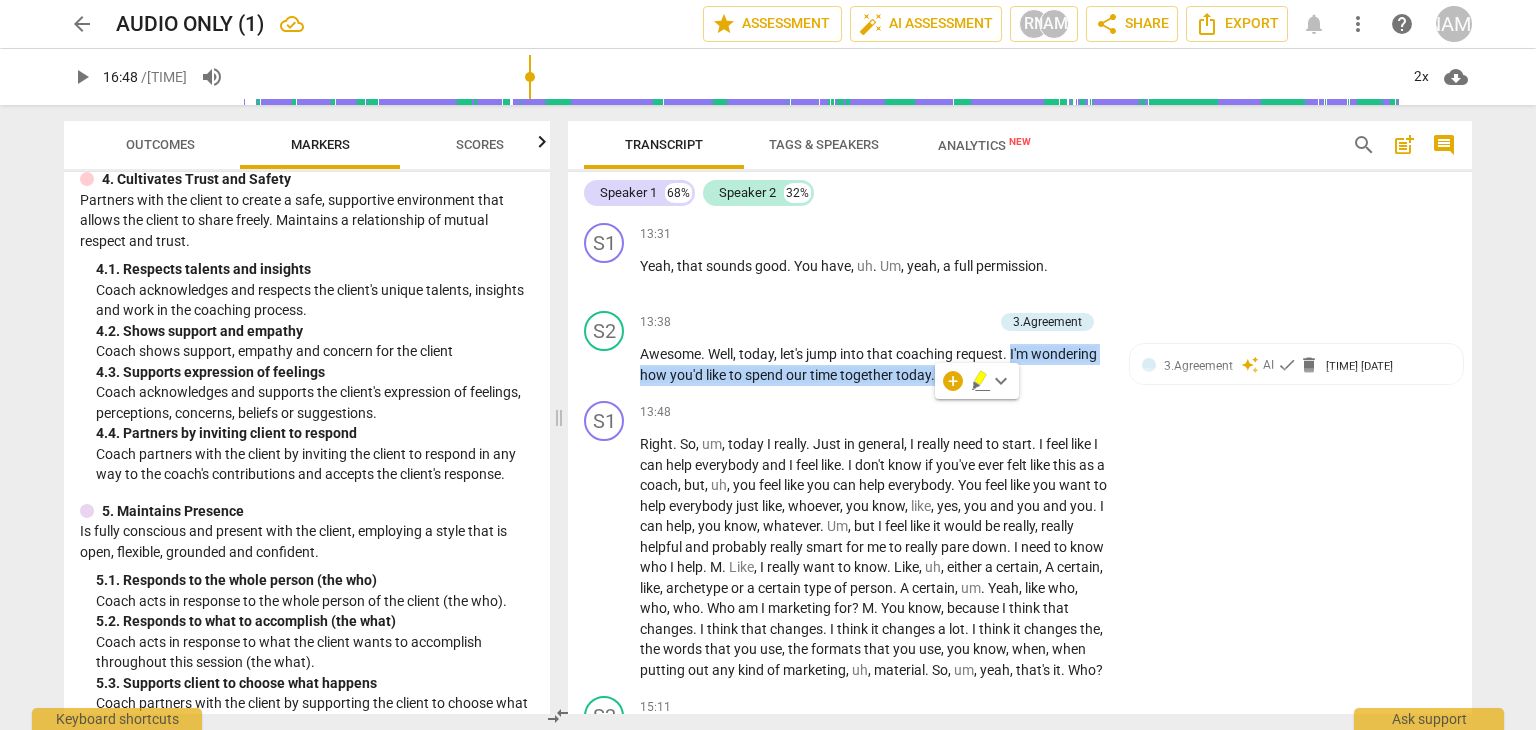 copy on "I'm   wondering   how   you'd   like   to   spend   our   time   together   today ." 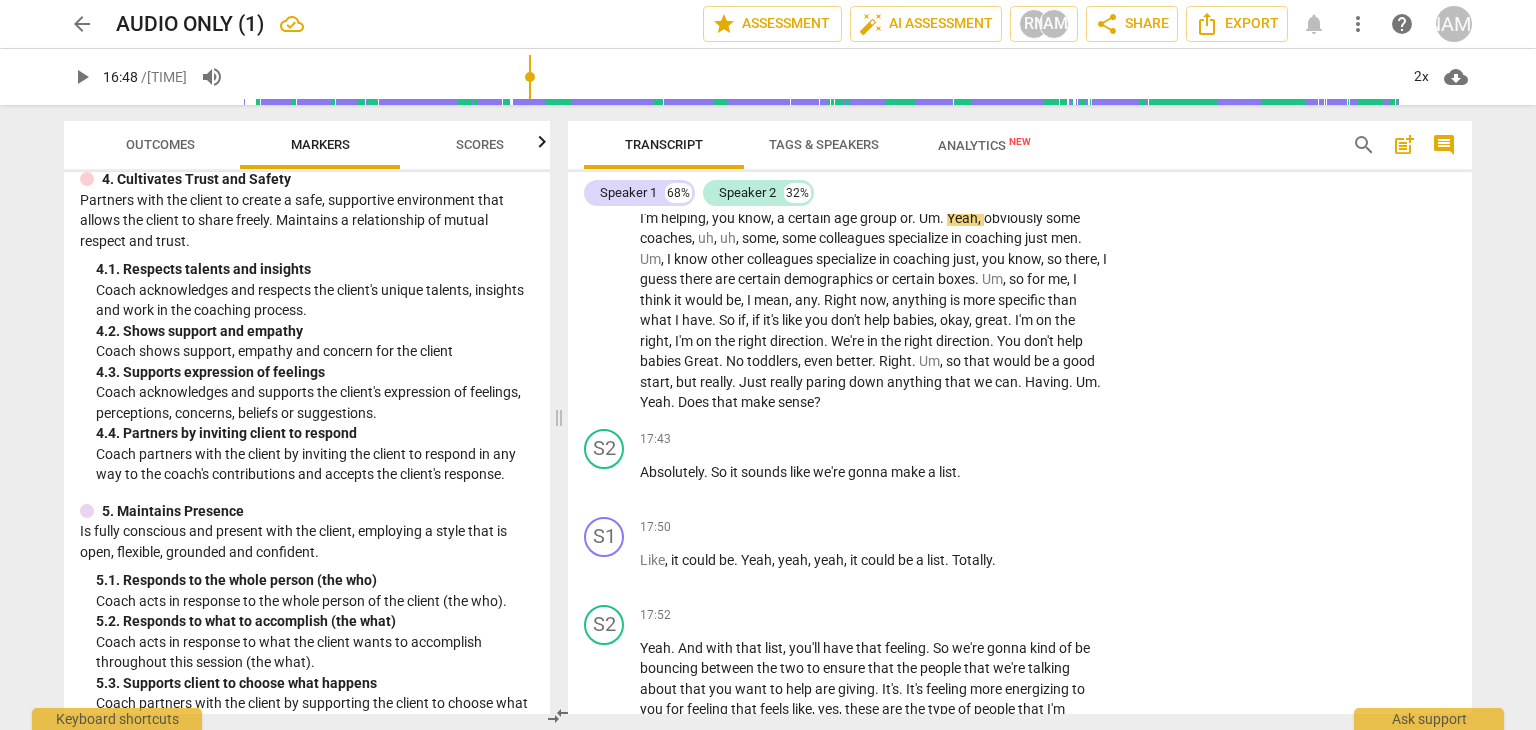 scroll, scrollTop: 5158, scrollLeft: 0, axis: vertical 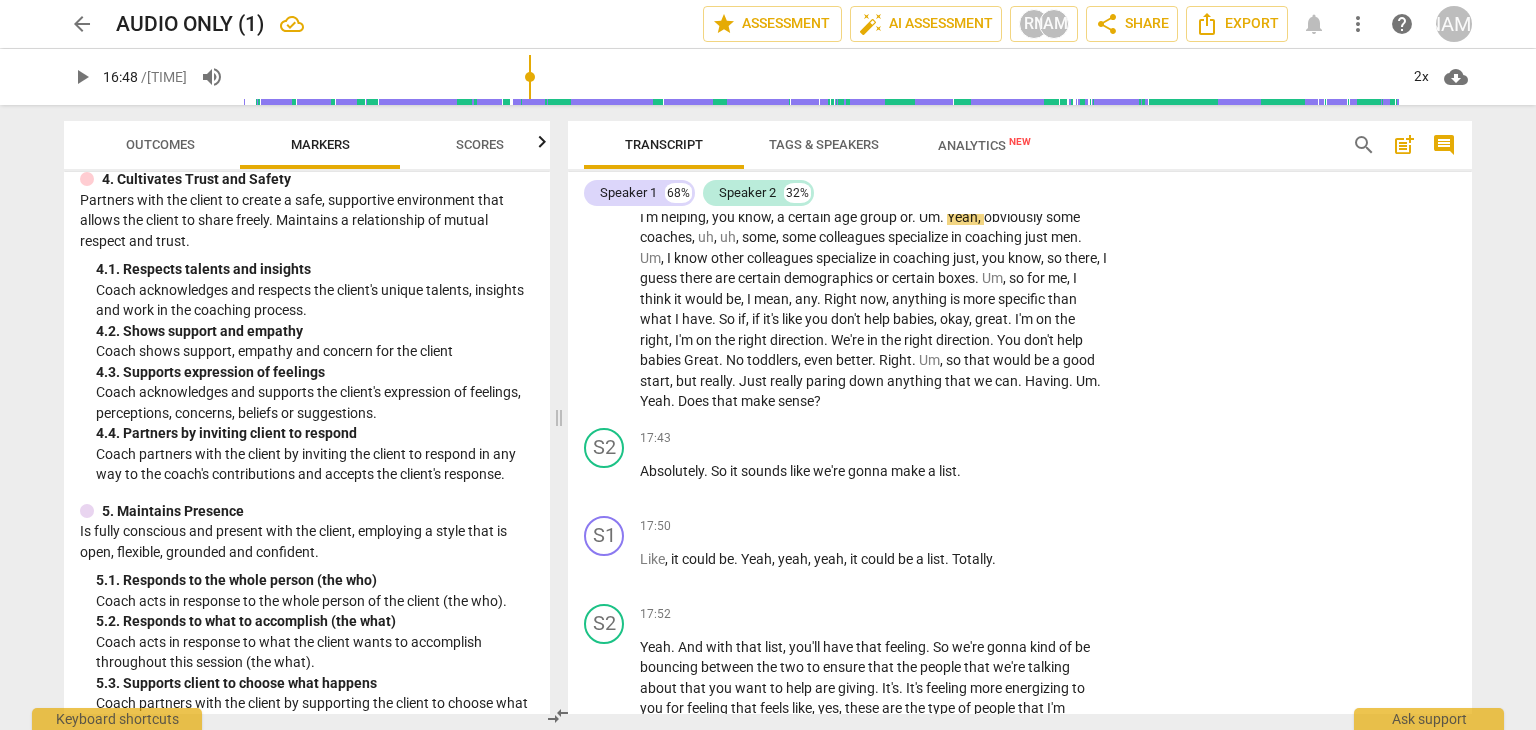 click on "Yeah" at bounding box center [962, 217] 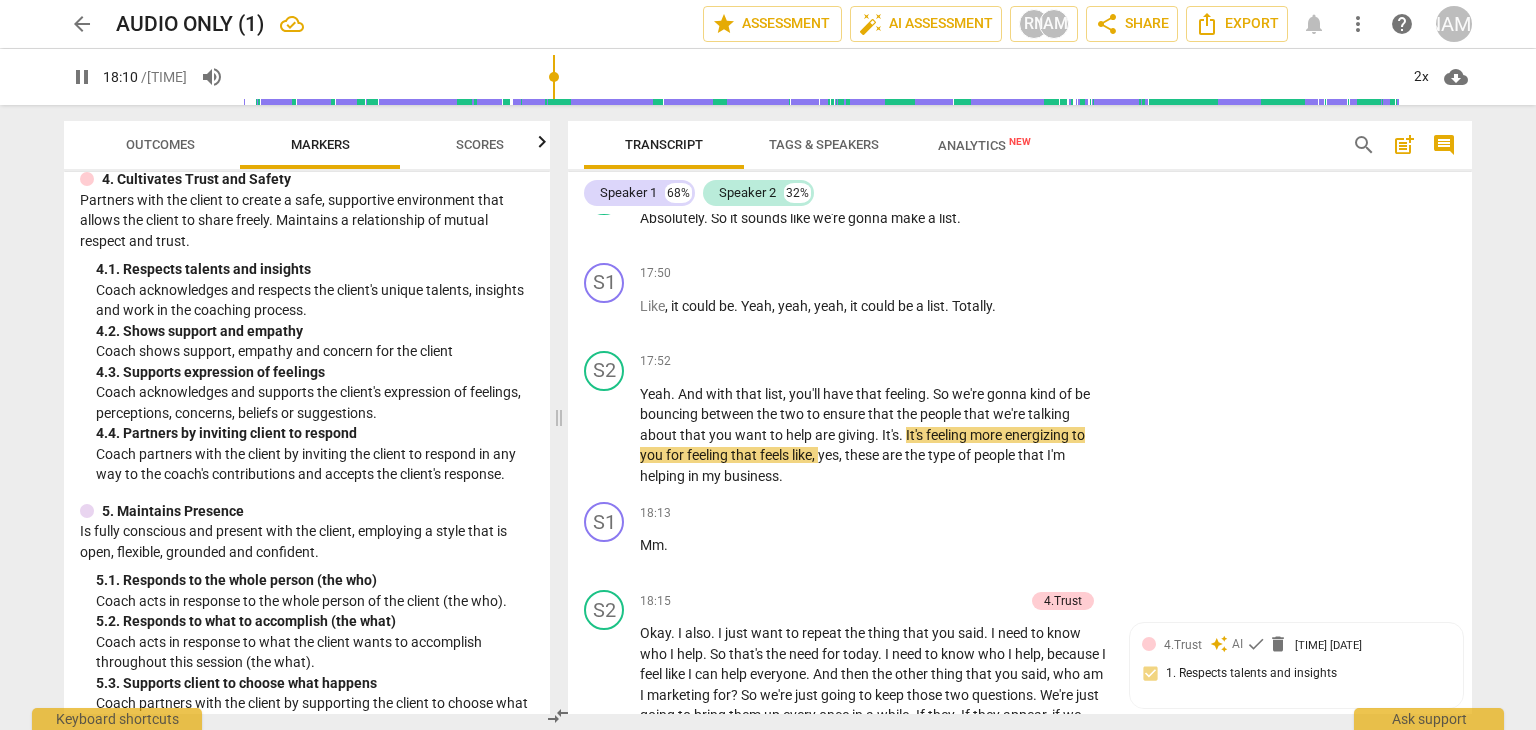 scroll, scrollTop: 5408, scrollLeft: 0, axis: vertical 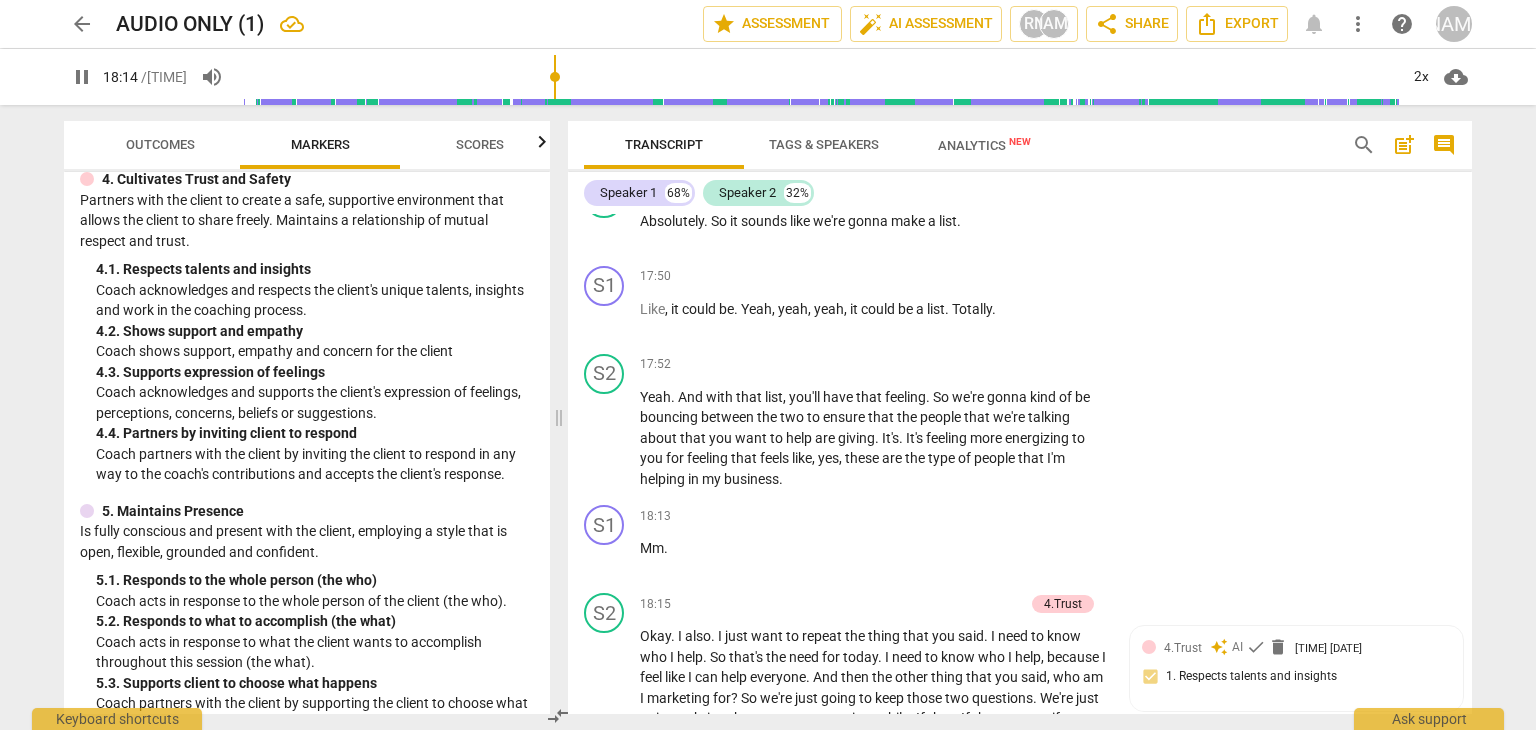 click on "bouncing" at bounding box center (670, 417) 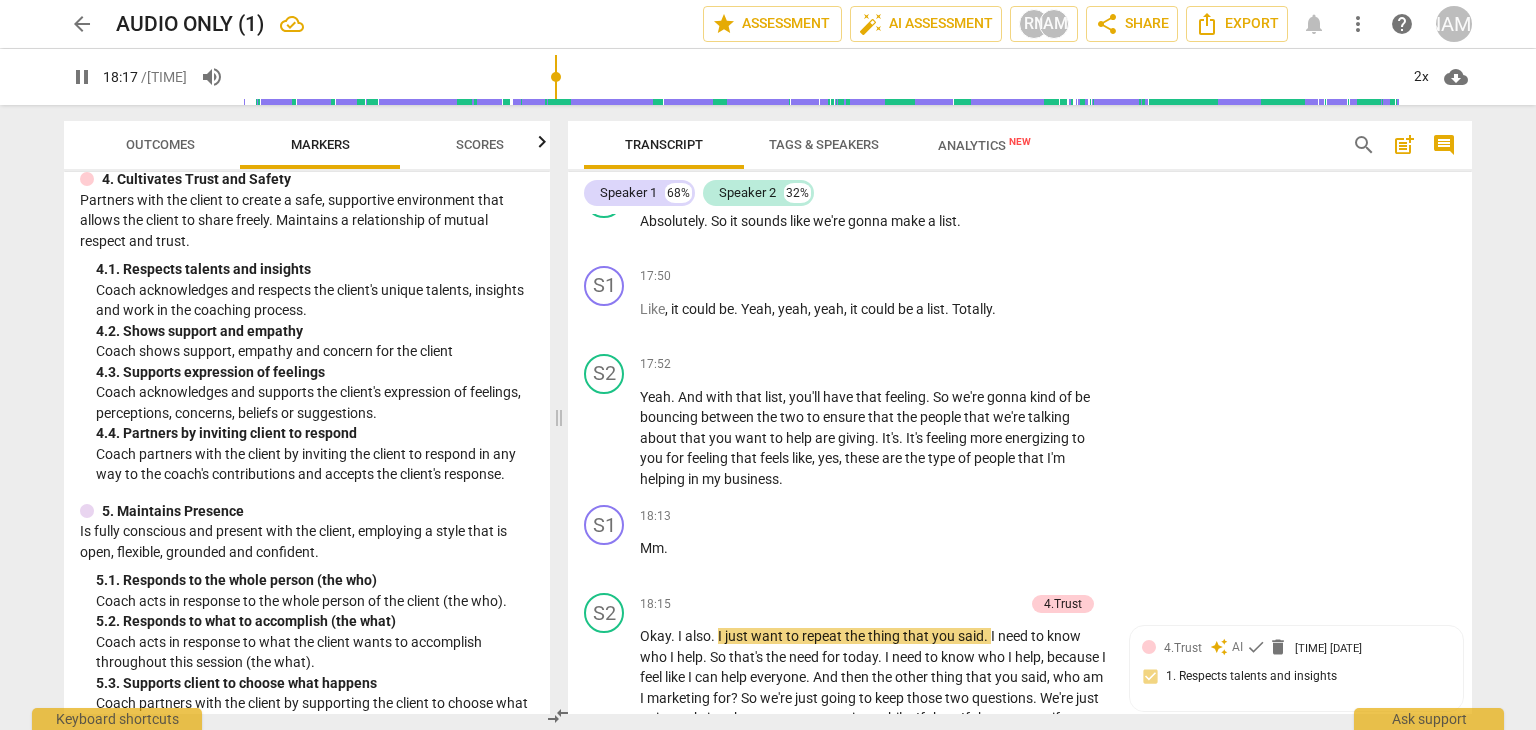 click on "+" at bounding box center [985, 365] 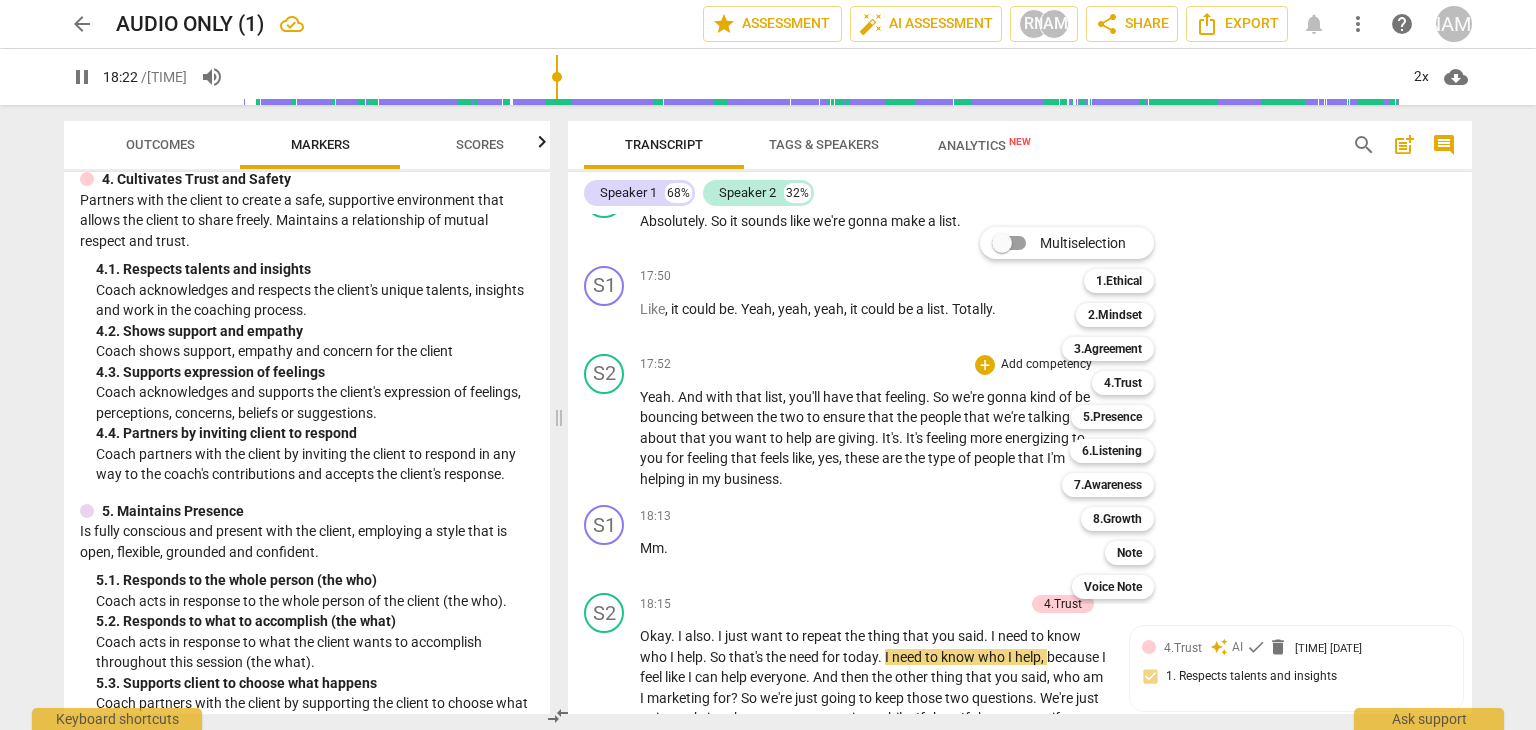 click on "Multiselection m 1.Ethical 1 2.Mindset 2 3.Agreement 3 4.Trust 4 5.Presence 5 6.Listening 6 7.Awareness 7 8.Growth 8 Note 9 Voice Note 0" at bounding box center [1082, 413] 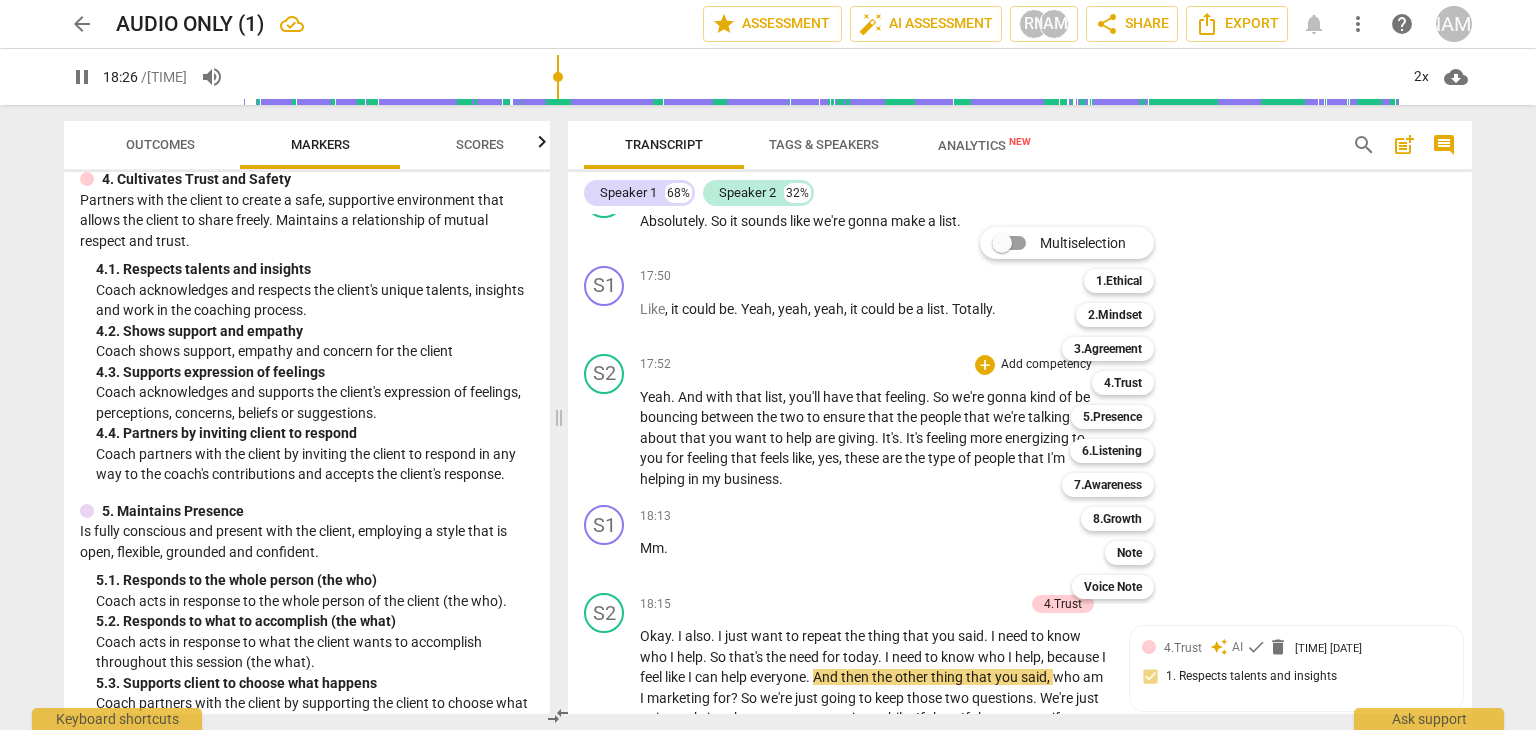 click on "Multiselection m 1.Ethical 1 2.Mindset 2 3.Agreement 3 4.Trust 4 5.Presence 5 6.Listening 6 7.Awareness 7 8.Growth 8 Note 9 Voice Note 0" at bounding box center [1082, 413] 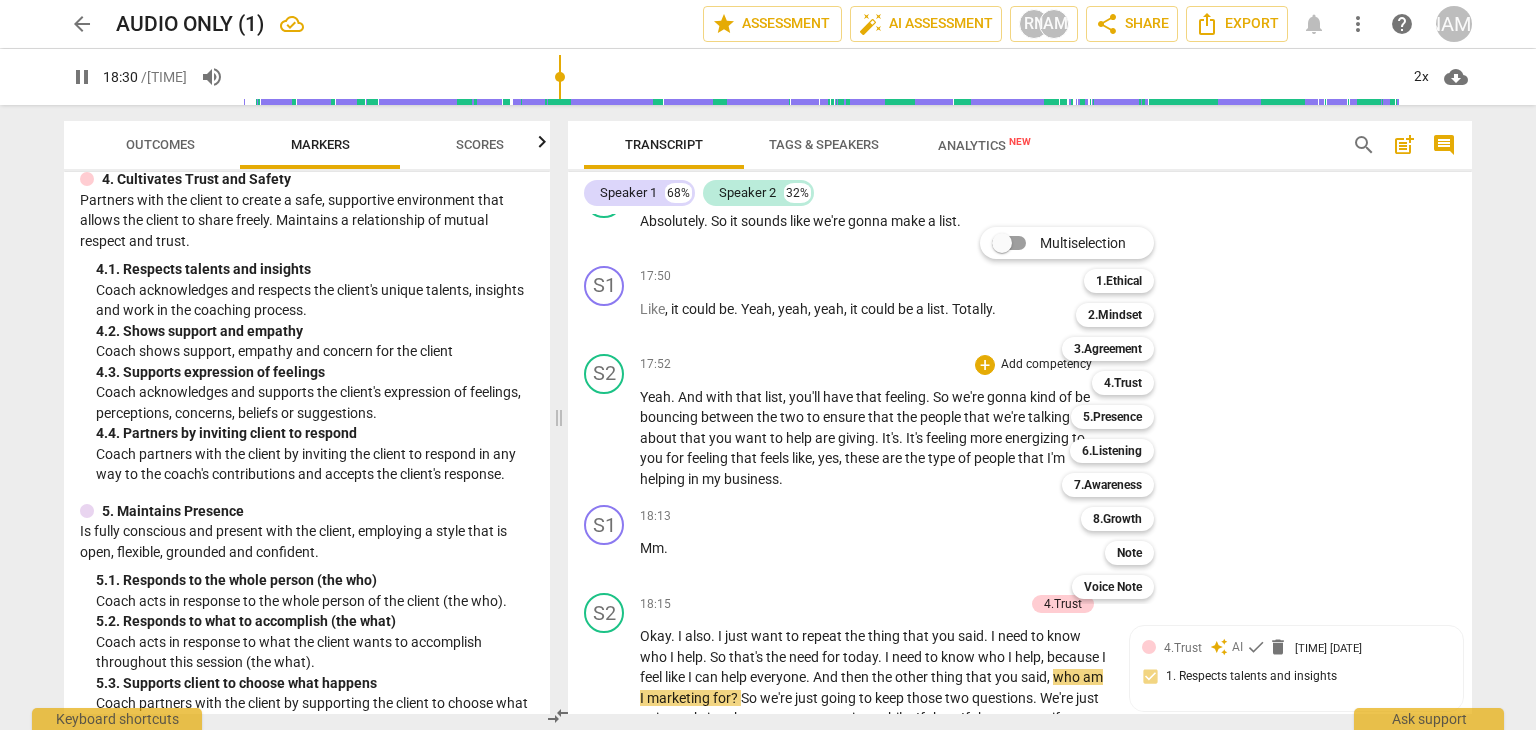 scroll, scrollTop: 5909, scrollLeft: 0, axis: vertical 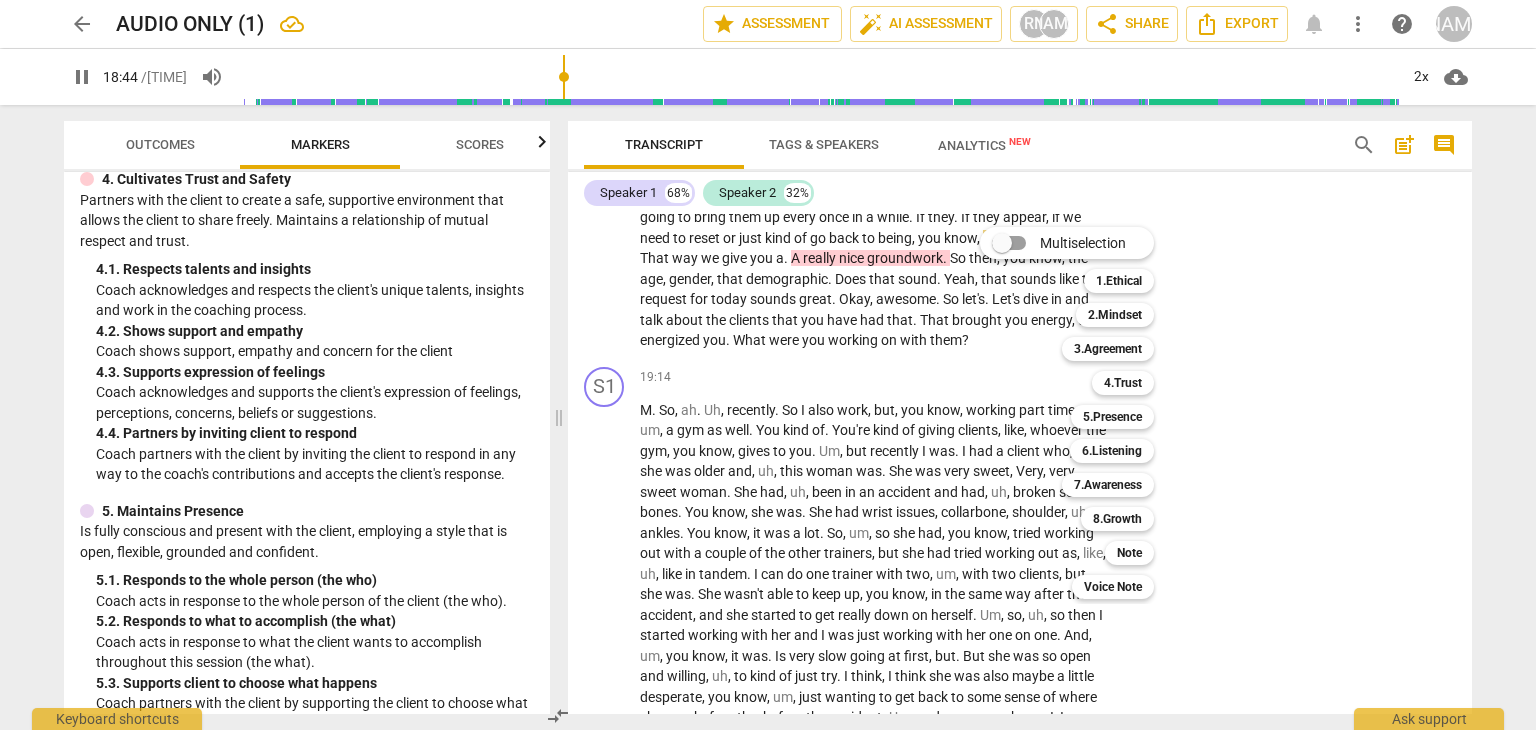 click at bounding box center [768, 365] 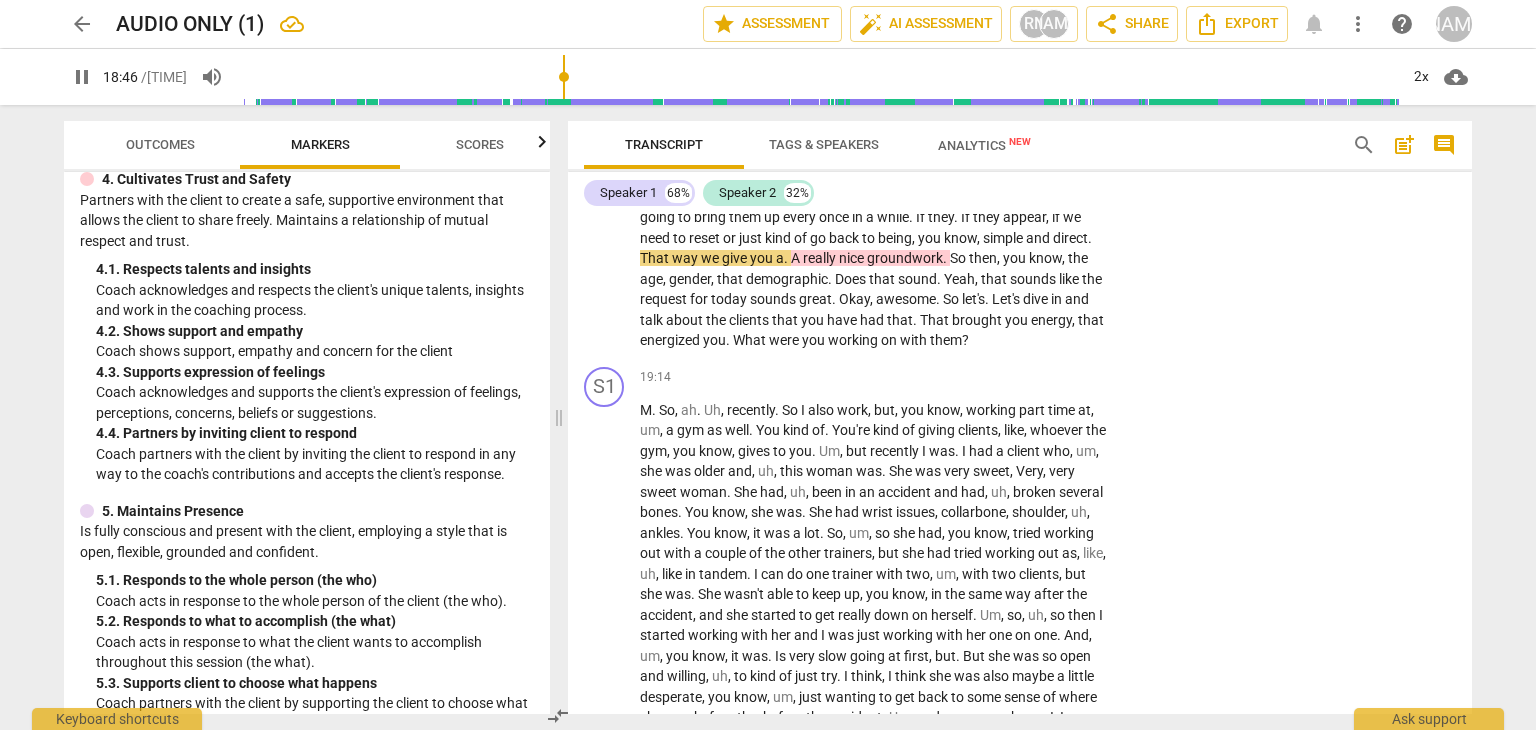 click on "pause" at bounding box center (605, 238) 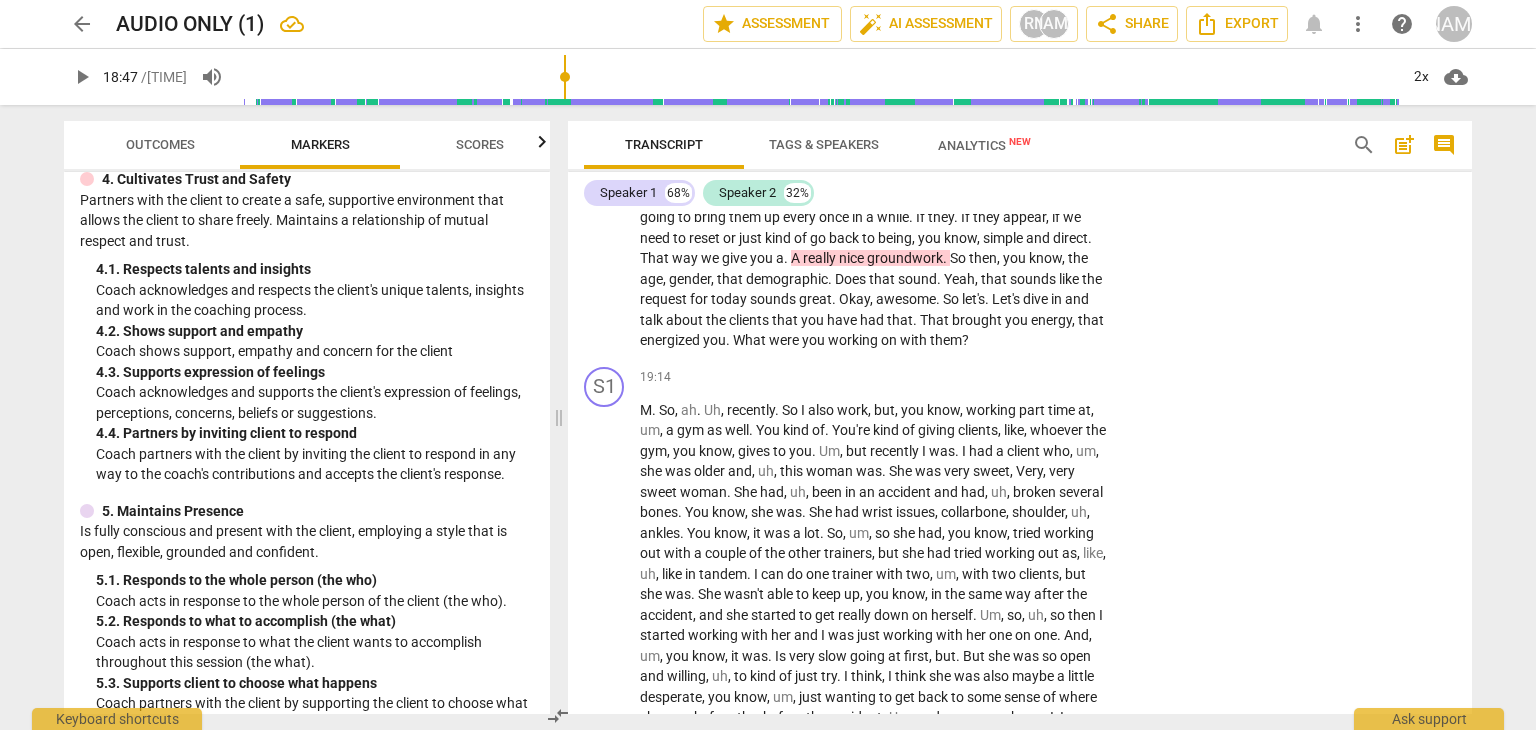 click on "play_arrow" at bounding box center (605, 238) 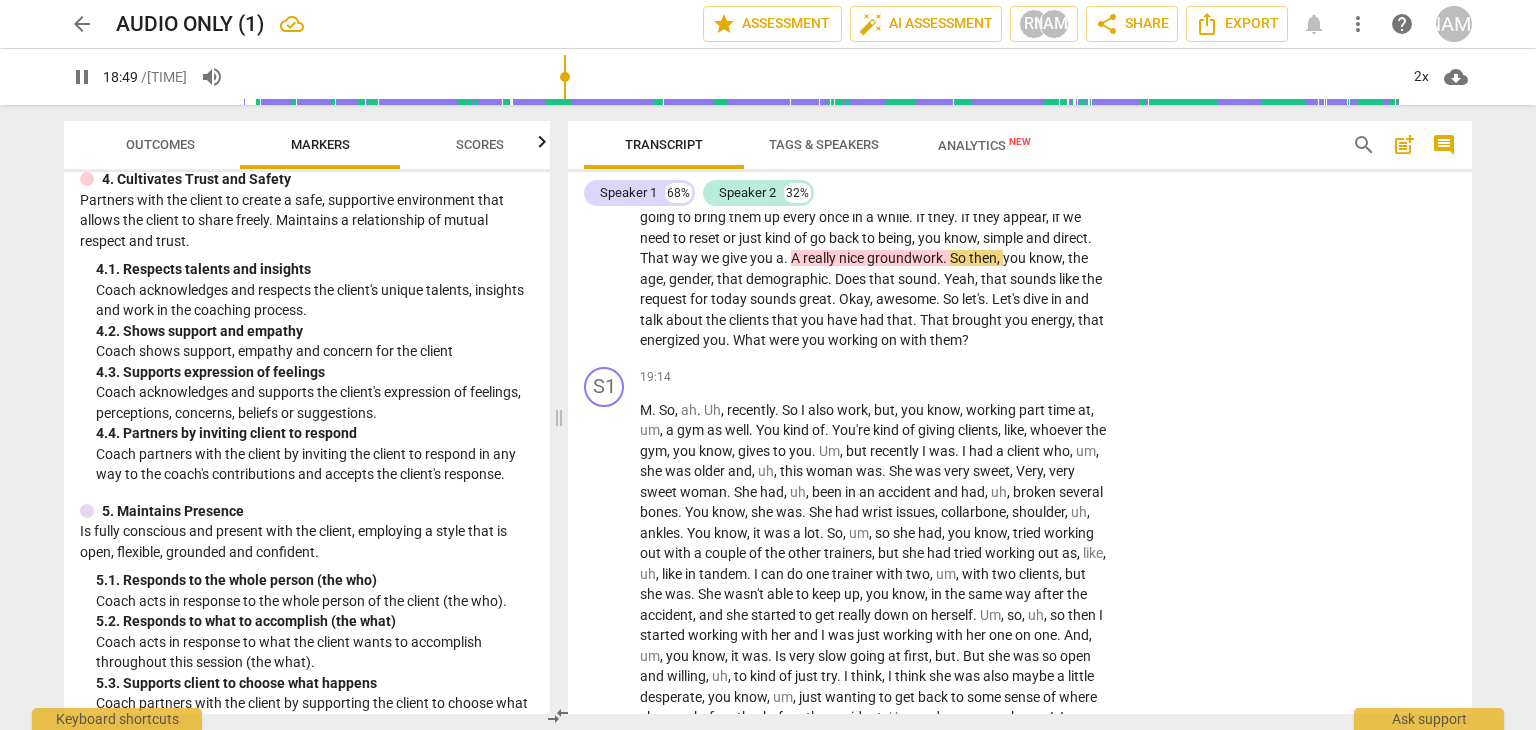 click on "pause" at bounding box center (605, 238) 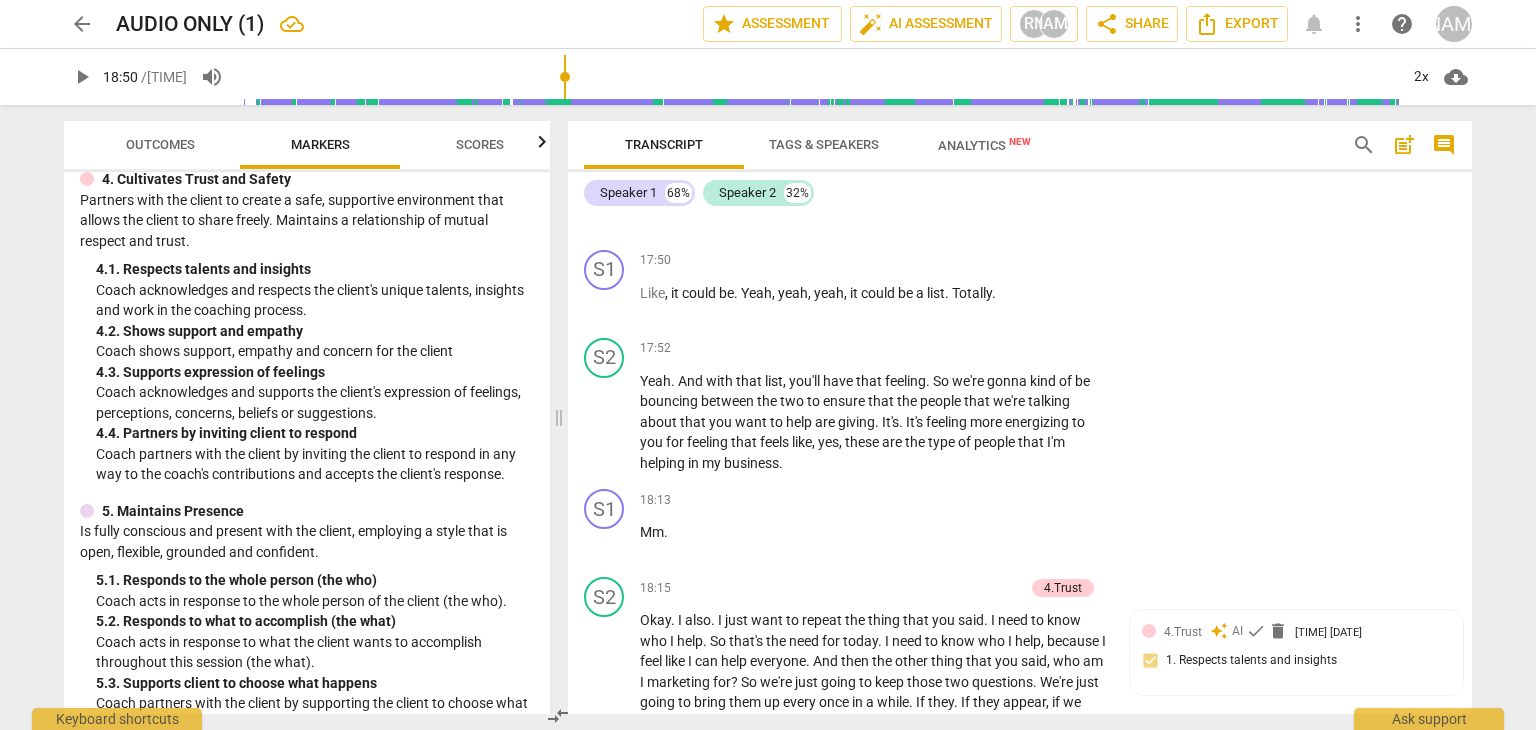 scroll, scrollTop: 5423, scrollLeft: 0, axis: vertical 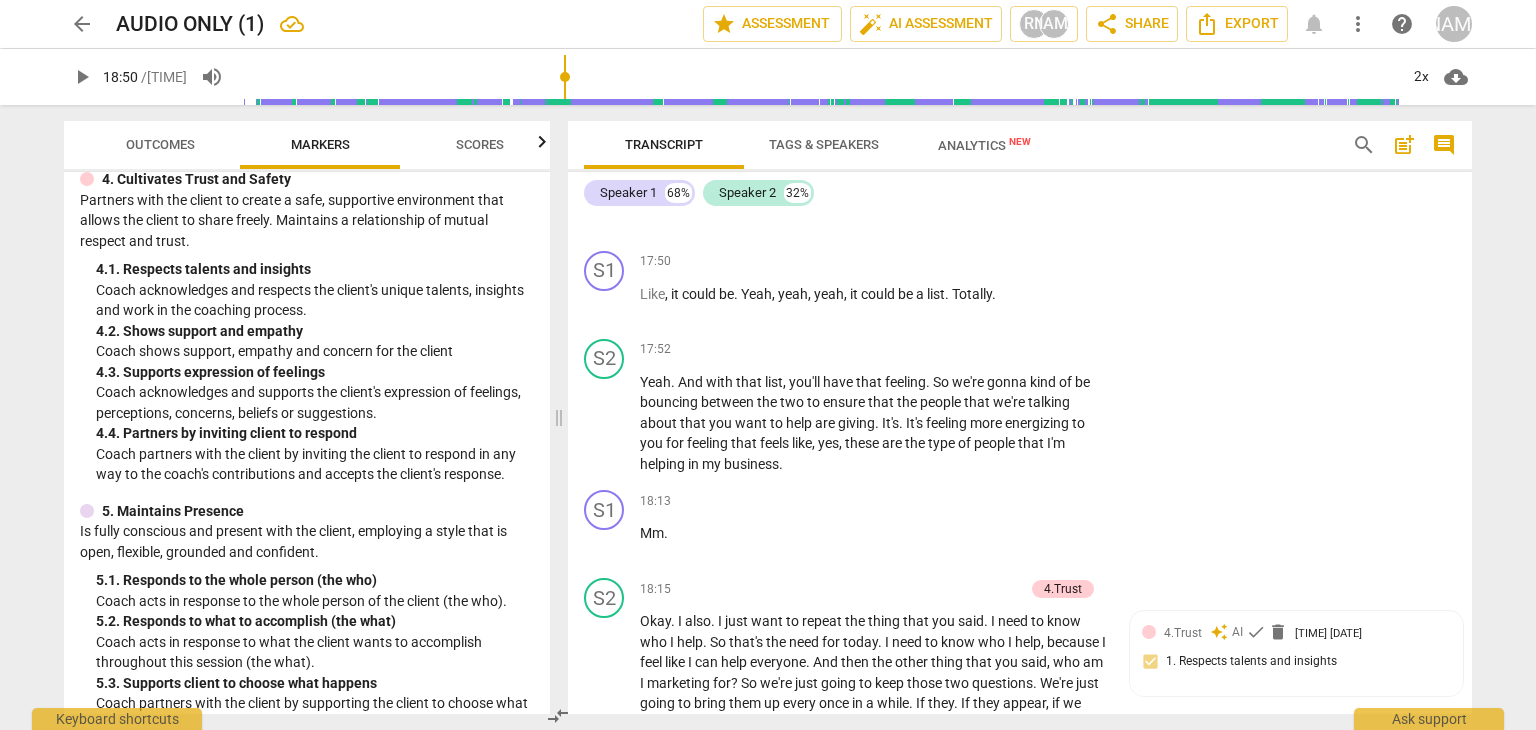 click on "+ Add competency" at bounding box center (1034, 350) 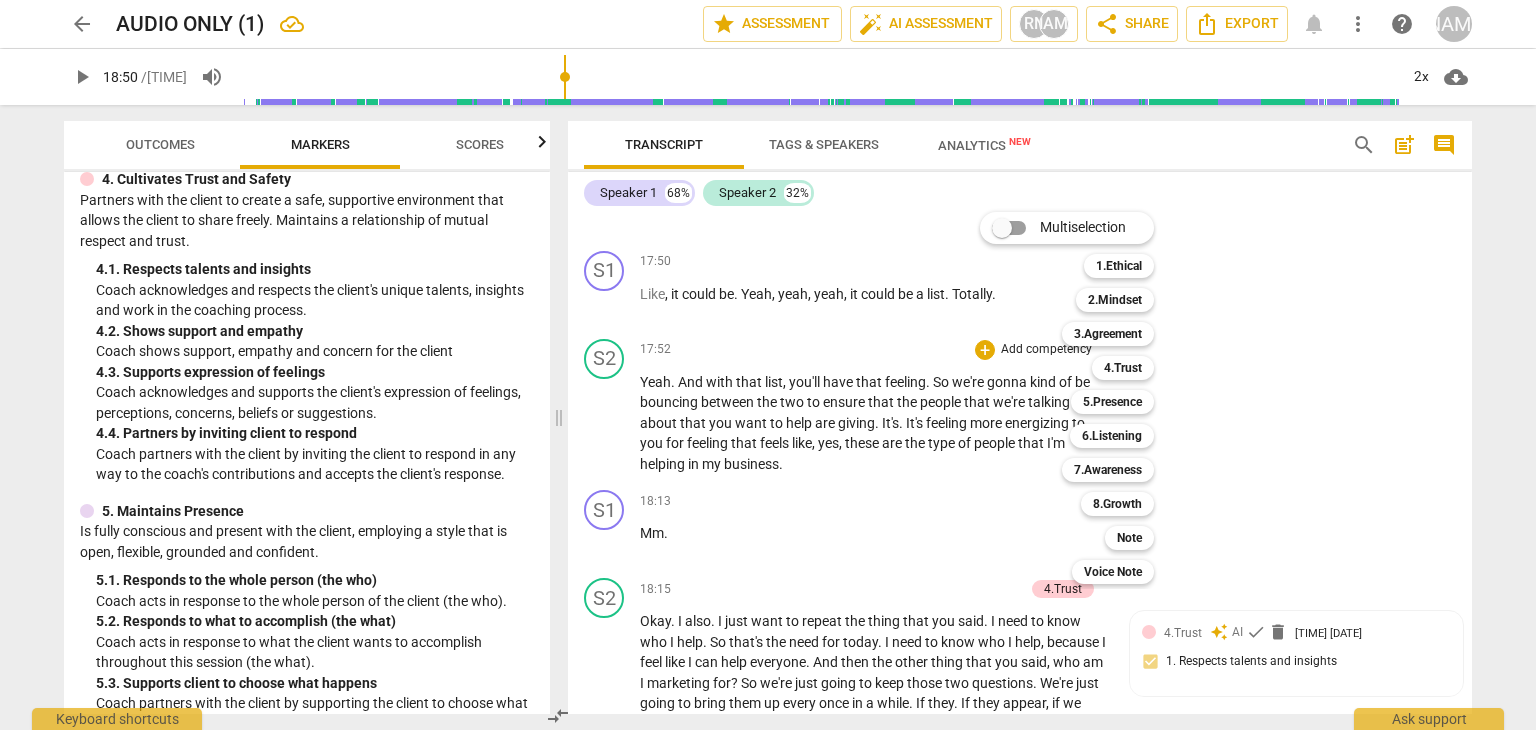 click on "3.Agreement" at bounding box center (1108, 334) 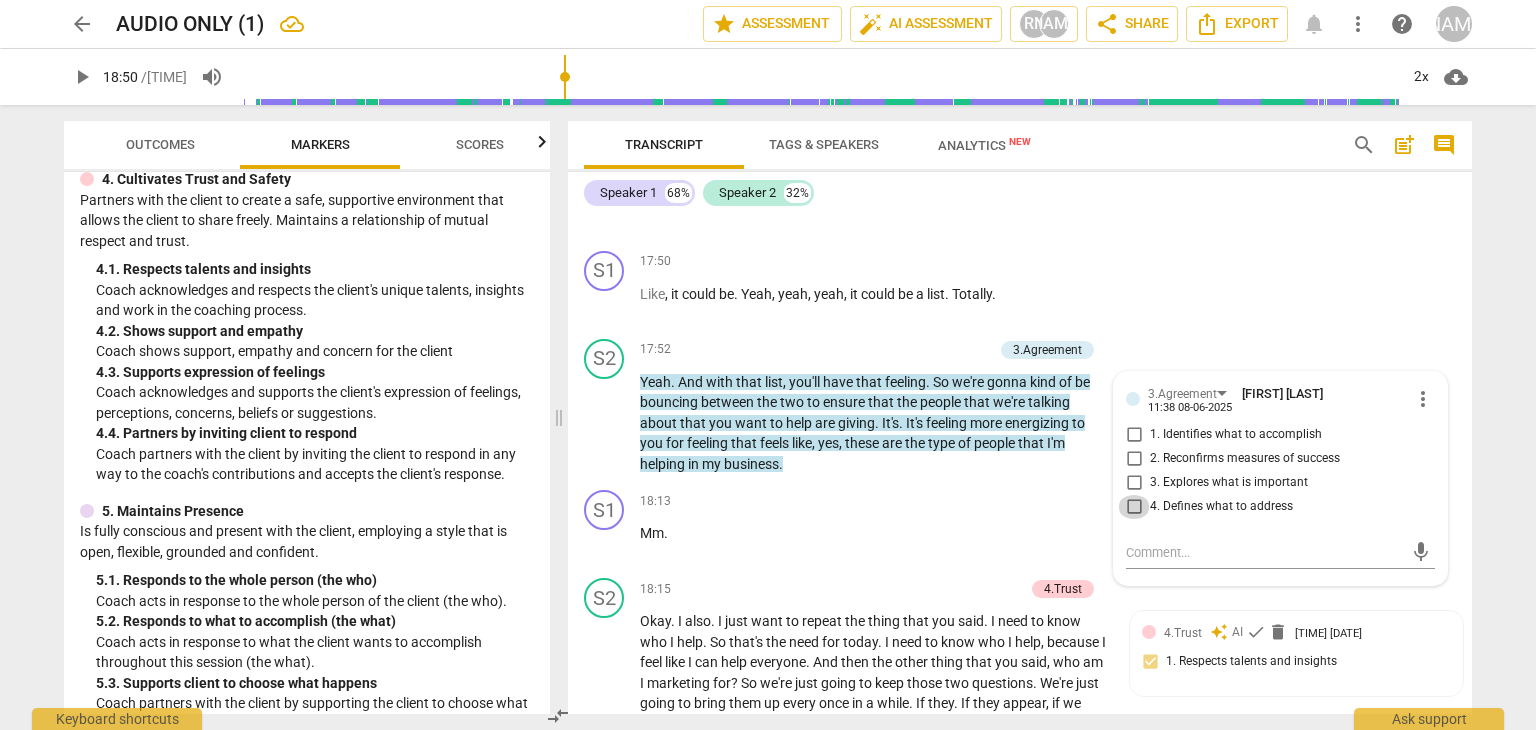 click on "4. Defines what to address" at bounding box center (1134, 507) 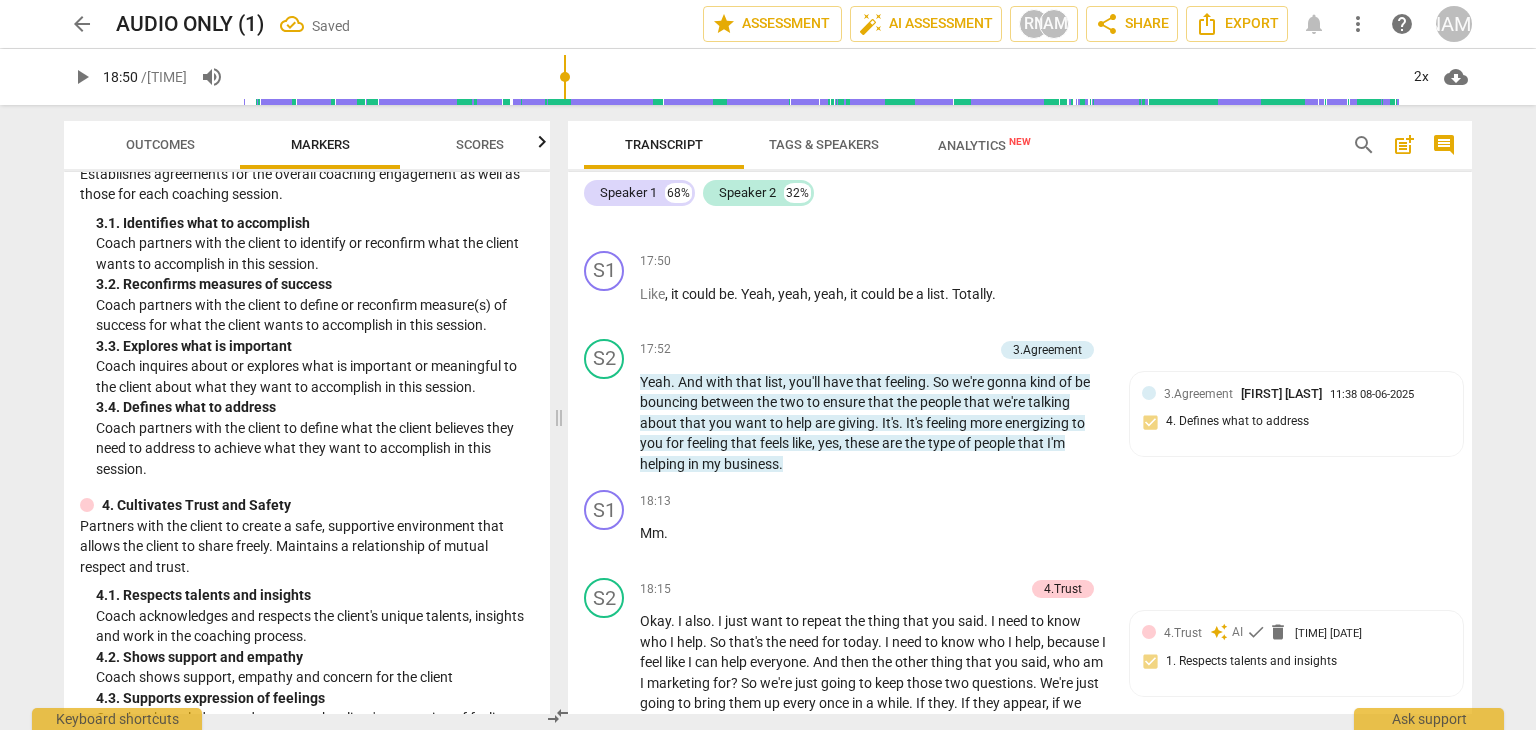 scroll, scrollTop: 414, scrollLeft: 0, axis: vertical 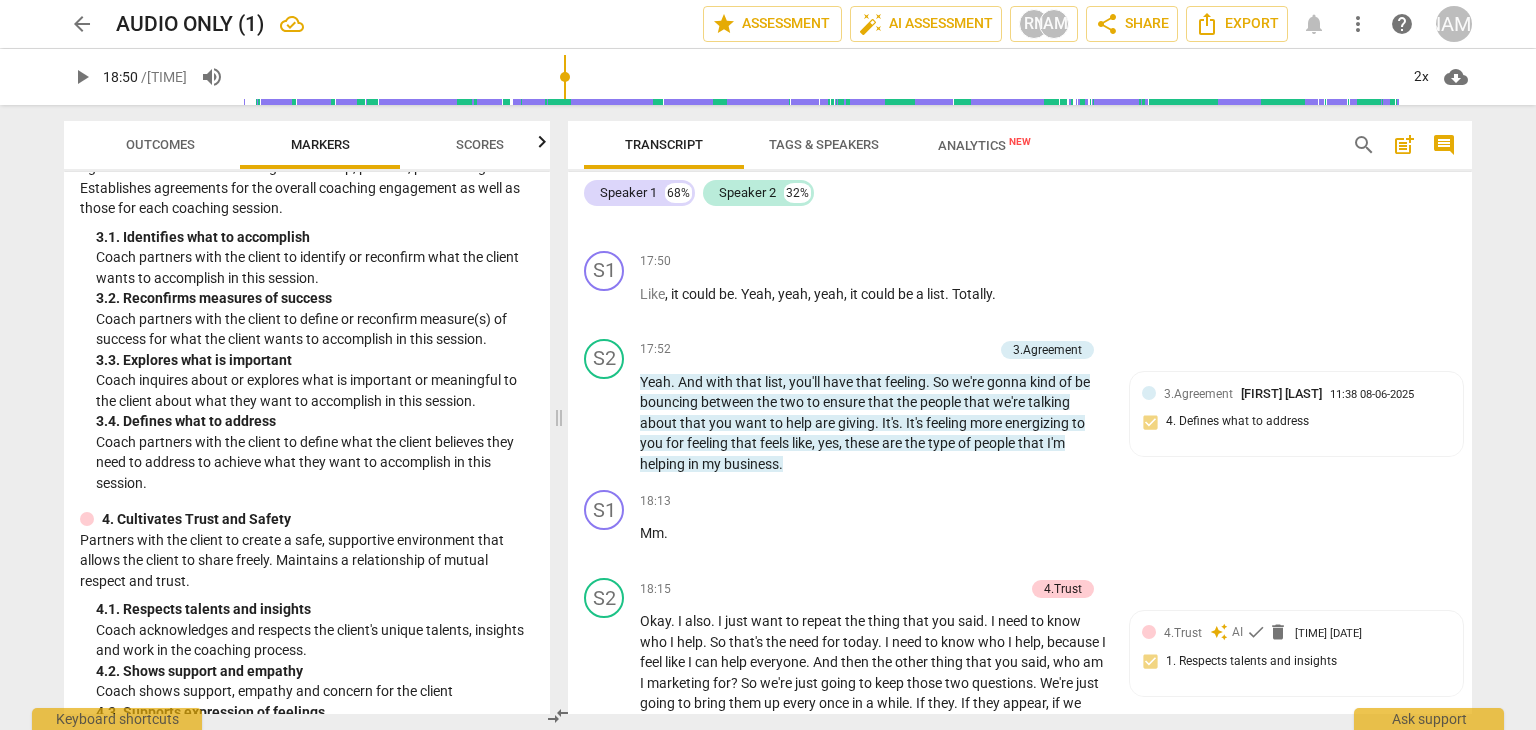 click on "3.Agreement" at bounding box center (1198, 394) 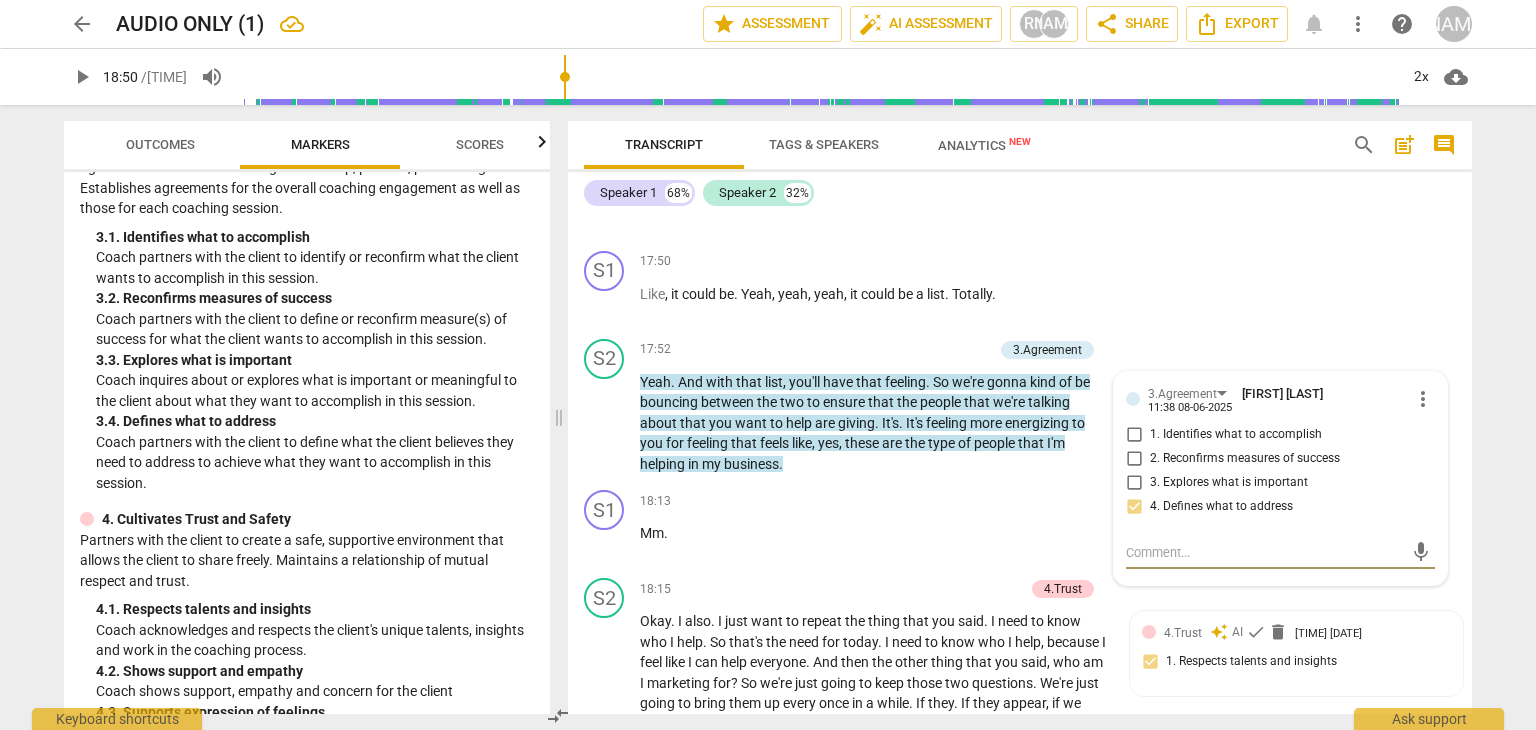 click on "3. Explores what is important" at bounding box center [1134, 483] 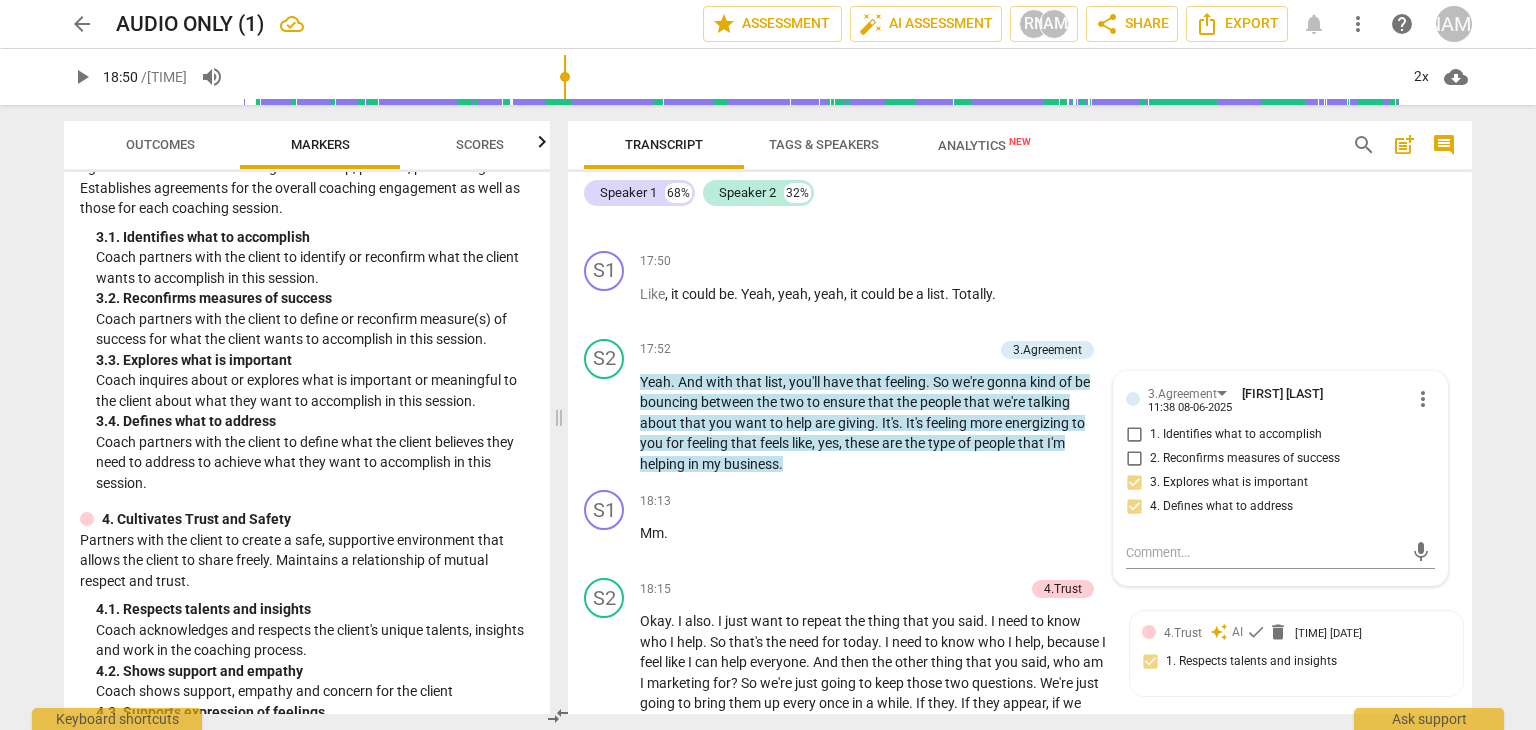 click on "4. Defines what to address" at bounding box center [1134, 507] 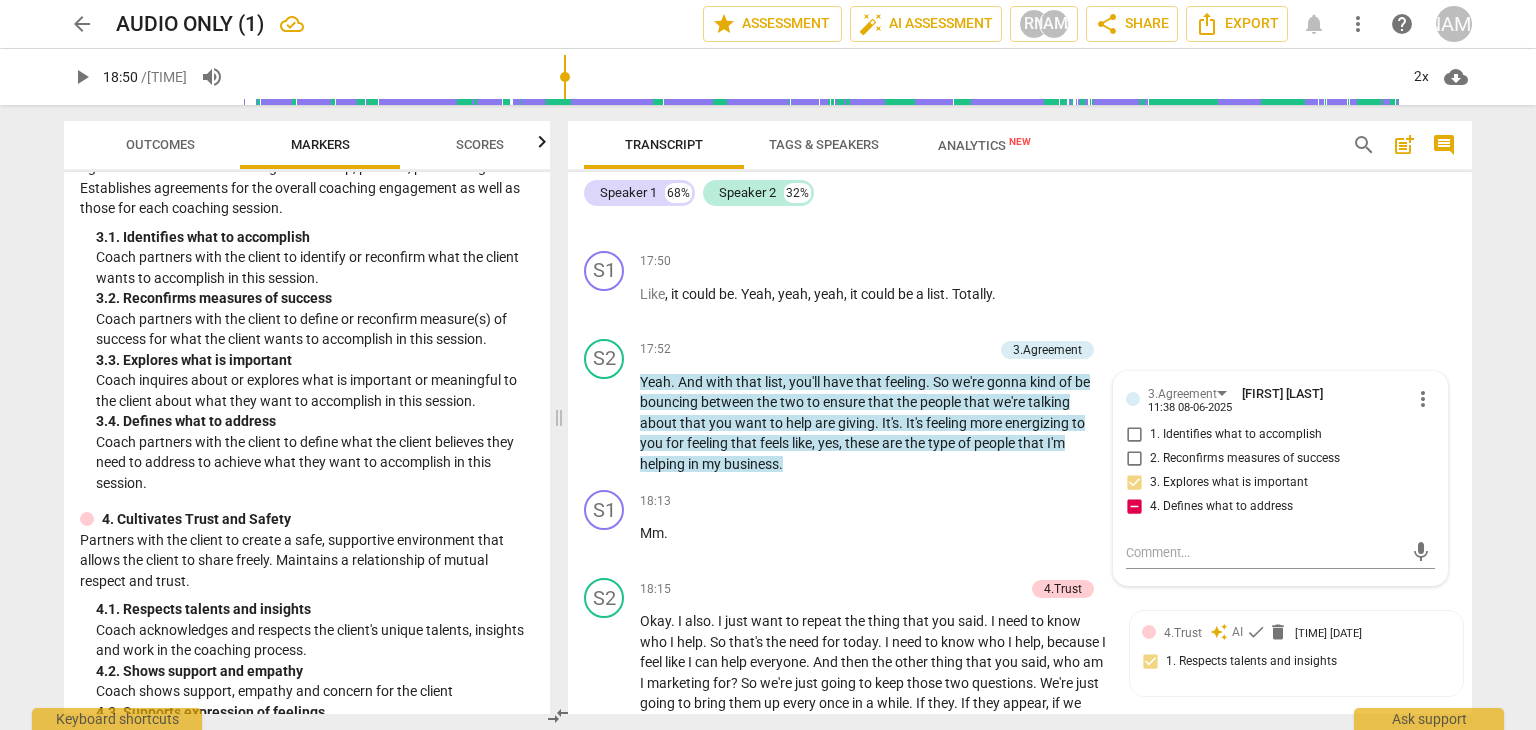 click on "S1 play_arrow pause [TIME] + Add competency keyboard_arrow_right Like ,   it   could   be .   Yeah ,   yeah ,   yeah ,   it   could   be   a   list .   Totally ." at bounding box center [1020, 287] 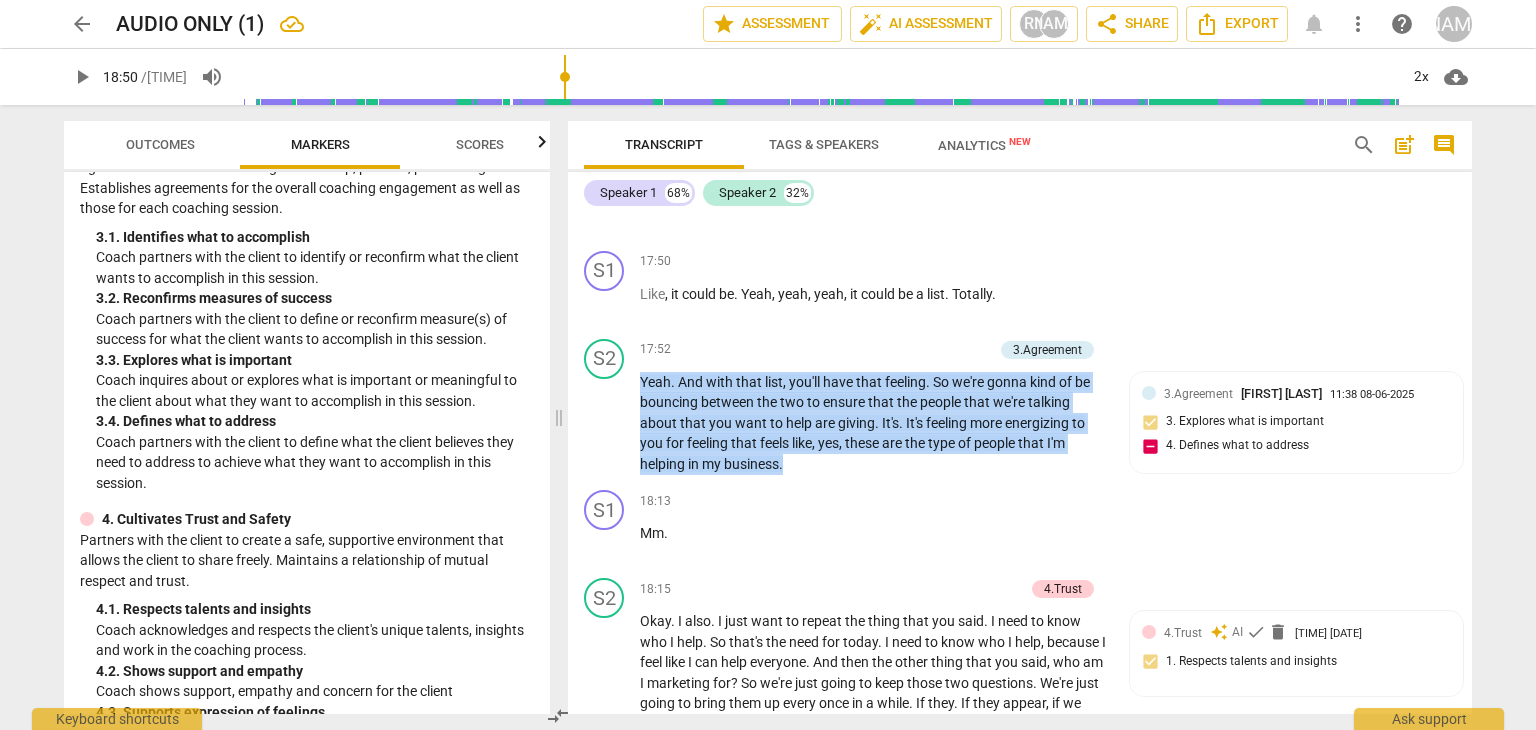 drag, startPoint x: 640, startPoint y: 427, endPoint x: 788, endPoint y: 520, distance: 174.79416 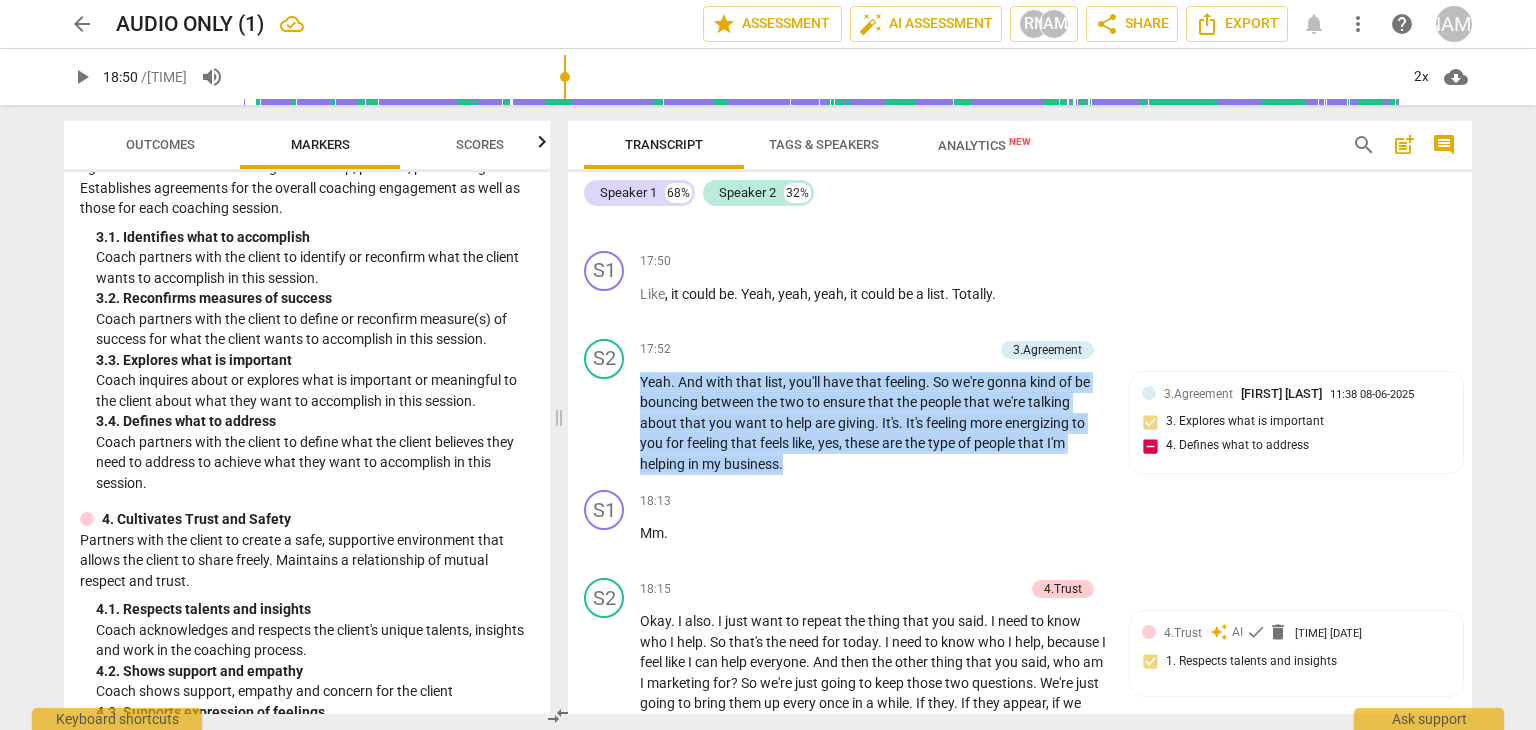 click on "Yeah .   And   with   that   list ,   you'll   have   that   feeling .   So   we're   gonna   kind   of   be   bouncing   between   the   two   to   ensure   that   the   people   that   we're   talking   about   that   you   want   to   help   are   giving .   It's .   It's   feeling   more   energizing   to   you   for   feeling   that   feels   like ,   yes ,   these   are   the   type   of   people   that   I'm   helping   in   my   business ." at bounding box center (874, 423) 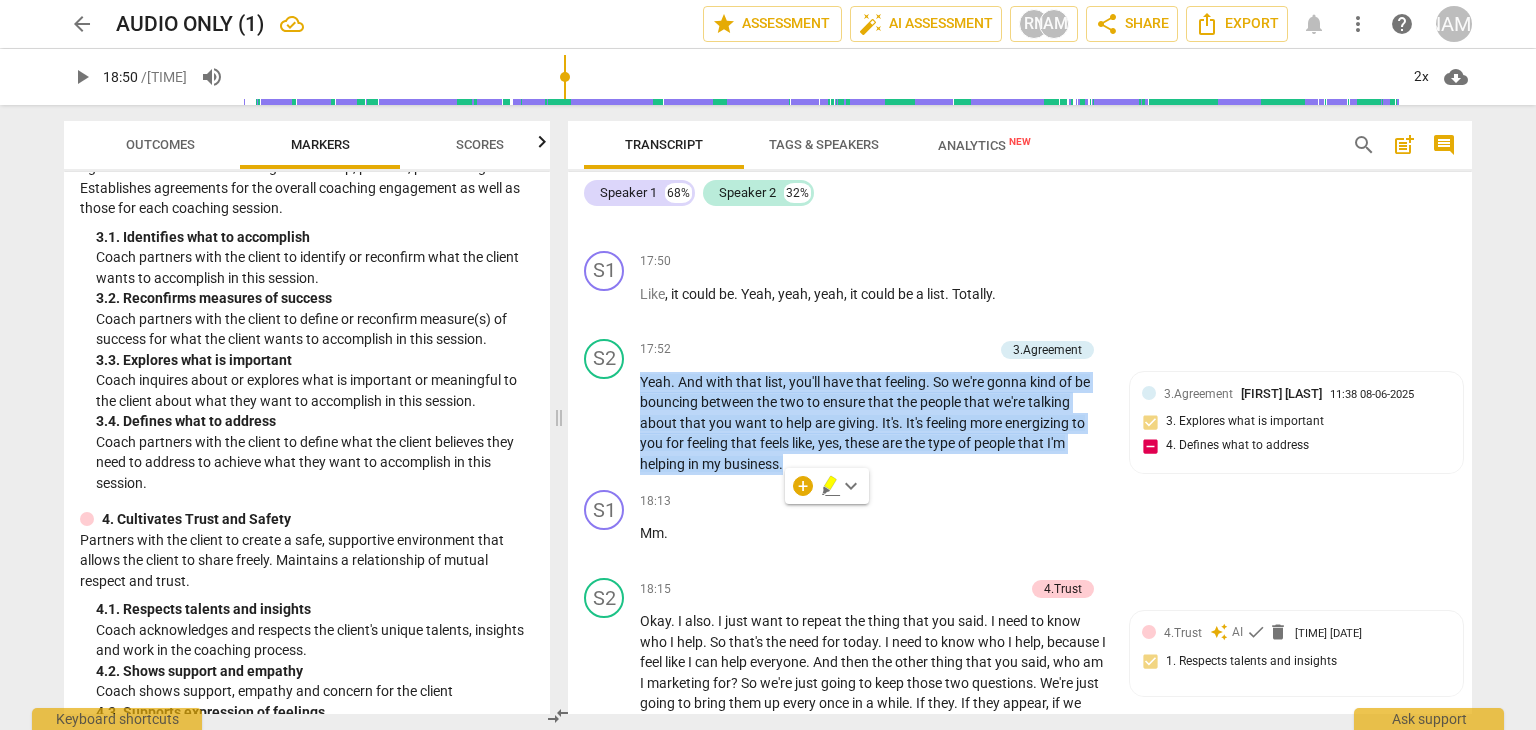 copy on "Yeah .   And   with   that   list ,   you'll   have   that   feeling .   So   we're   gonna   kind   of   be   bouncing   between   the   two   to   ensure   that   the   people   that   we're   talking   about   that   you   want   to   help   are   giving .   It's .   It's   feeling   more   energizing   to   you   for   feeling   that   feels   like ,   yes ,   these   are   the   type   of   people   that   I'm   helping   in   my   business ." 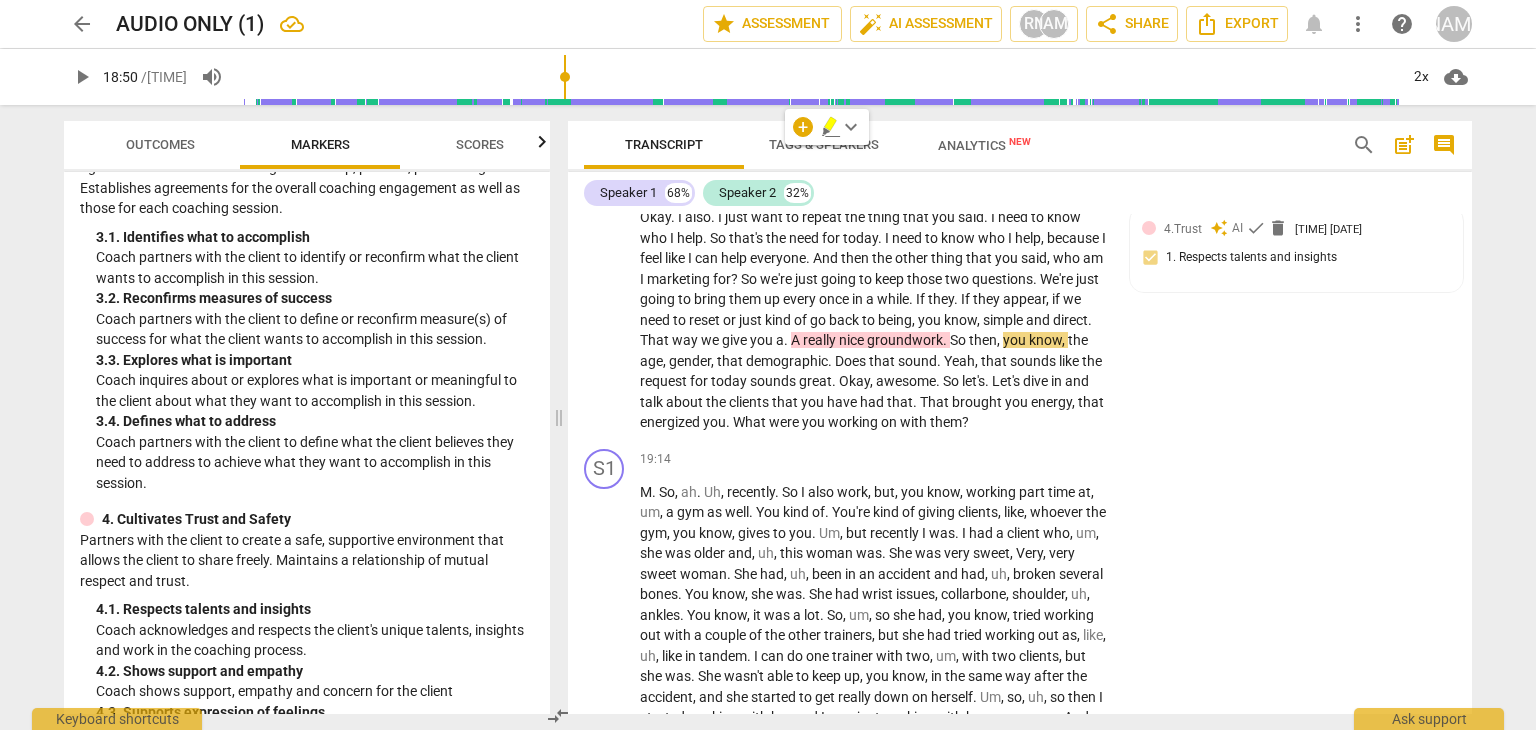 scroll, scrollTop: 5880, scrollLeft: 0, axis: vertical 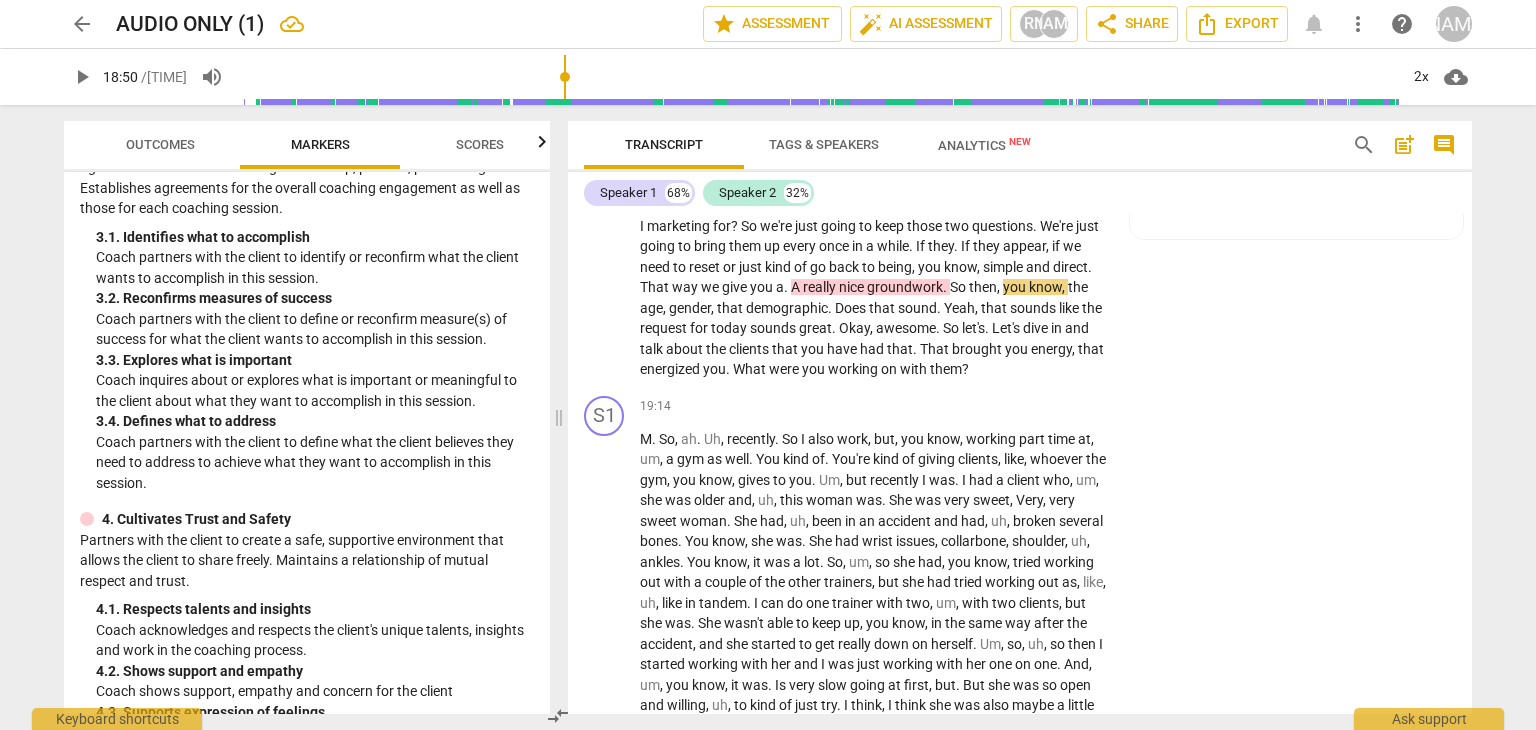 click on "play_arrow pause" at bounding box center [614, 267] 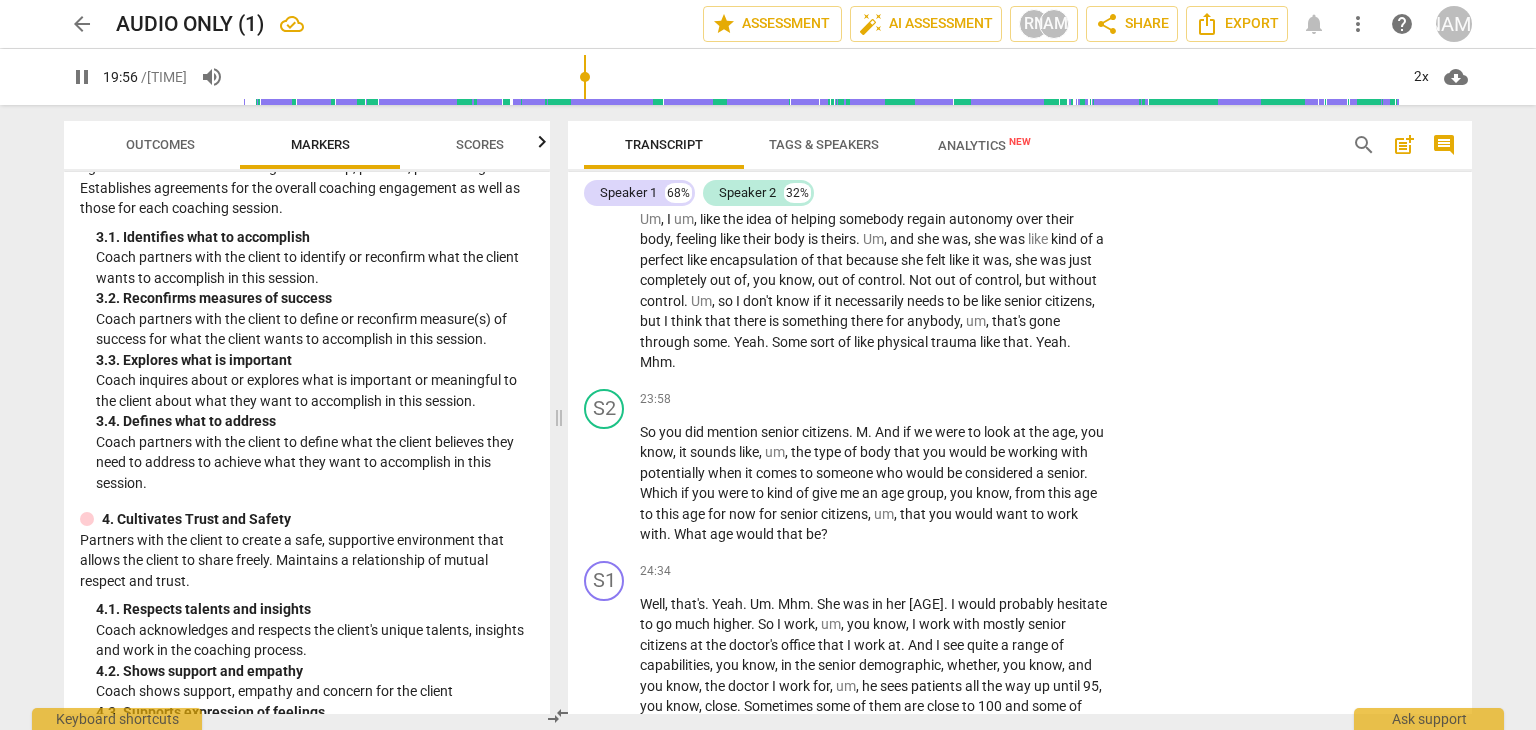 scroll, scrollTop: 6225, scrollLeft: 0, axis: vertical 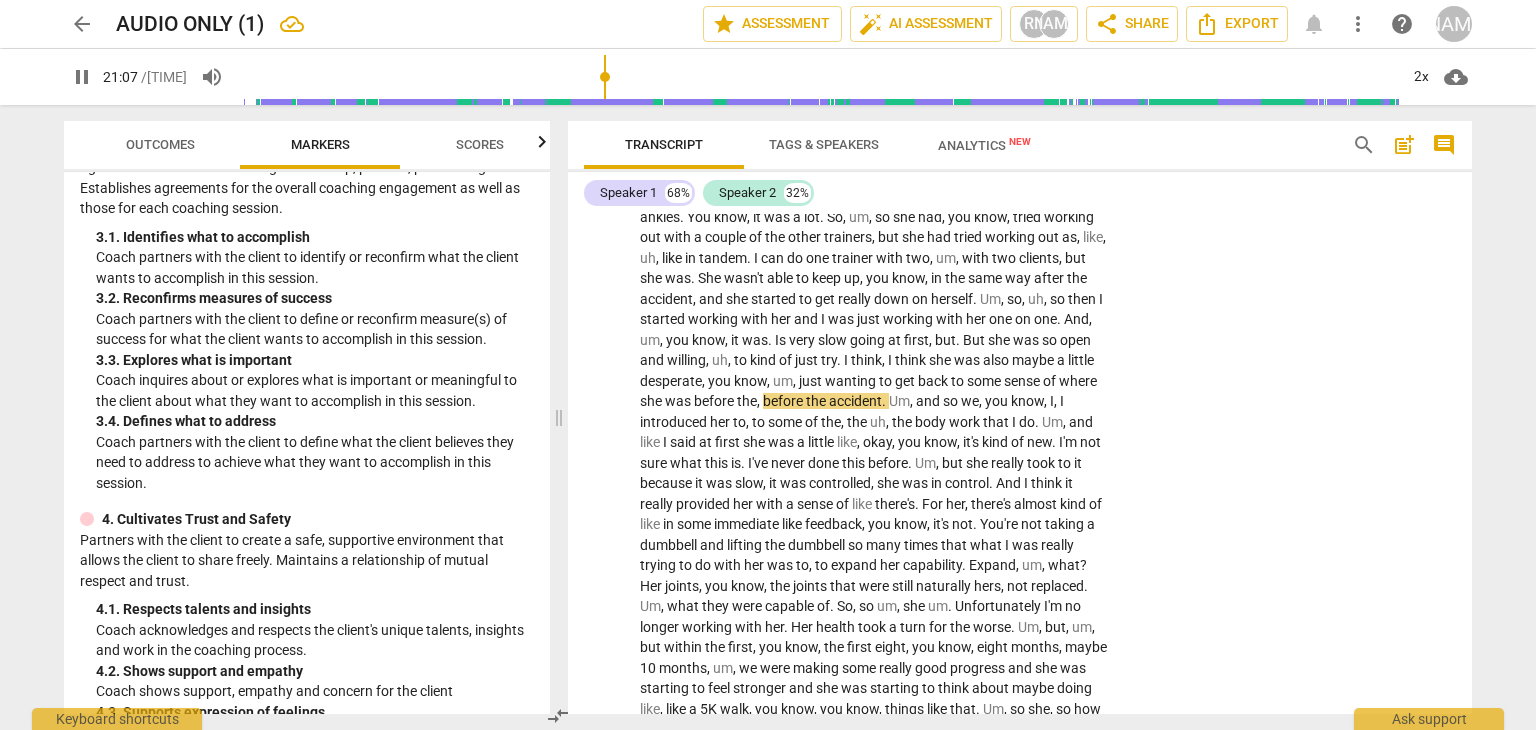 type on "1268" 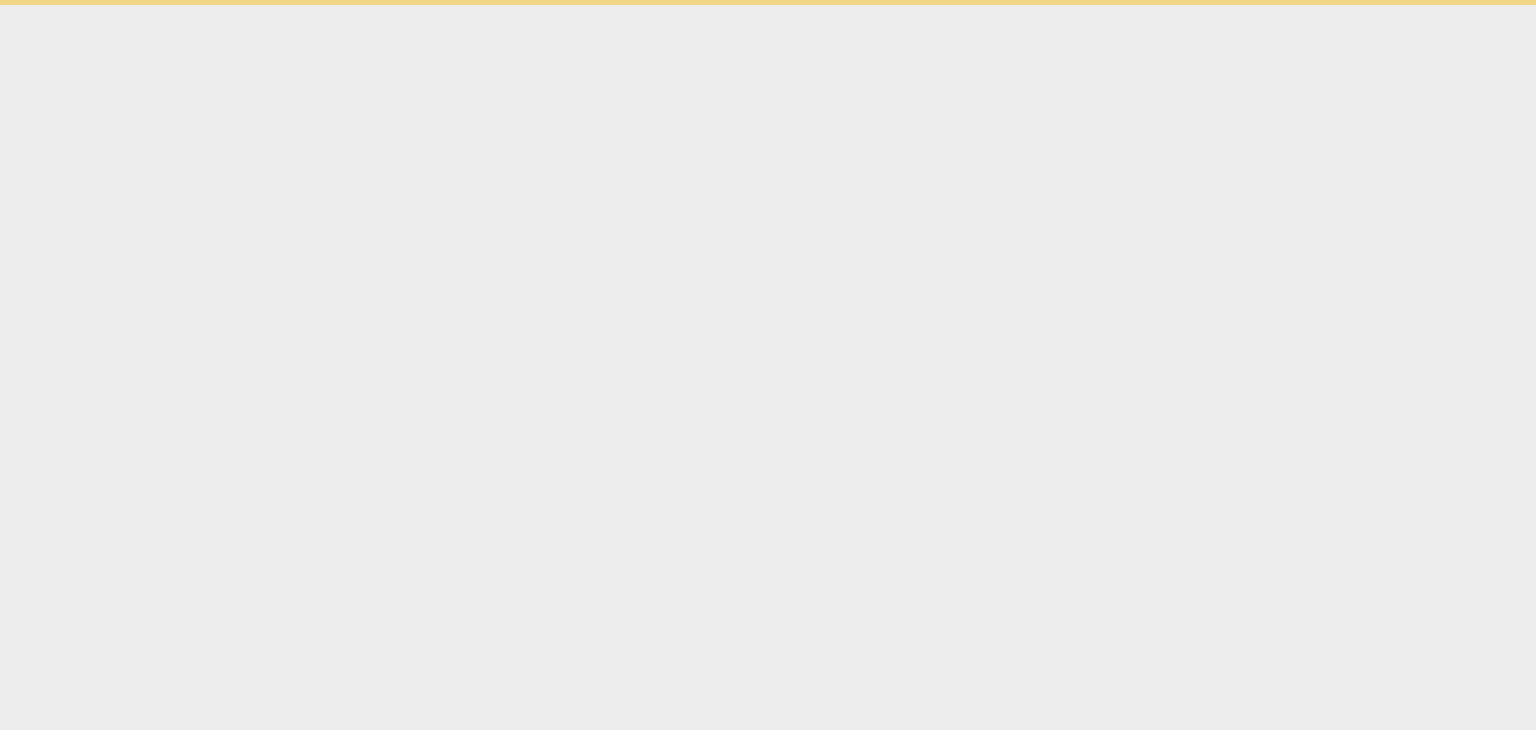 scroll, scrollTop: 0, scrollLeft: 0, axis: both 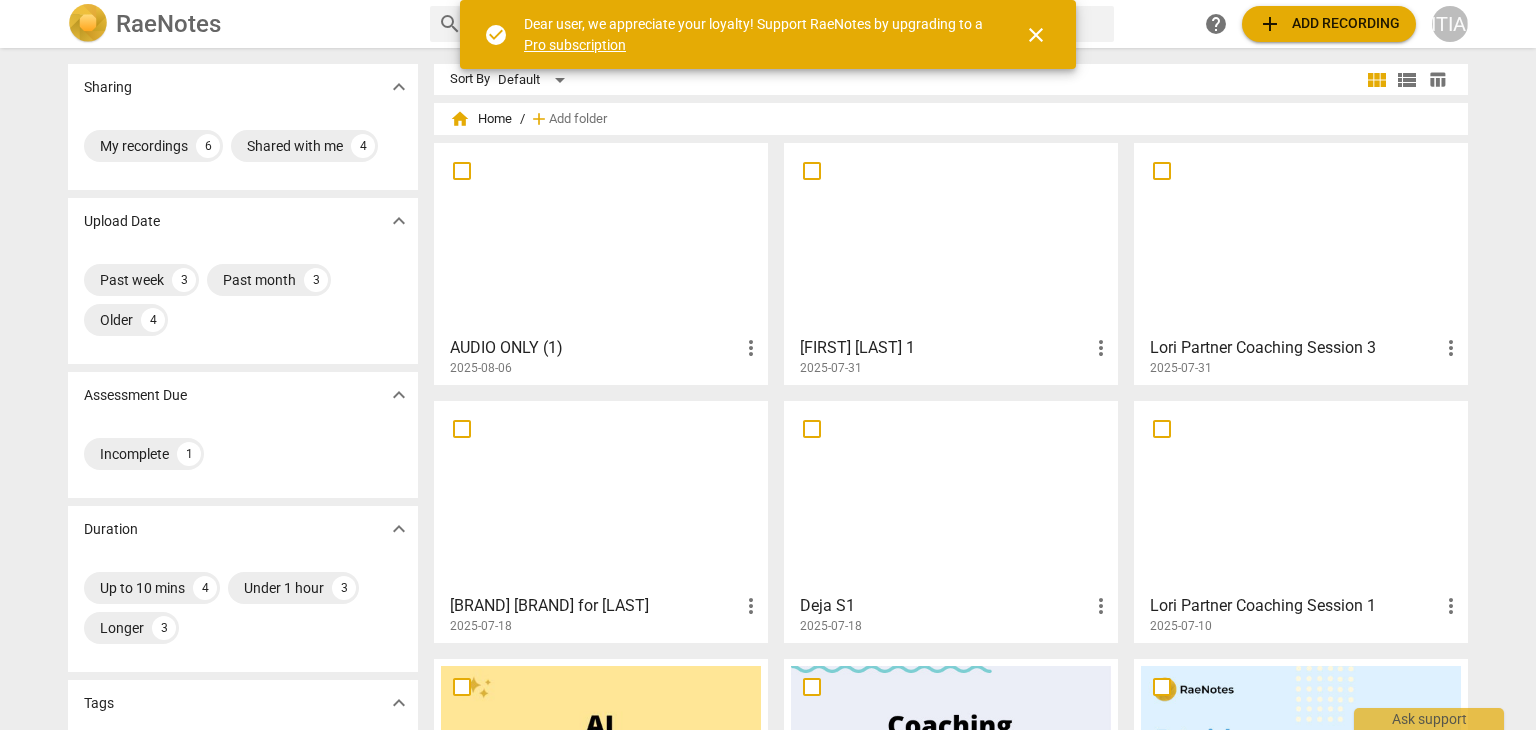 click at bounding box center [601, 238] 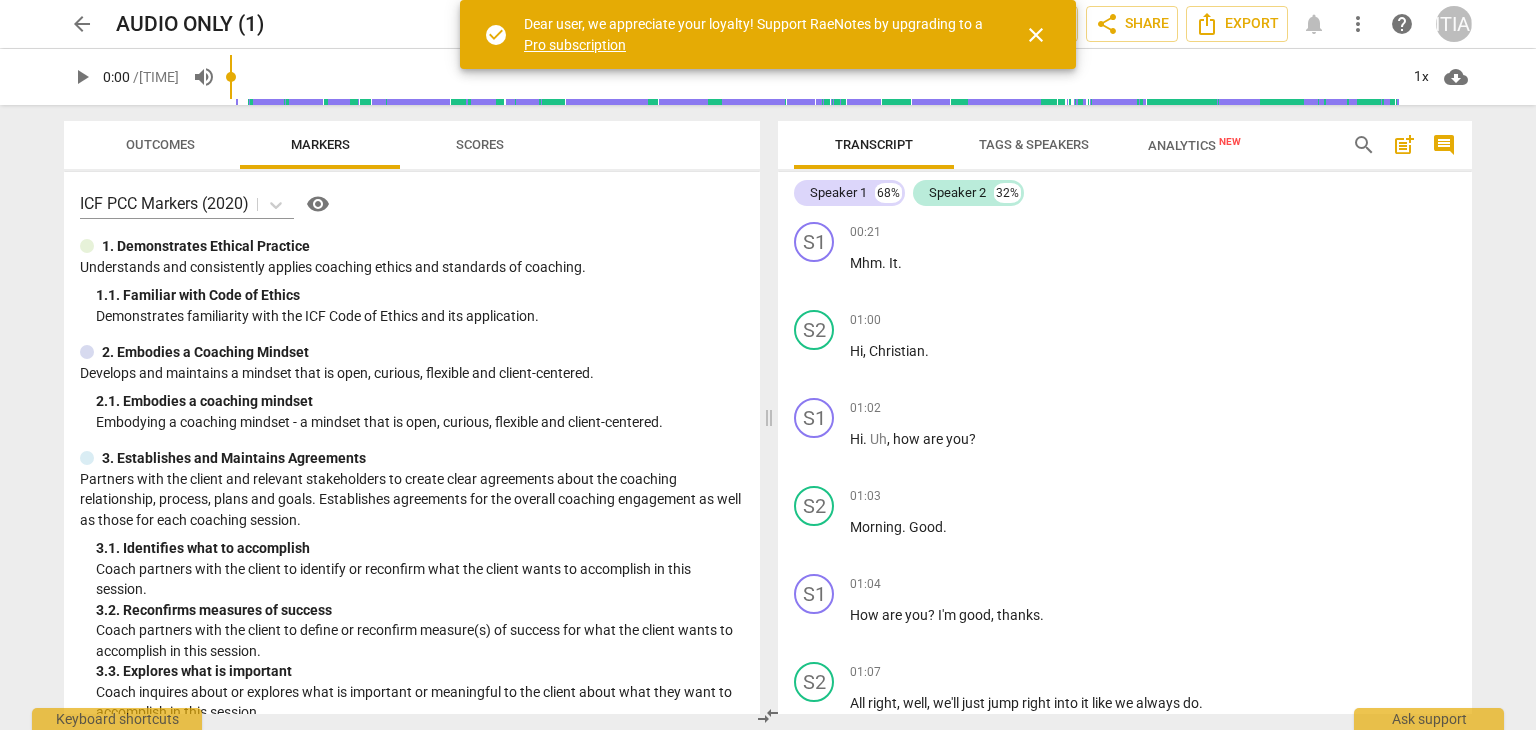 drag, startPoint x: 1464, startPoint y: 219, endPoint x: 1462, endPoint y: 373, distance: 154.01299 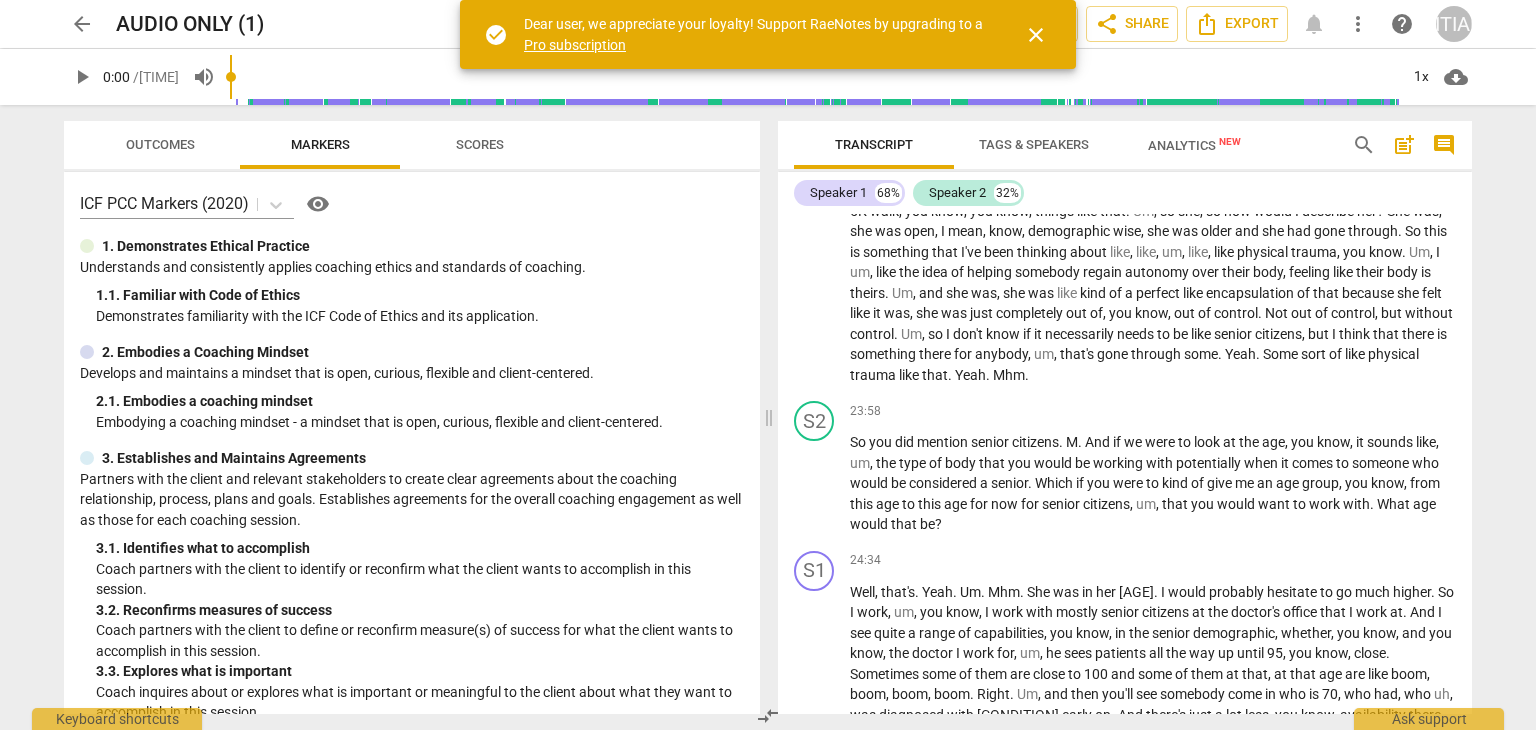 scroll, scrollTop: 5771, scrollLeft: 0, axis: vertical 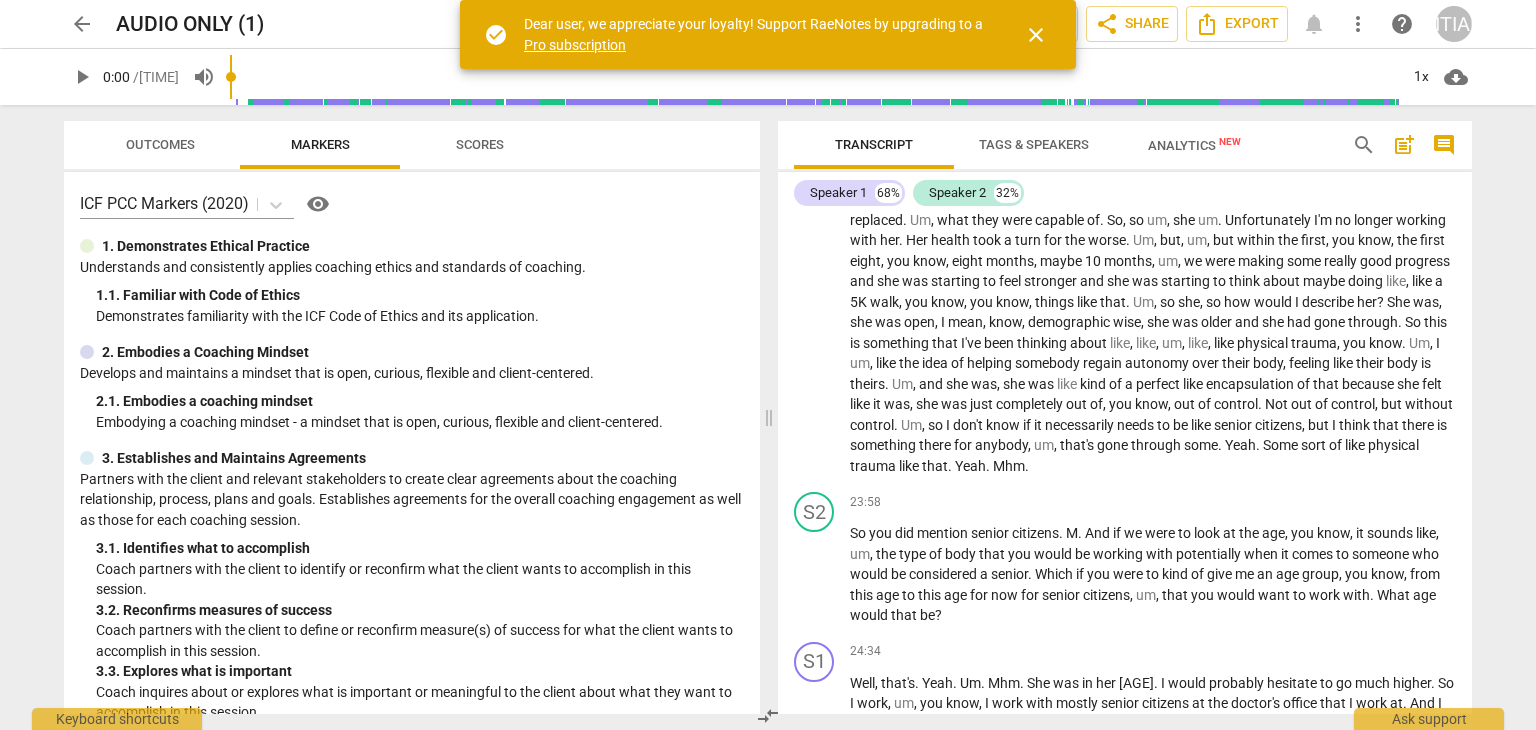 click on "play_arrow" at bounding box center [815, 576] 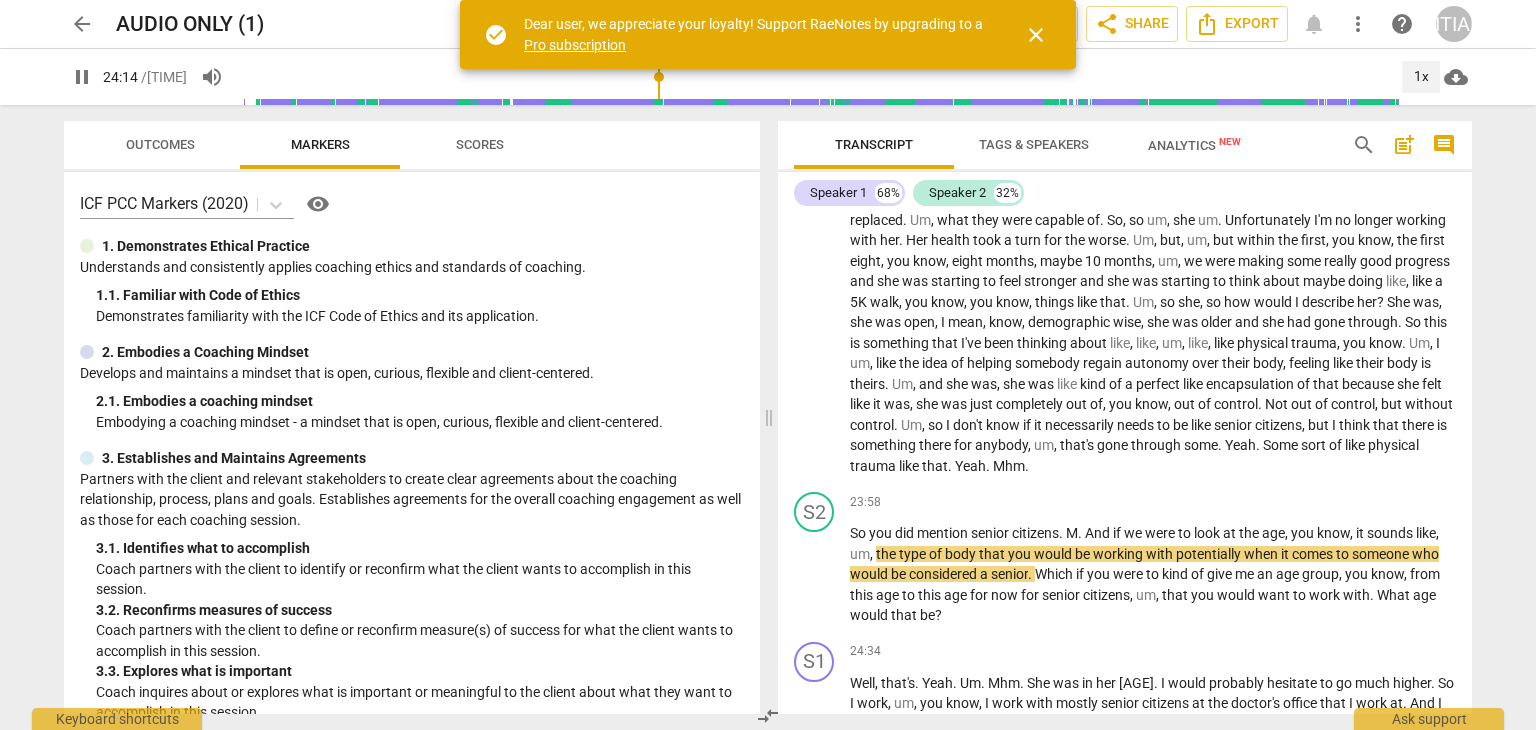 click on "1x" at bounding box center [1421, 77] 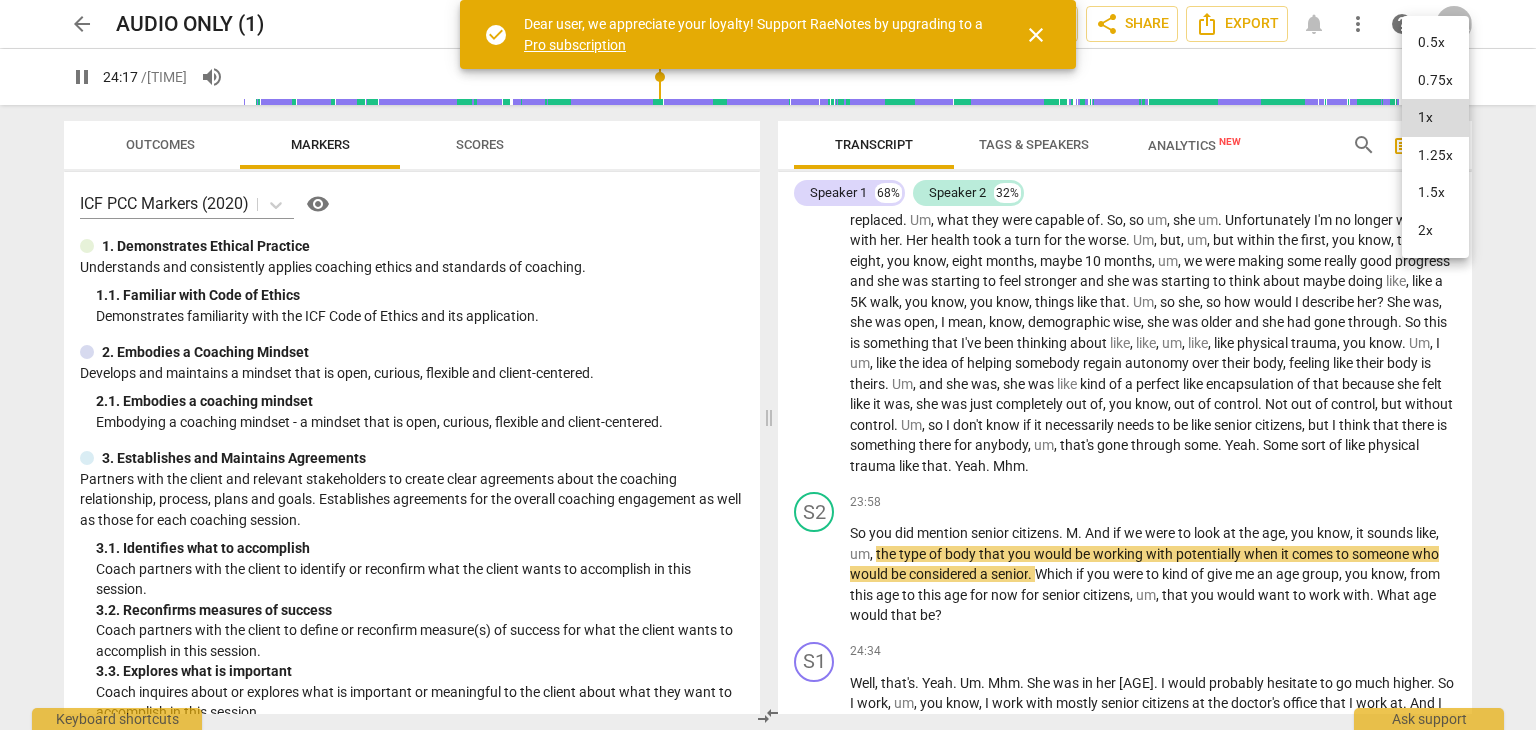click on "2x" at bounding box center [1435, 231] 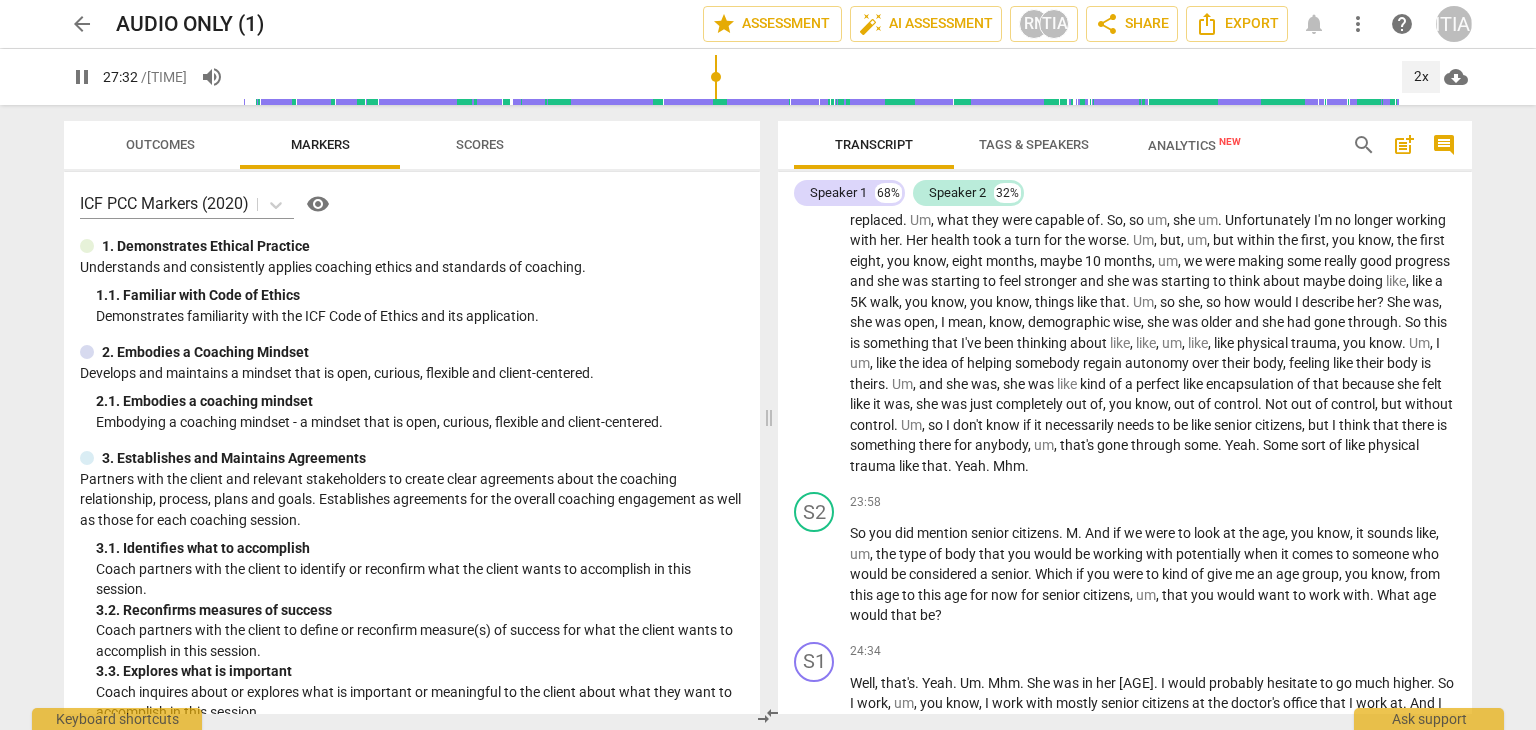 scroll, scrollTop: 6765, scrollLeft: 0, axis: vertical 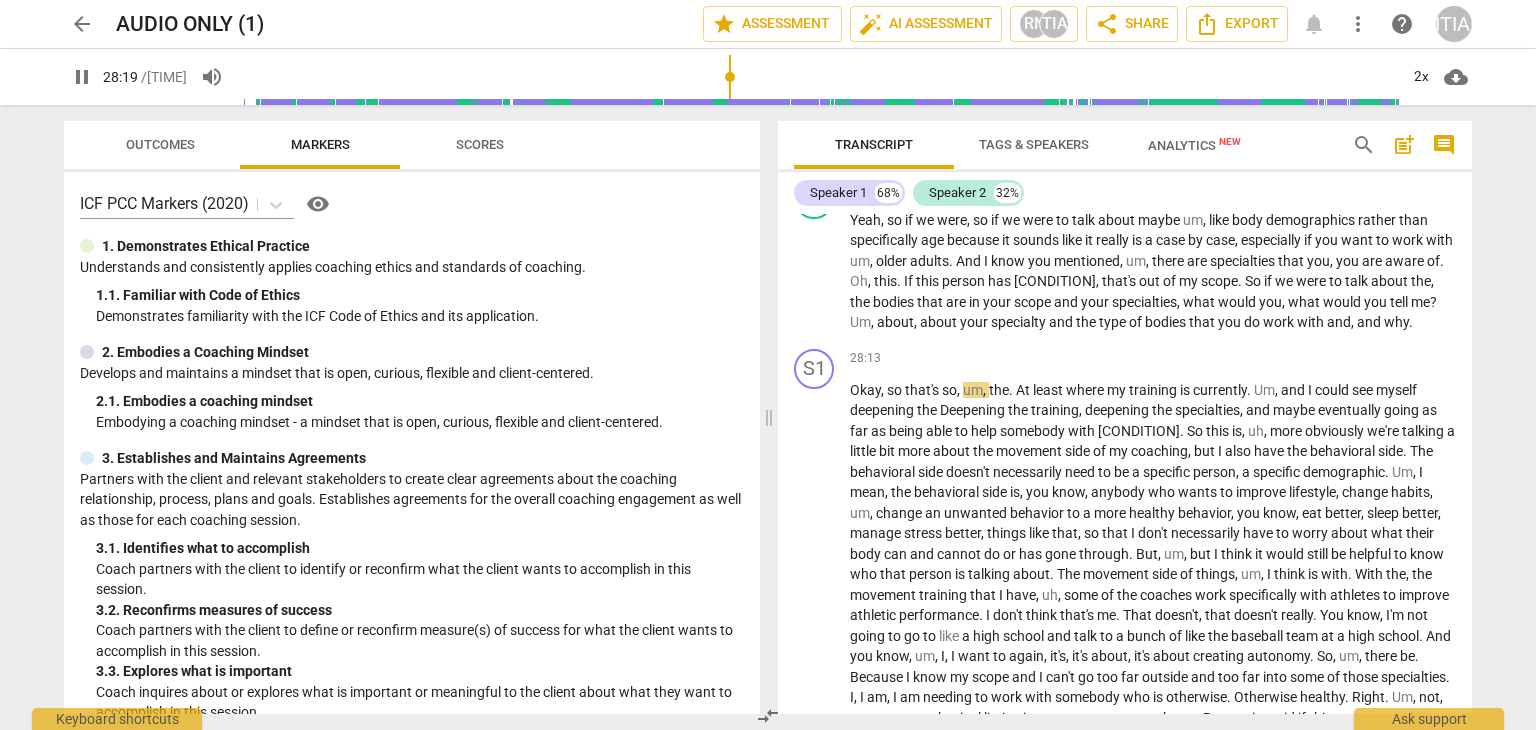 click on "pause" at bounding box center [815, 273] 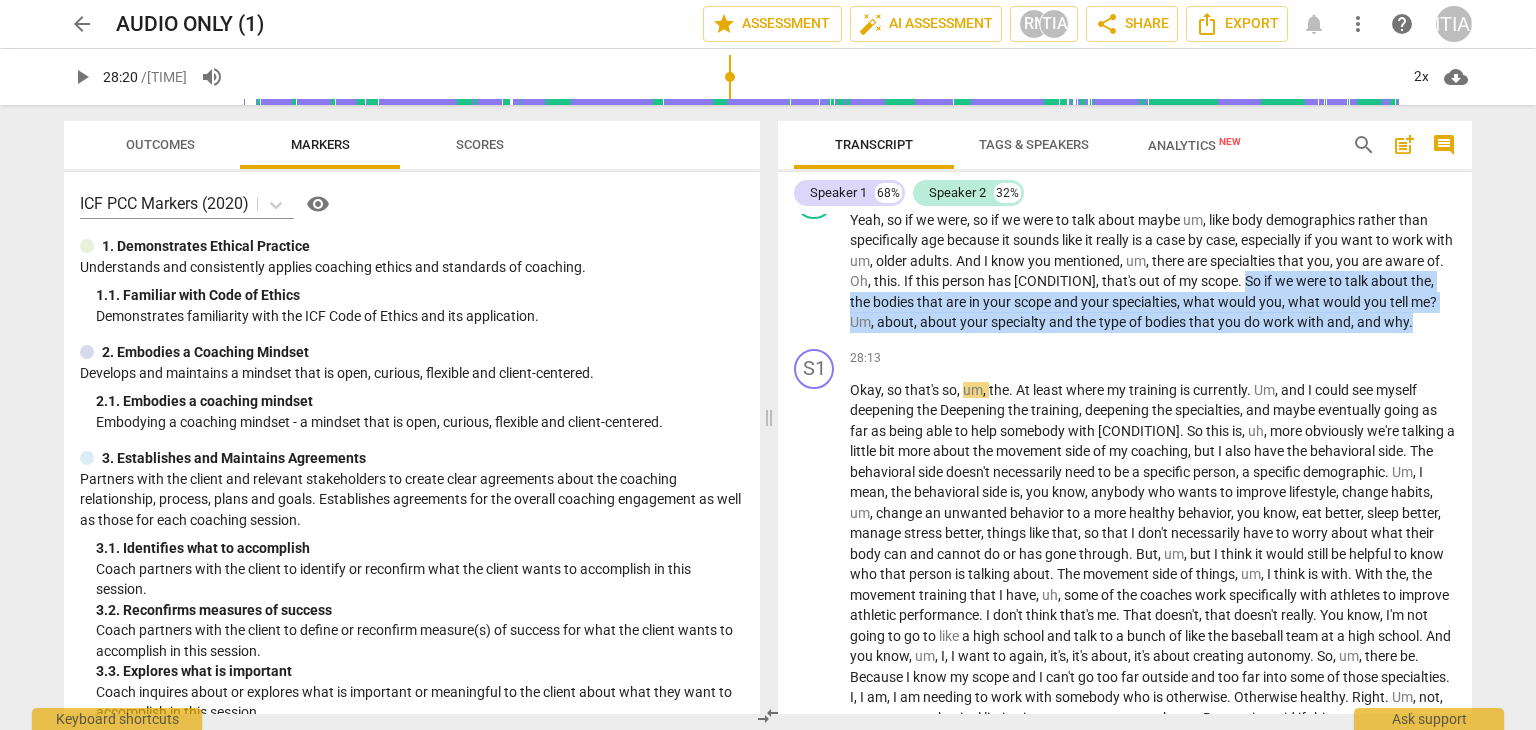 drag, startPoint x: 1297, startPoint y: 289, endPoint x: 1349, endPoint y: 353, distance: 82.46211 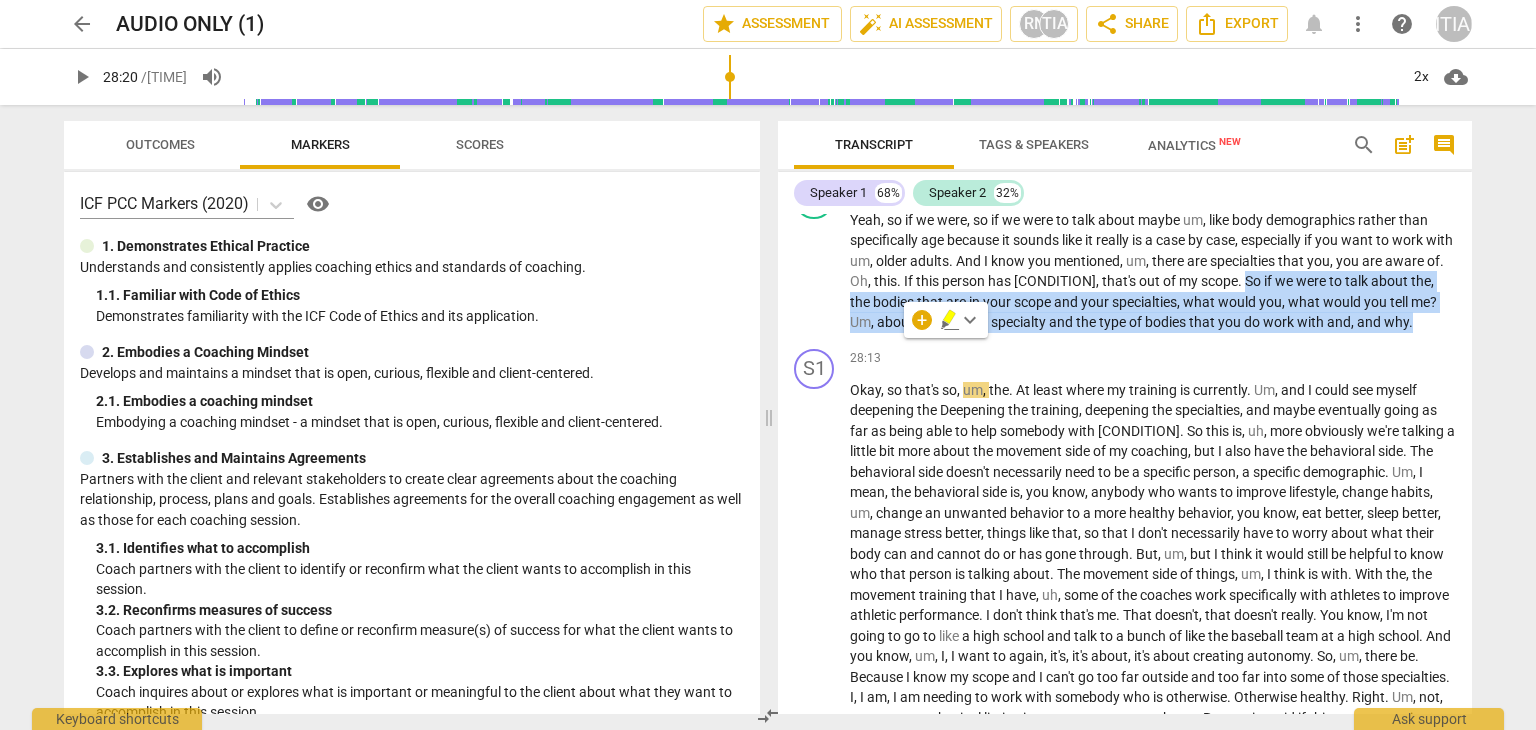 copy on "So   if   we   were   to   talk   about   the ,   the   bodies   that   are   in   your   scope   and   your   specialties ,   what   would   you ,   what   would   you   tell   me ?   Um ,   about ,   about   your   specialty   and   the   type   of   bodies   that   you   do   work   with   and ,   and   why ." 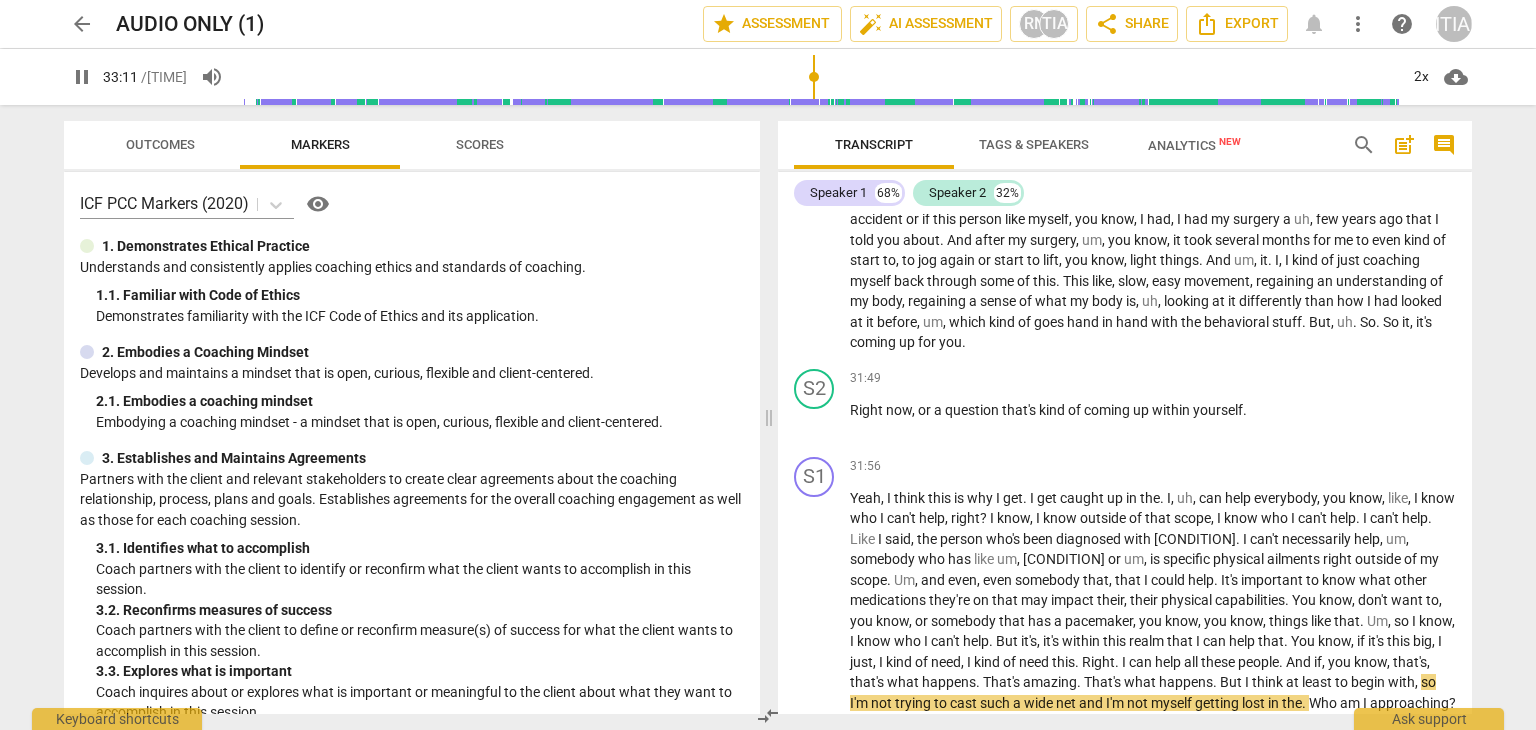 scroll, scrollTop: 7787, scrollLeft: 0, axis: vertical 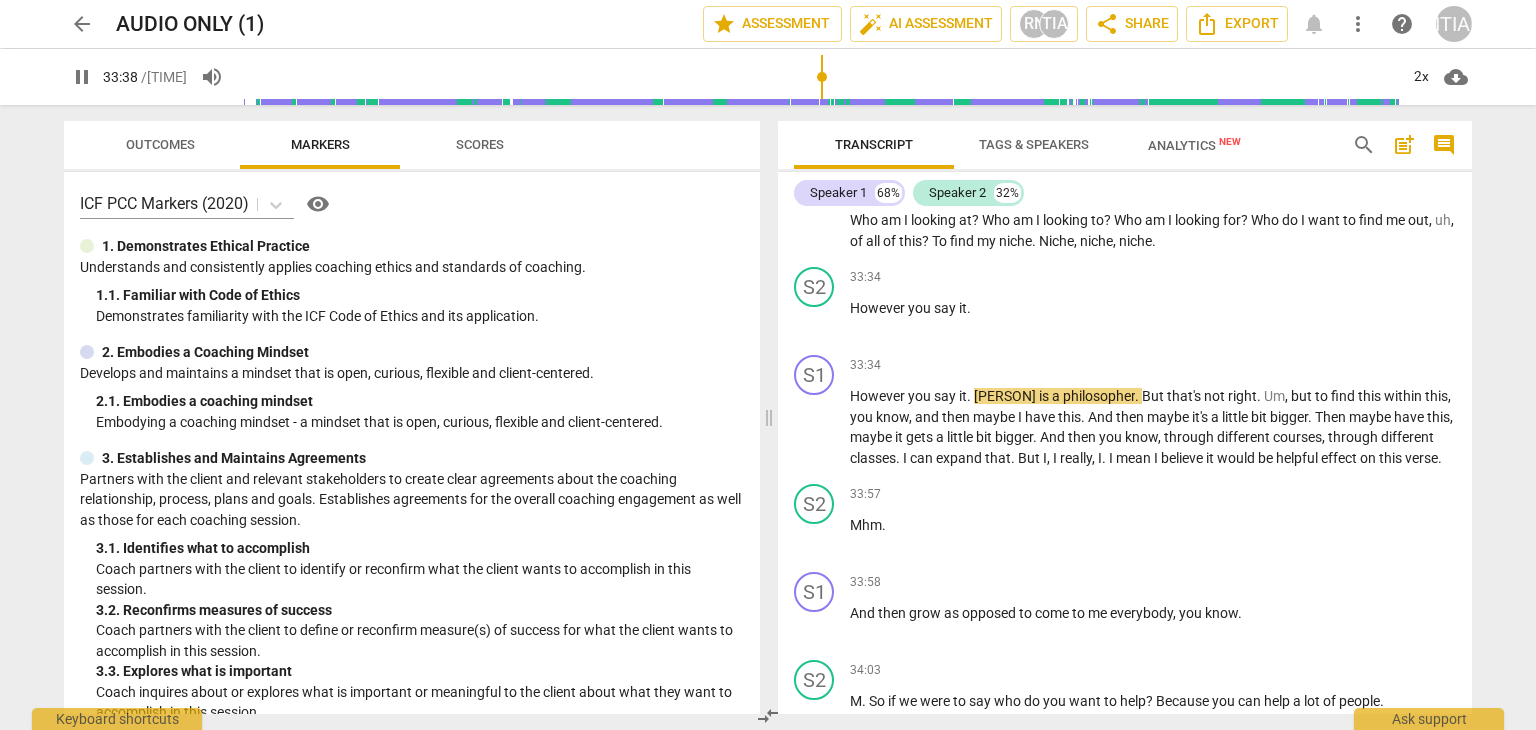 click on "pause" at bounding box center [815, 320] 